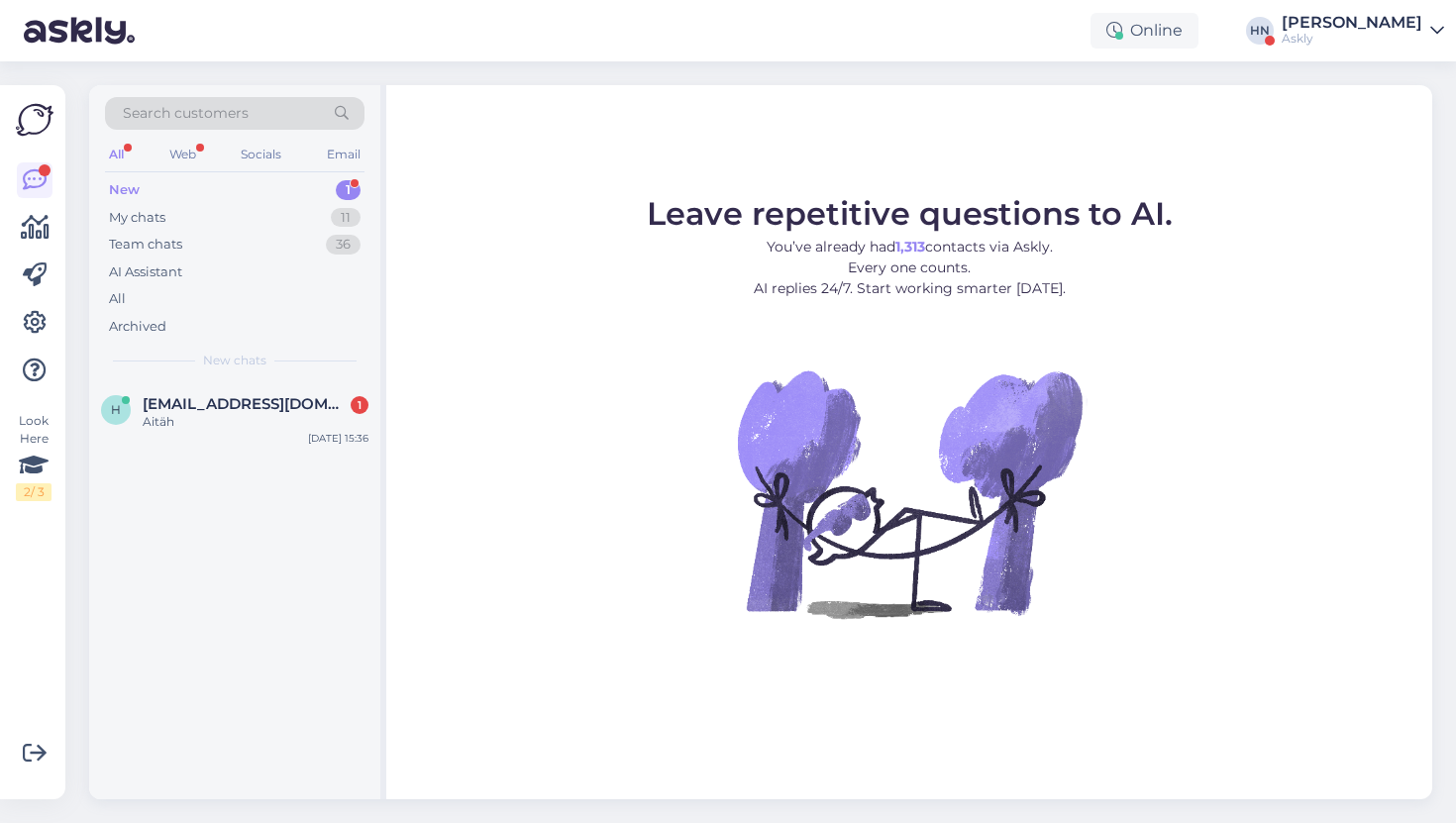 scroll, scrollTop: 0, scrollLeft: 0, axis: both 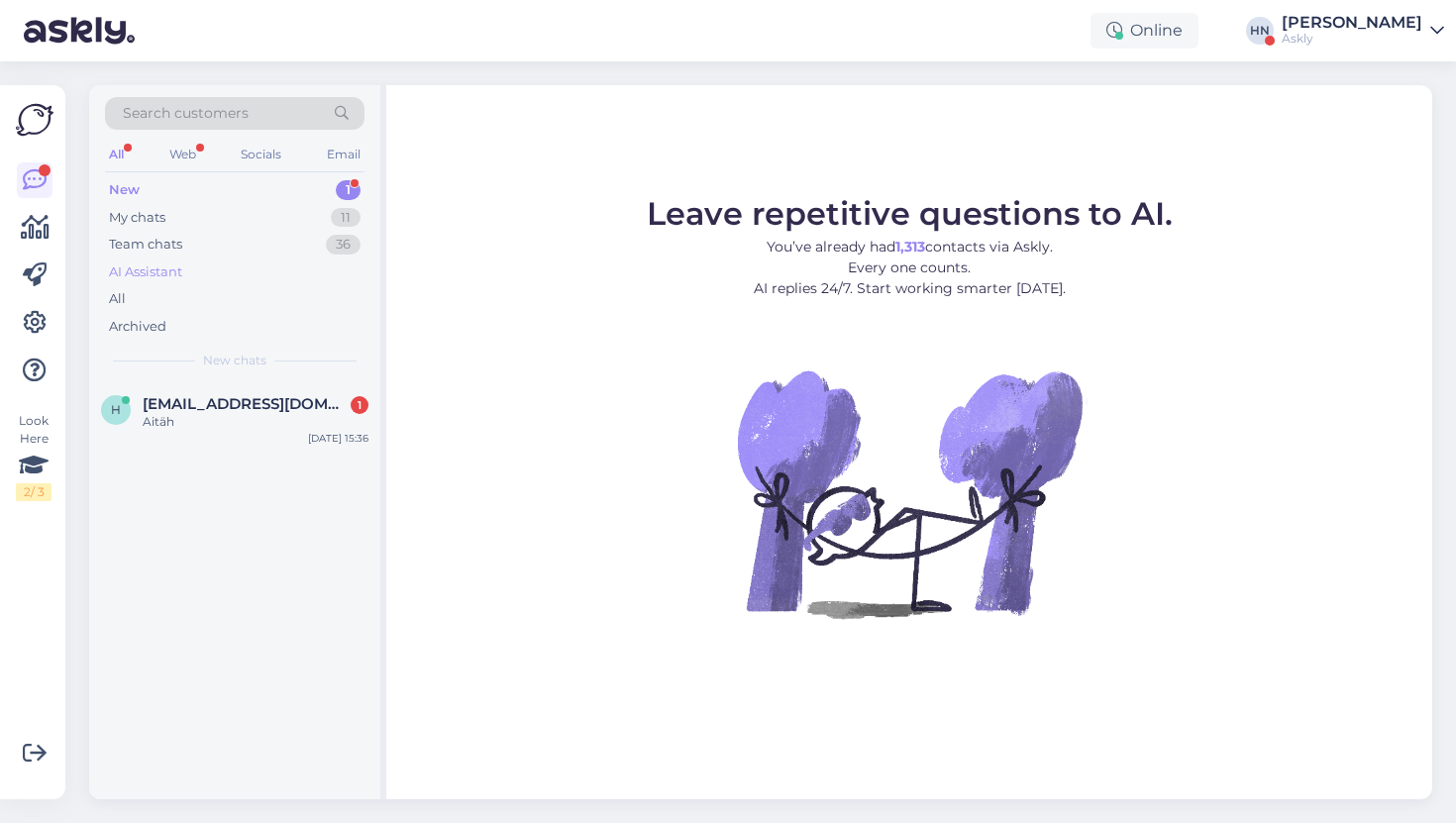 click on "AI Assistant" at bounding box center [235, 272] 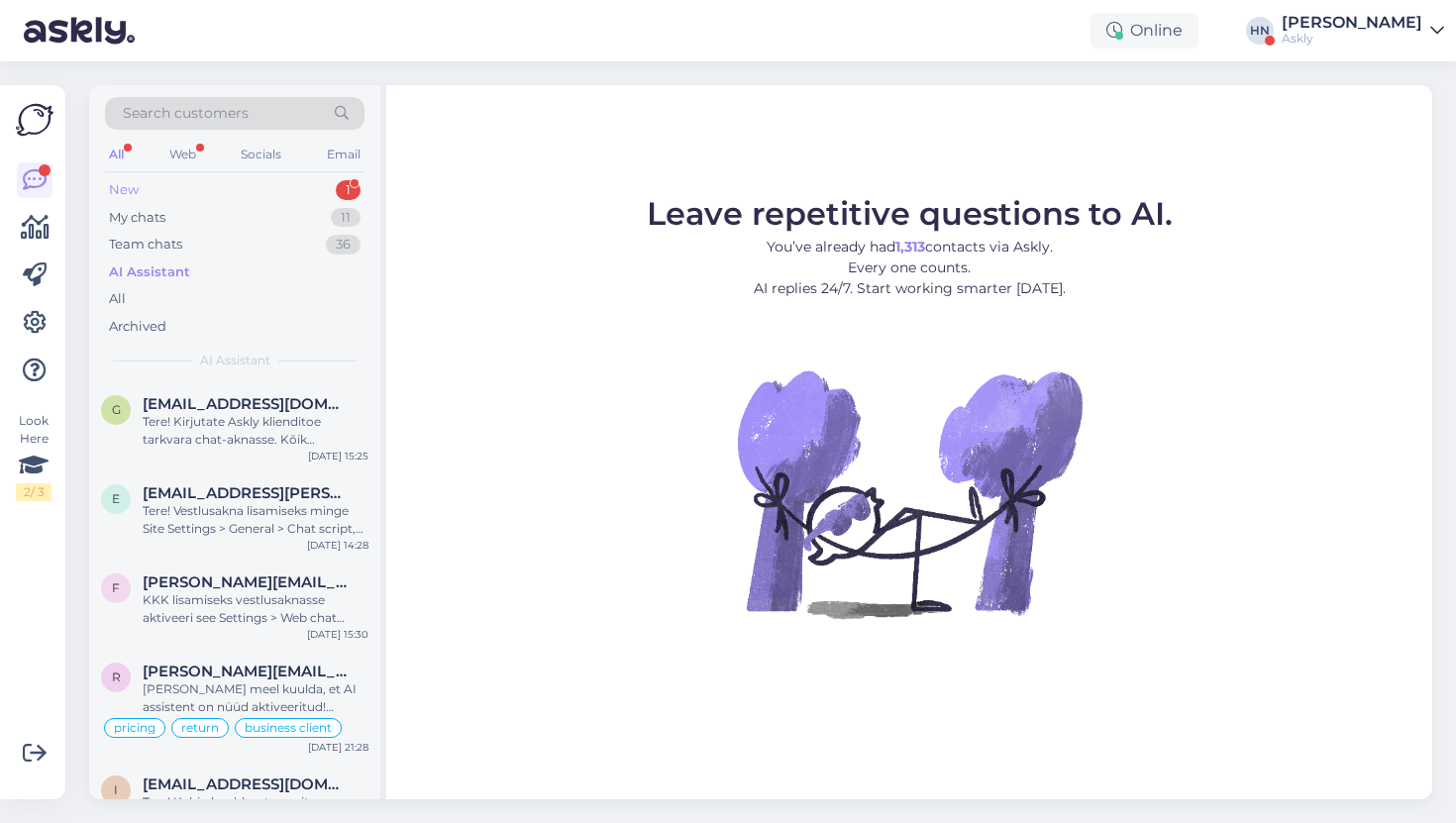 click on "New 1" at bounding box center [235, 190] 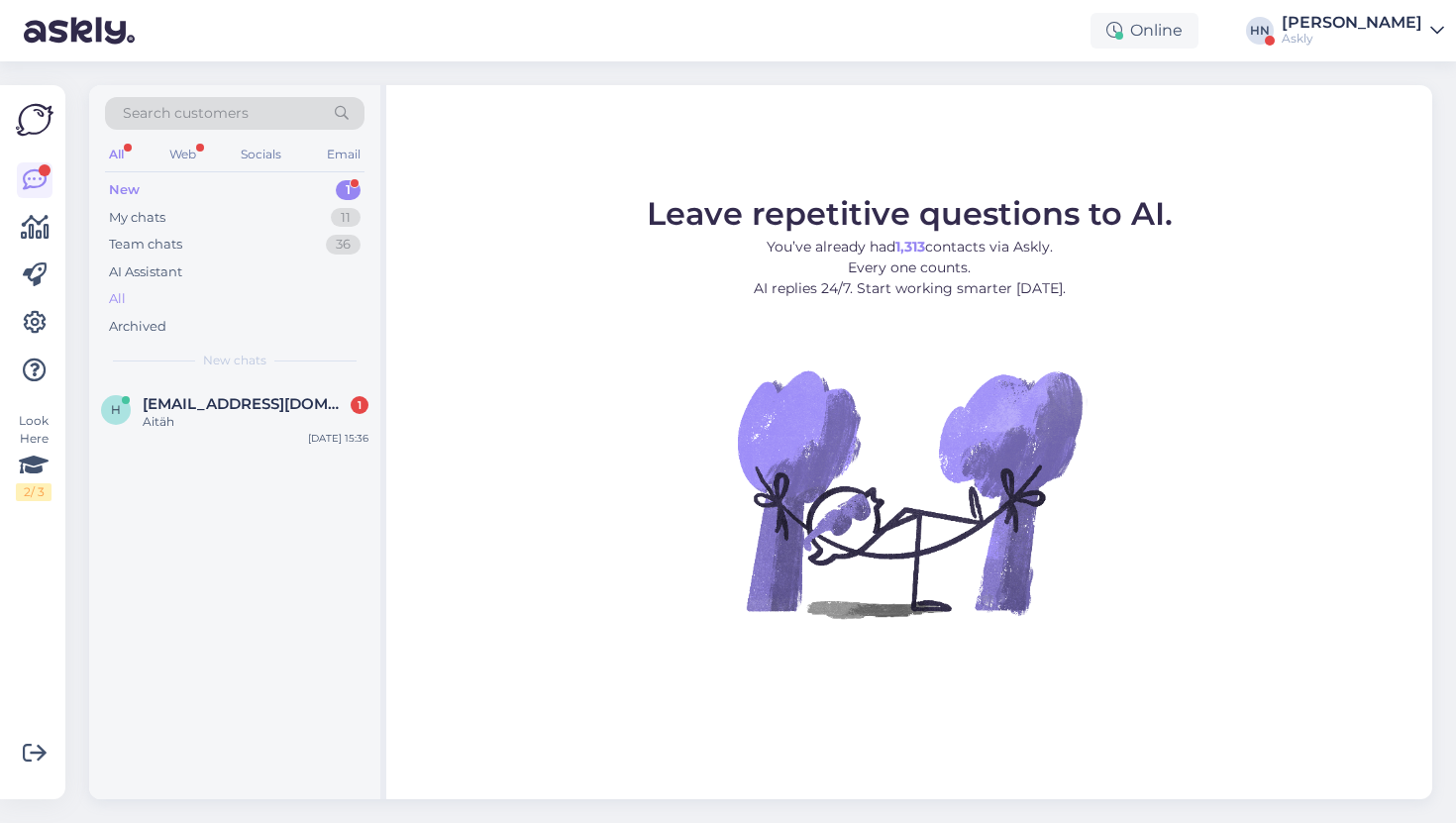 click on "All" at bounding box center (235, 299) 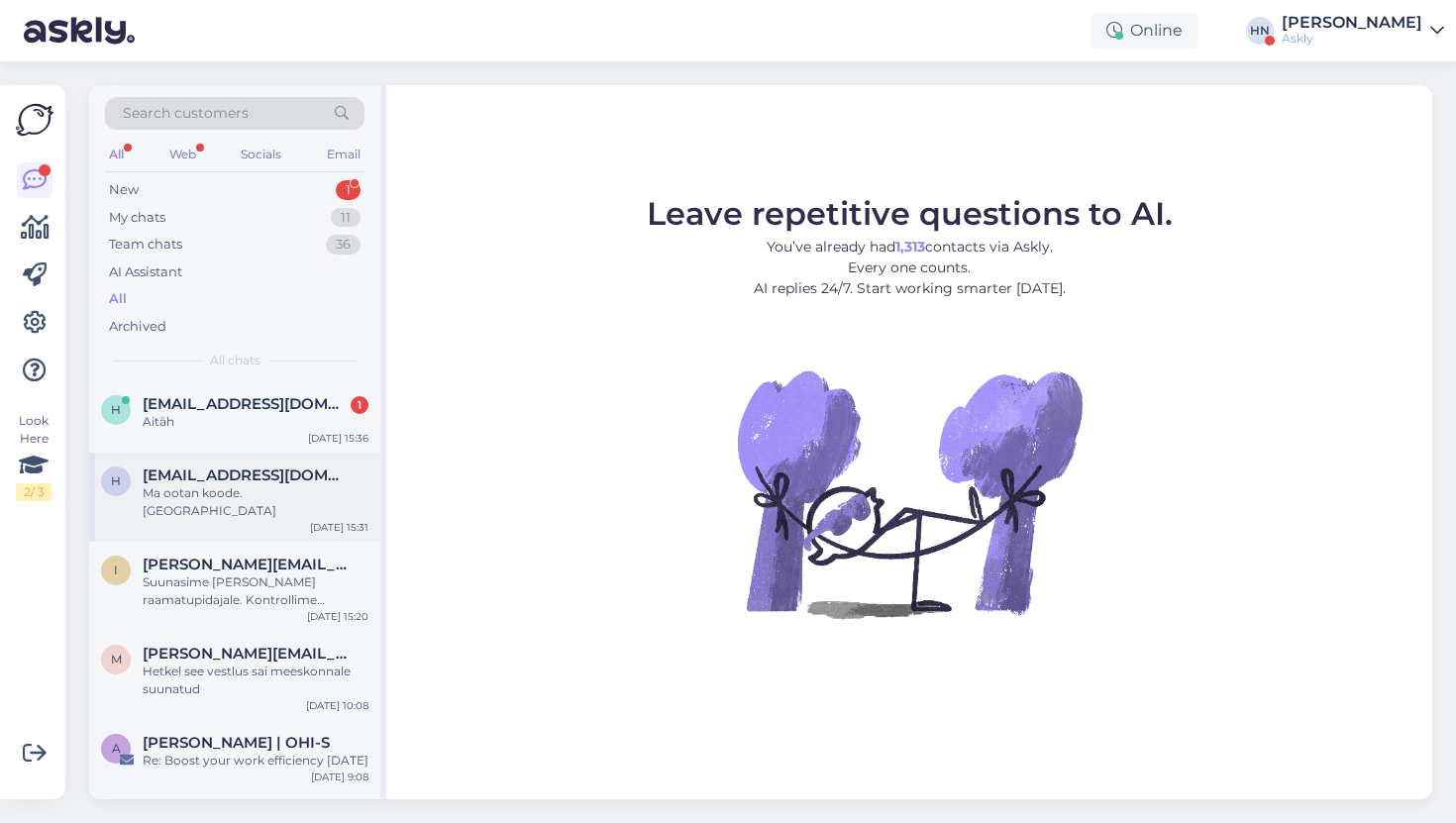 click on "[EMAIL_ADDRESS][DOMAIN_NAME]" at bounding box center (246, 475) 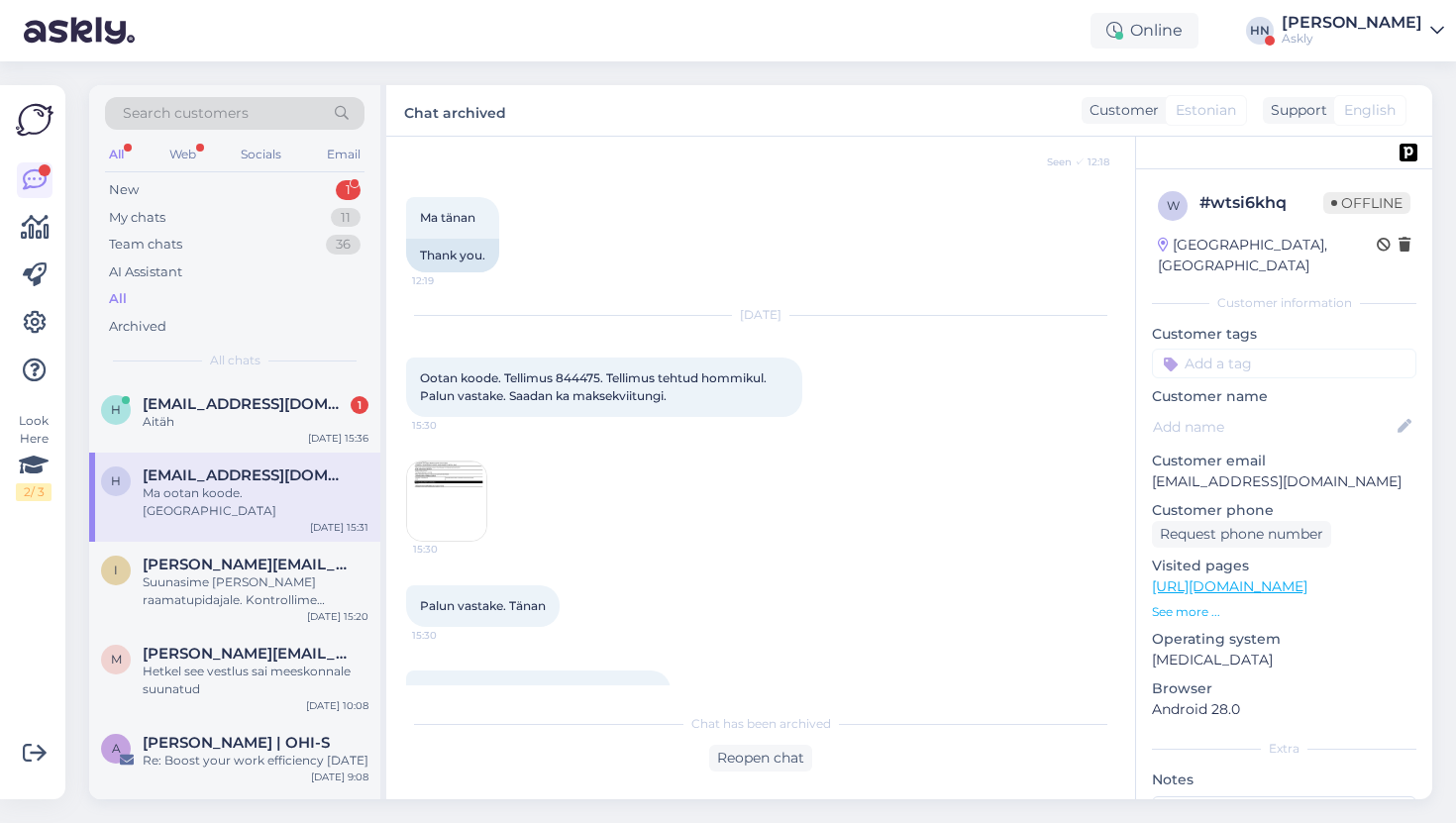scroll, scrollTop: 3880, scrollLeft: 0, axis: vertical 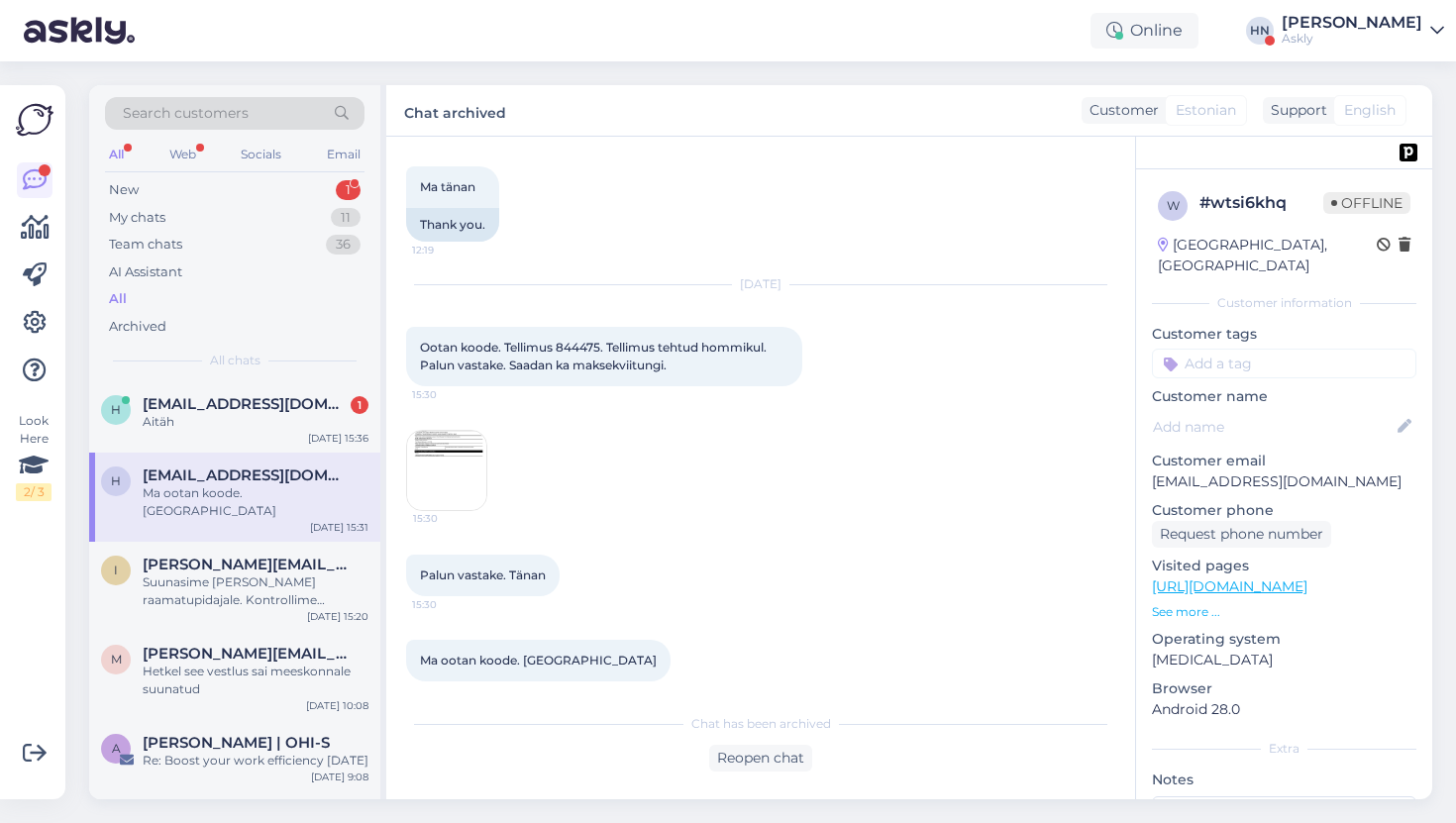 click on "15:30" at bounding box center [450, 518] 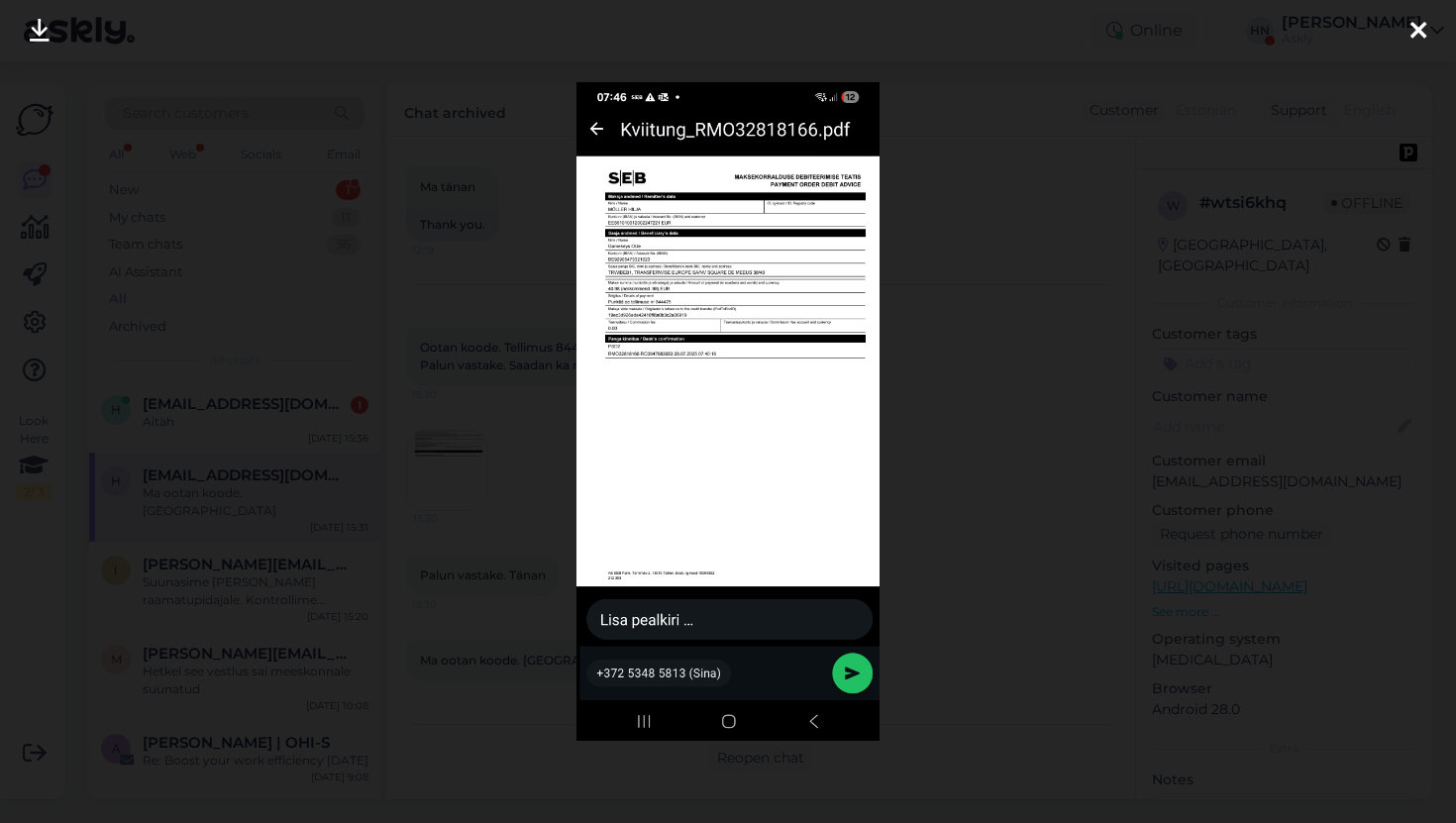click at bounding box center [728, 411] 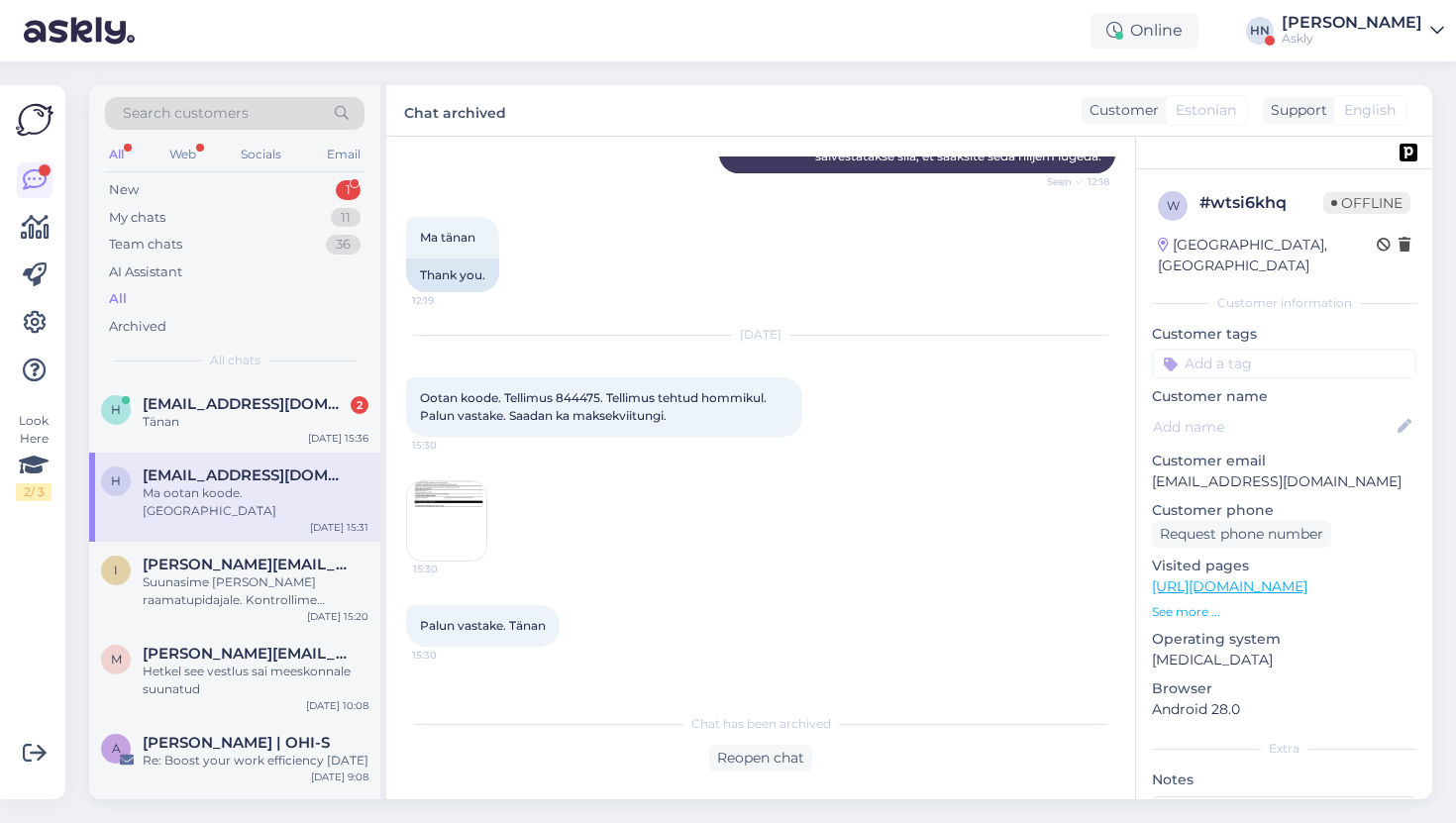 scroll, scrollTop: 3880, scrollLeft: 0, axis: vertical 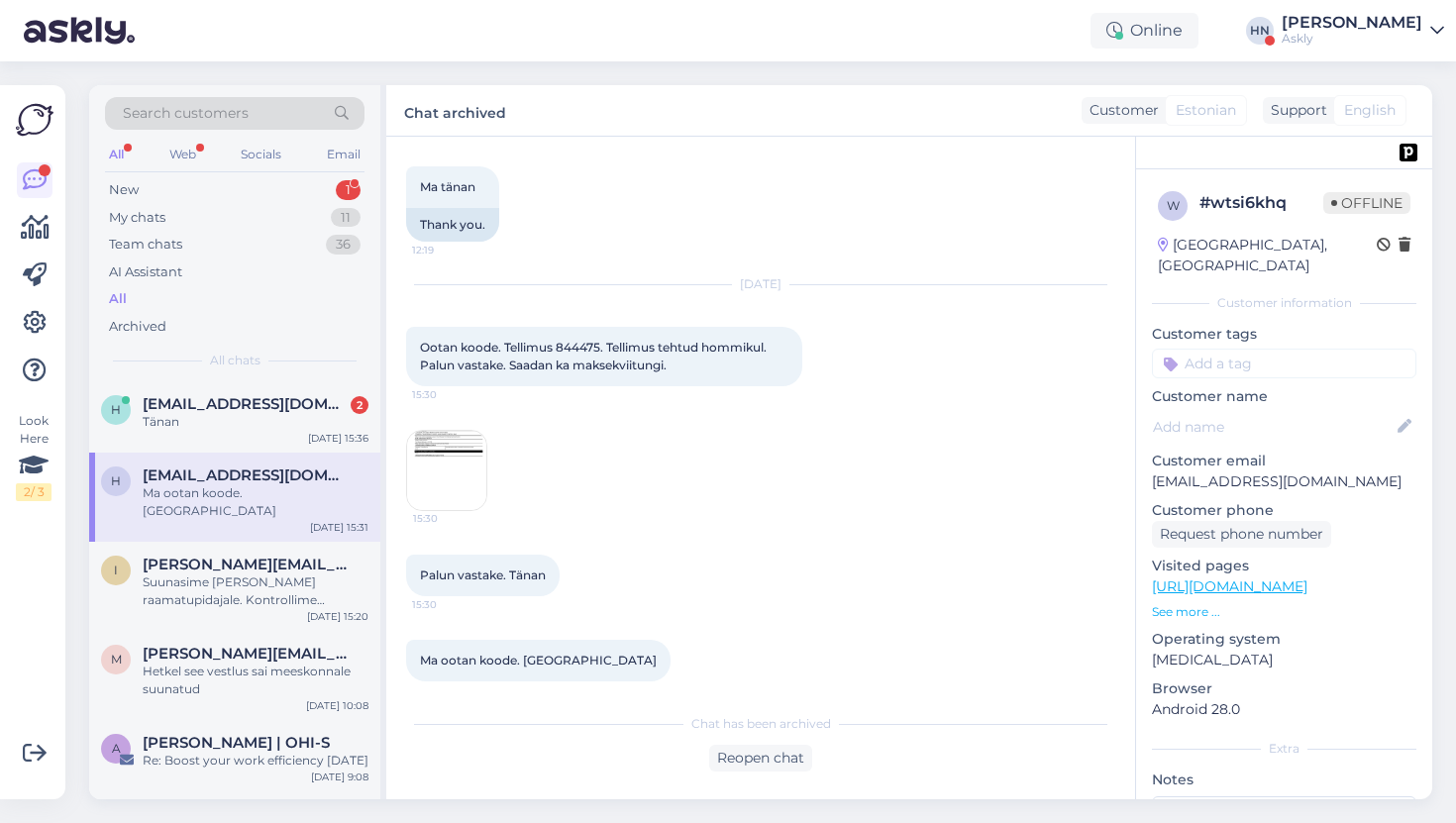 click on "Ma ootan koode. Aitäh" at bounding box center [256, 502] 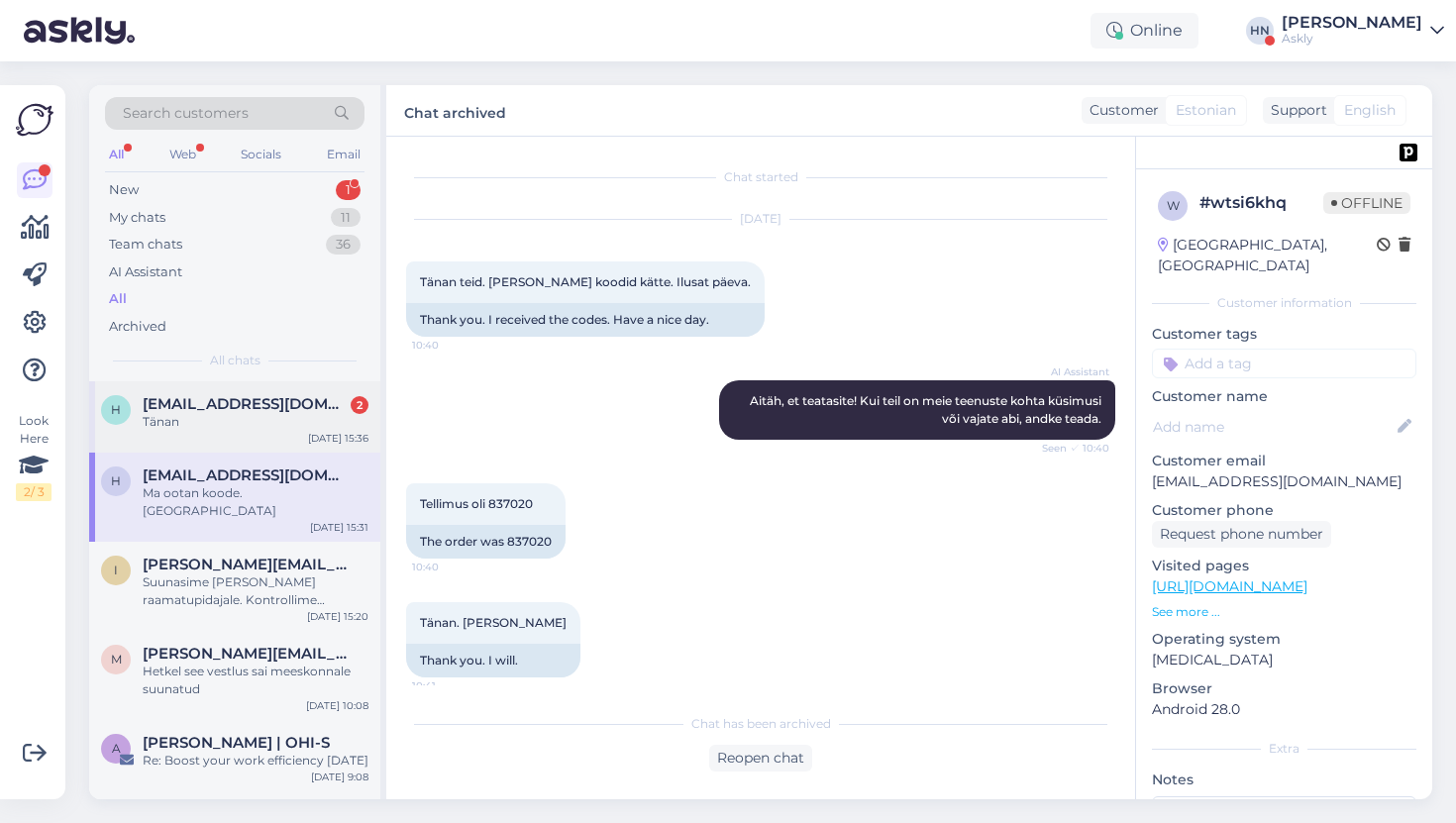 click on "h hiljamoller@hotmail.com 2 Tänan Jul 28 15:36" at bounding box center [235, 417] 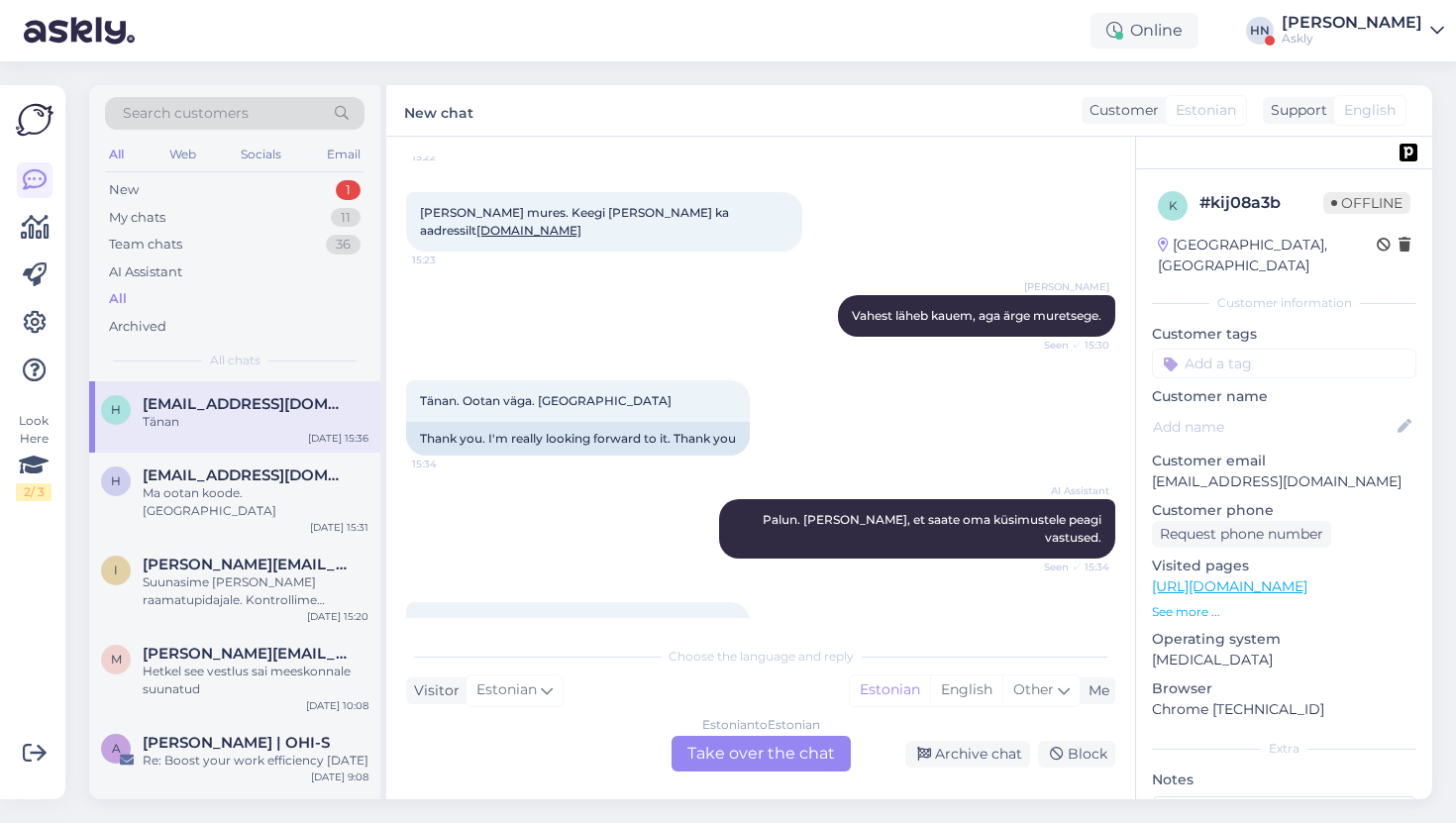 scroll, scrollTop: 11801, scrollLeft: 0, axis: vertical 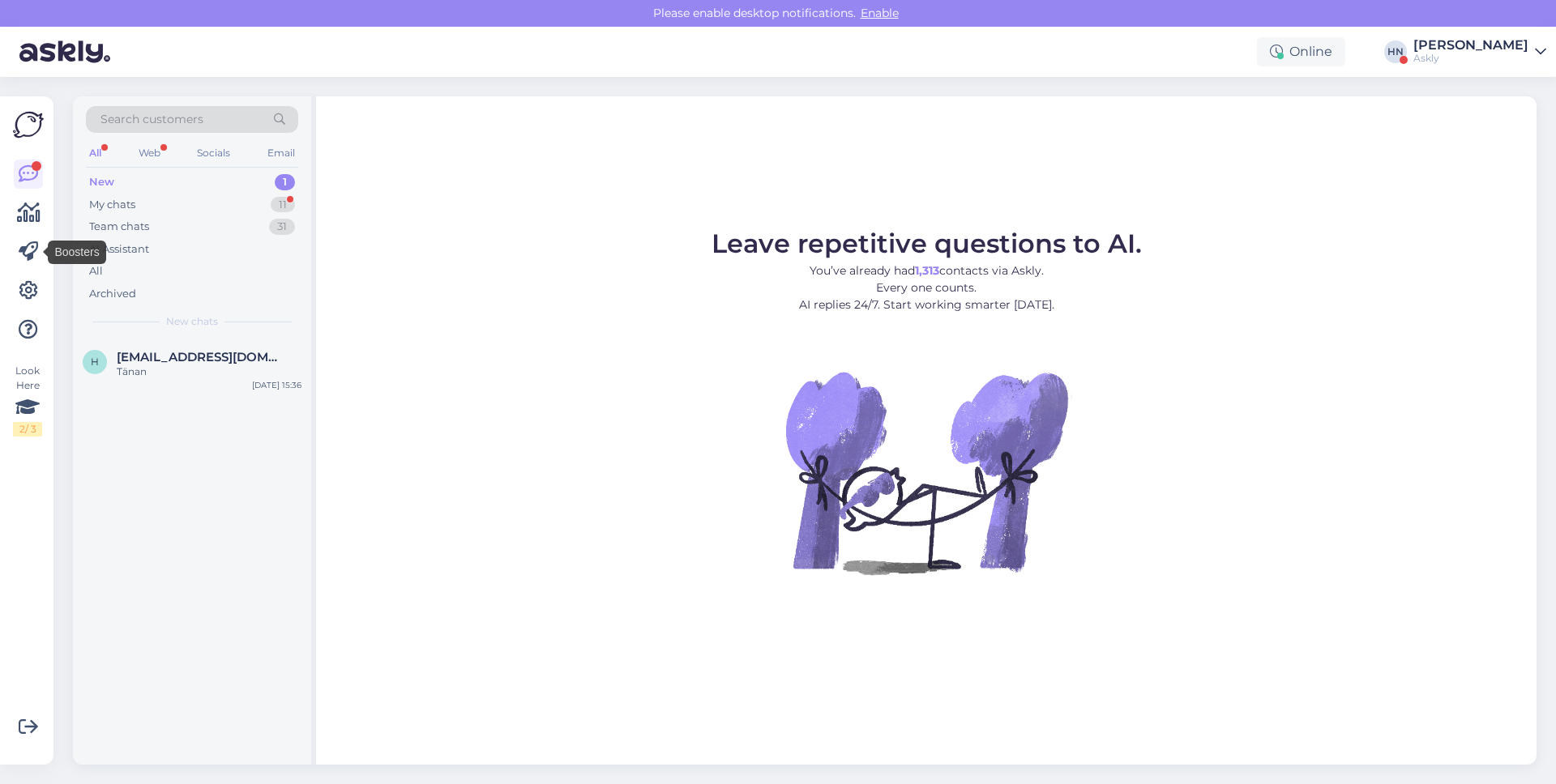 click on "Look Here 2  / 3 Get more Your checklist to get more value from Askly. Close     Connect FB and IG messages     Add your languages     Add your working hours To reply from your smartphone download Askly Chat app for iOS and Android devices." at bounding box center (27, 430) 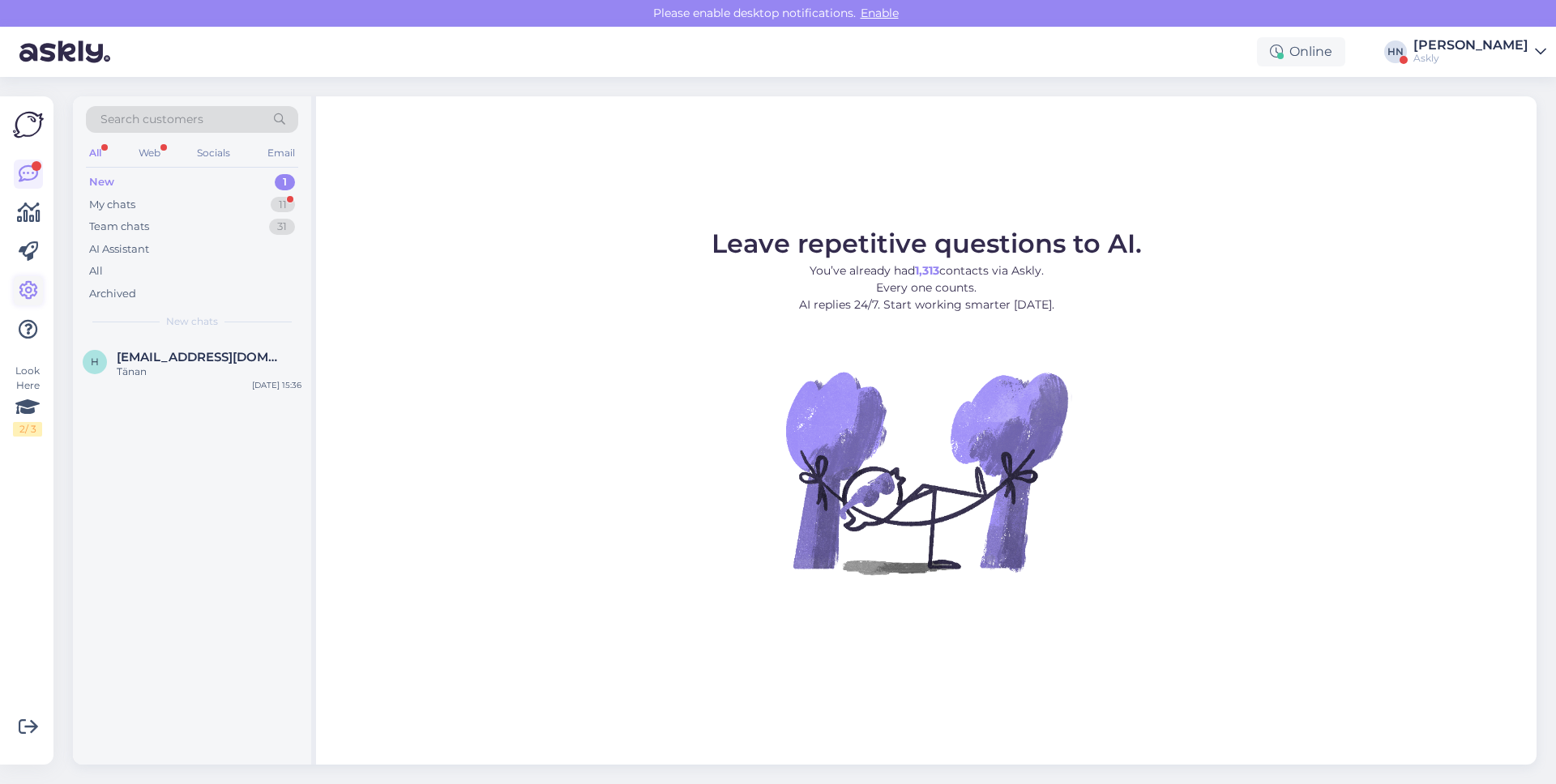 click at bounding box center (28, 291) 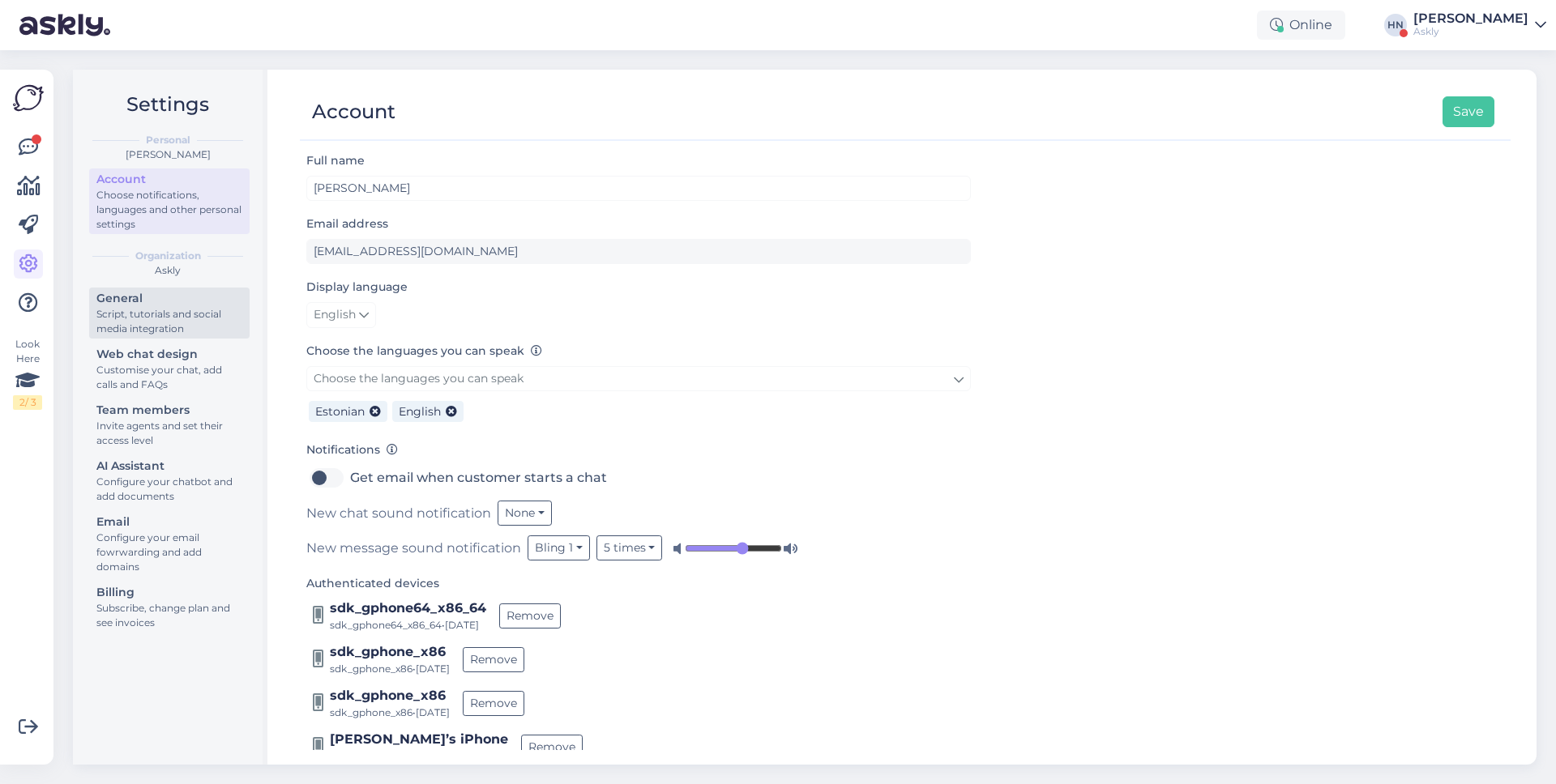 click on "Script, tutorials and social media integration" at bounding box center (169, 322) 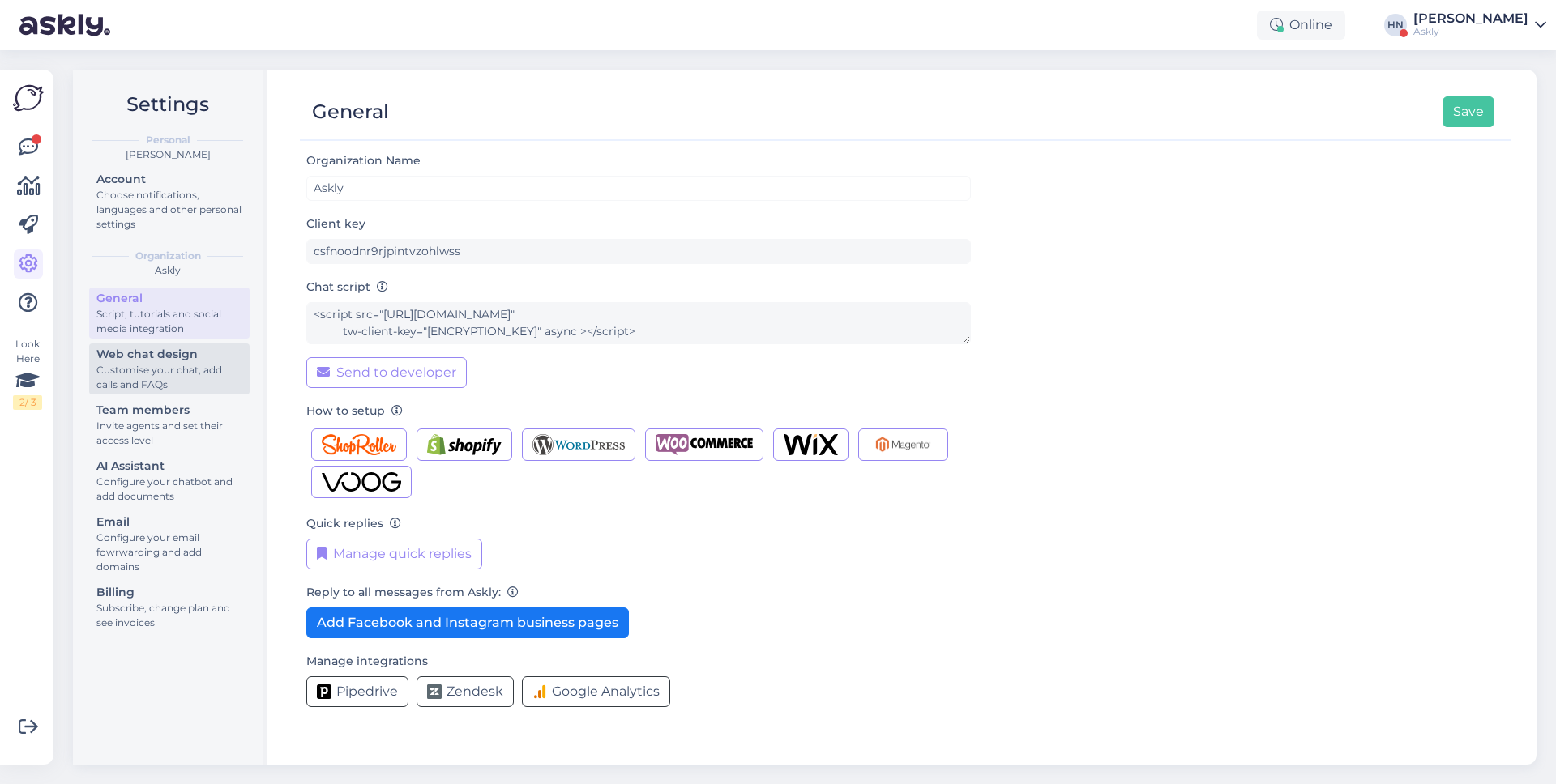 click on "Customise your chat, add calls and FAQs" at bounding box center (169, 377) 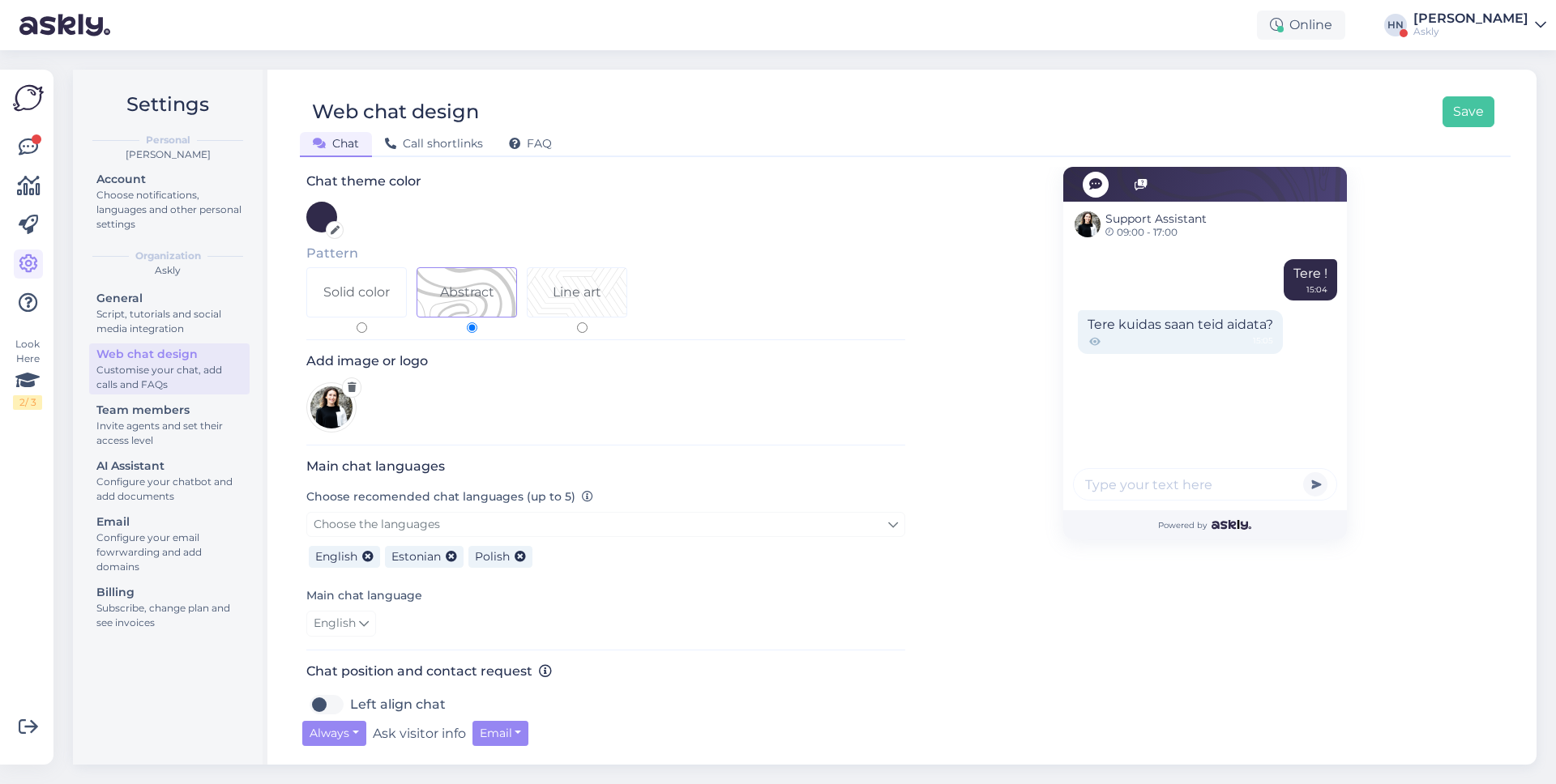 scroll, scrollTop: 55, scrollLeft: 0, axis: vertical 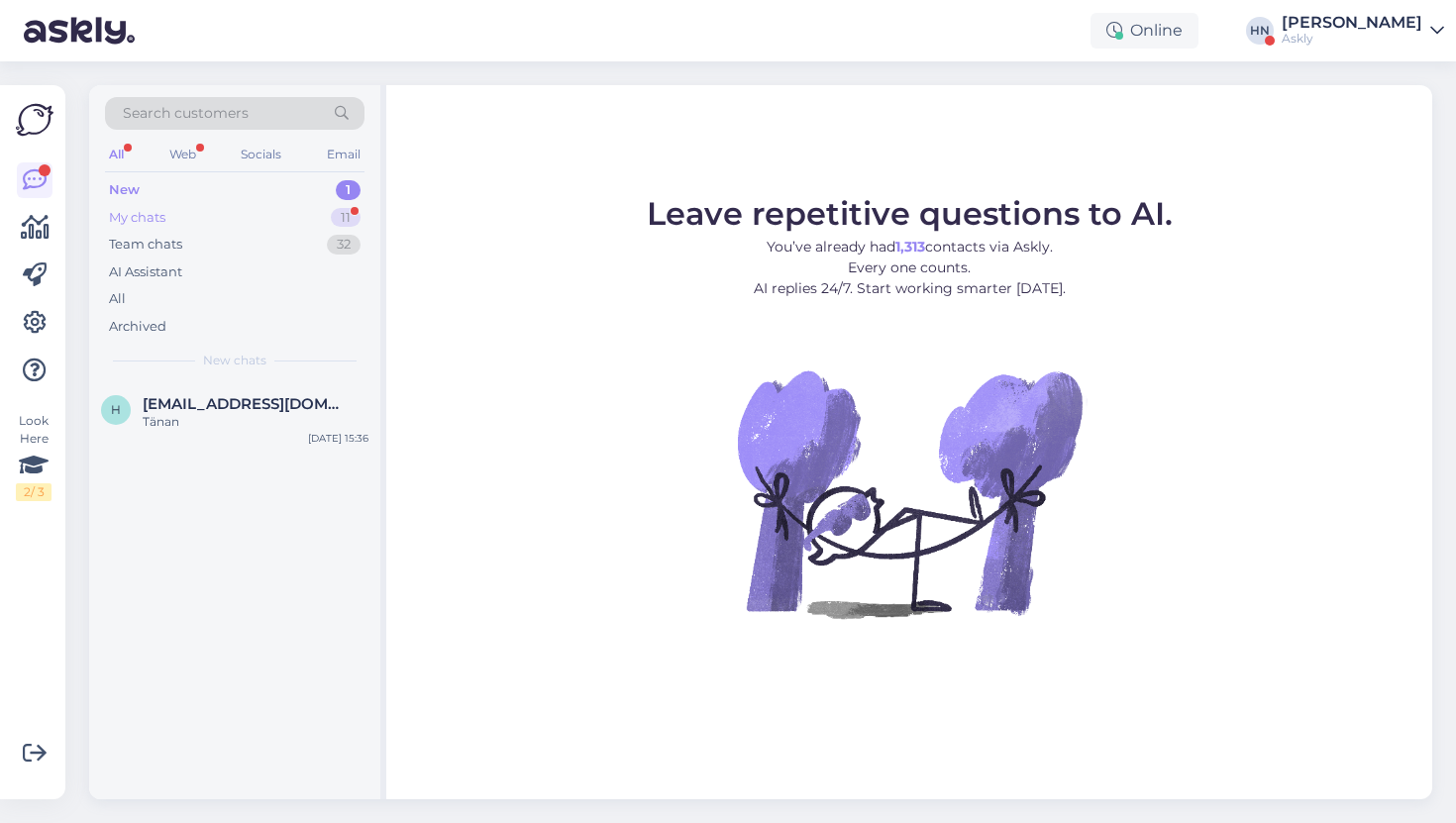 click on "My chats 11" at bounding box center (235, 218) 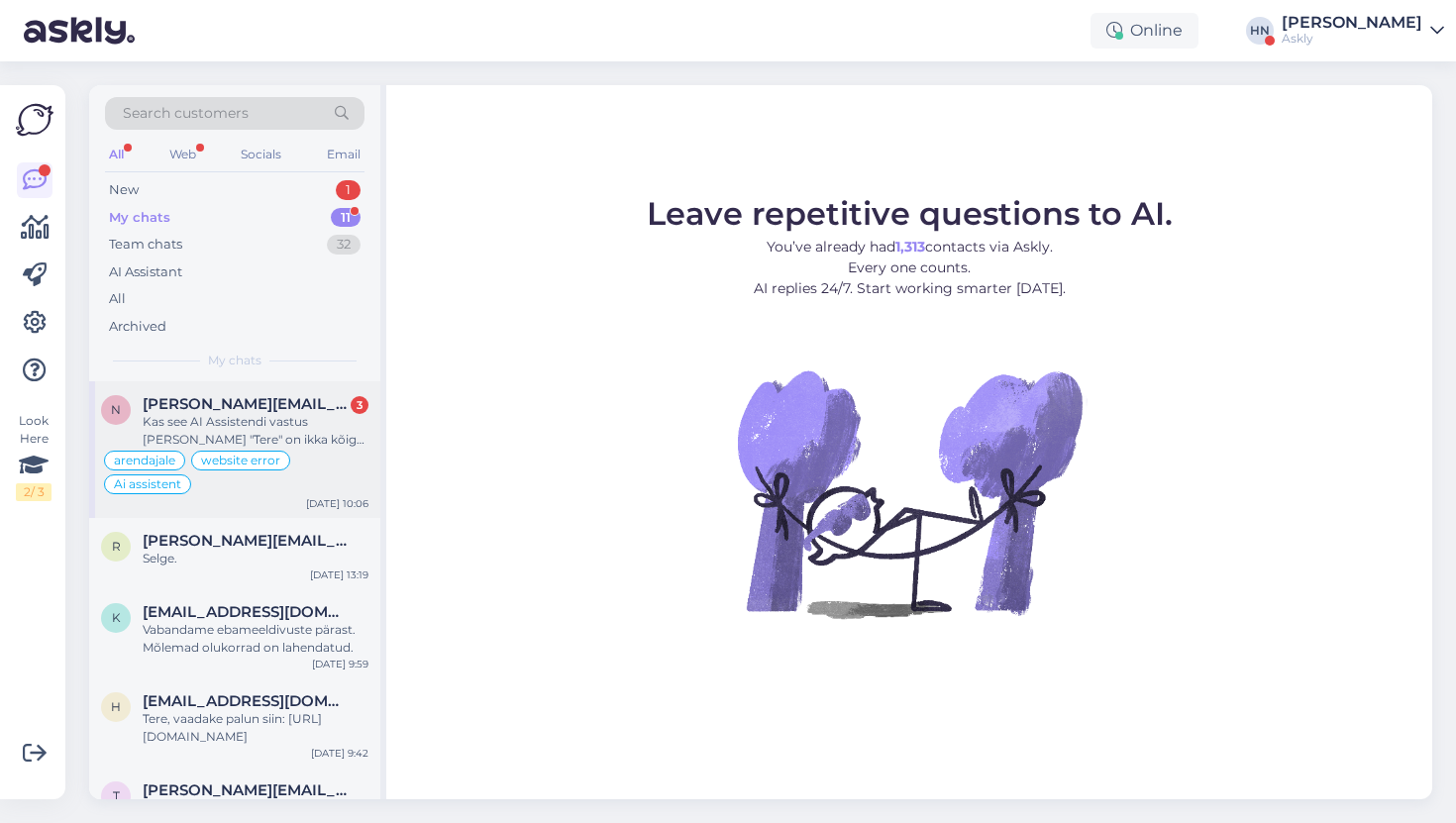 click on "n nelly.vahtramaa@bustruckparts.com 3 Kas see AI Assistendi vastus peale "Tere" on ikka kõige adekvaatsem?  arendajale website error Ai assistent Jul 29 10:06" at bounding box center [235, 450] 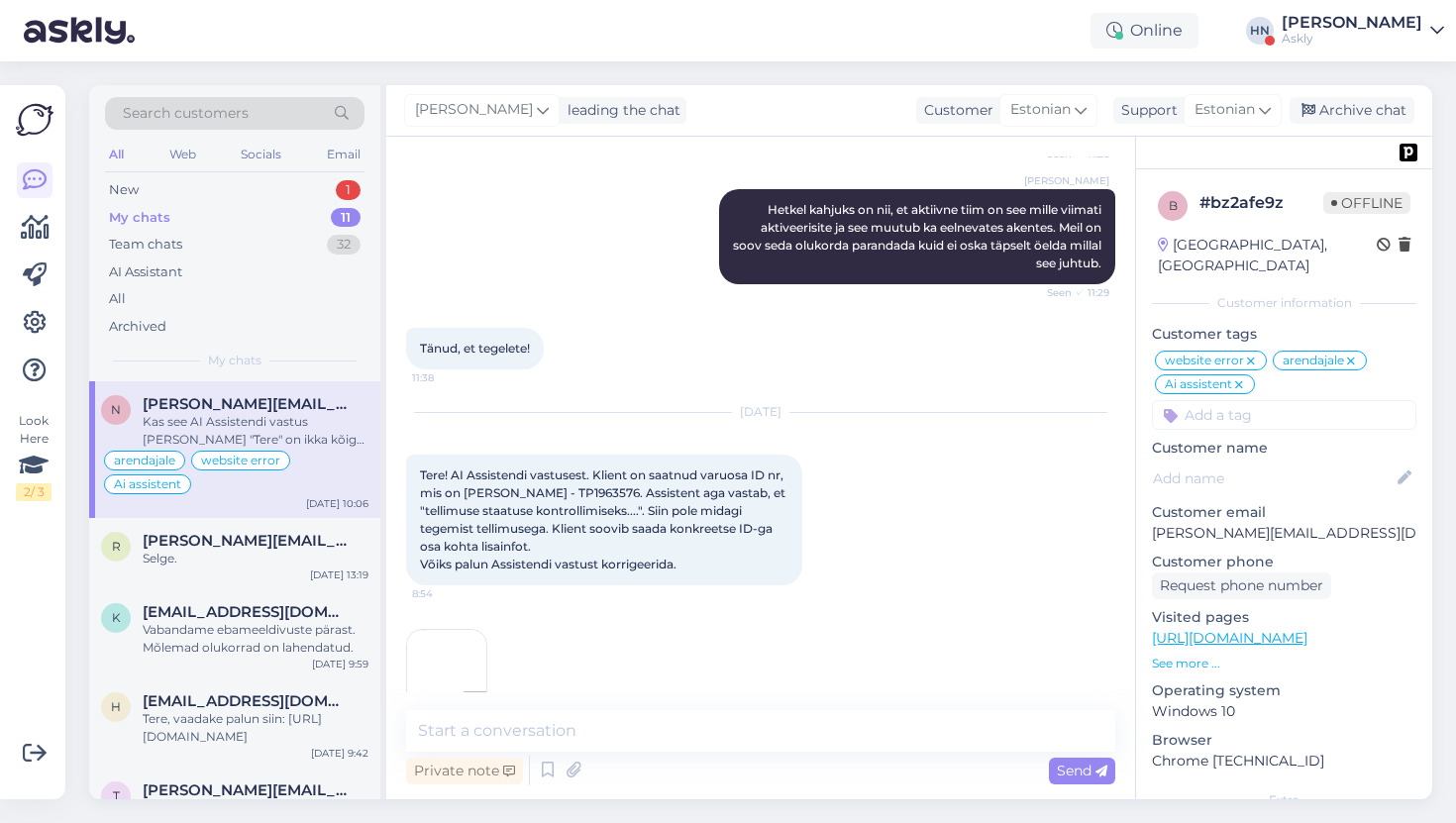 scroll, scrollTop: 14488, scrollLeft: 0, axis: vertical 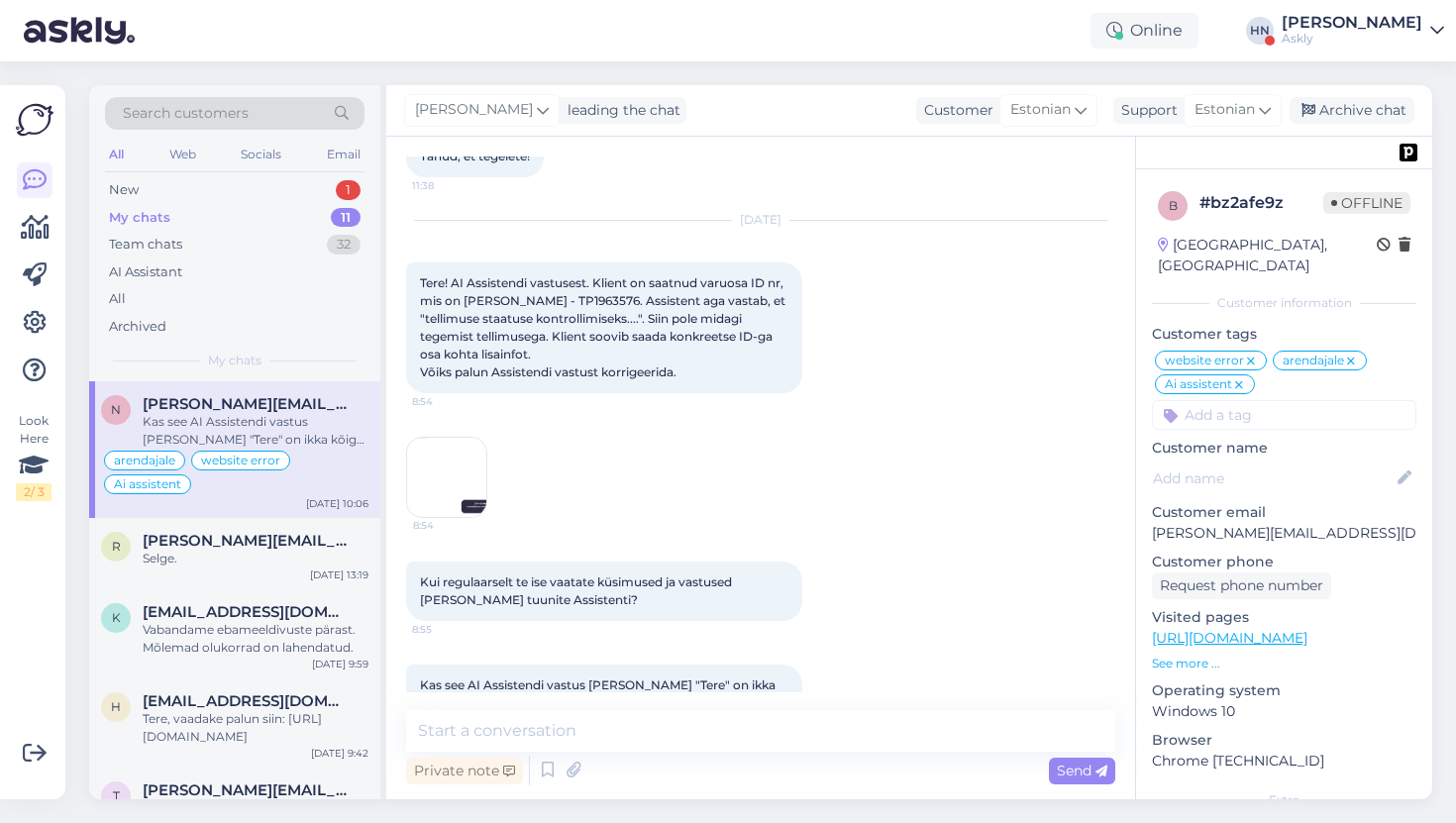 click at bounding box center [447, 808] 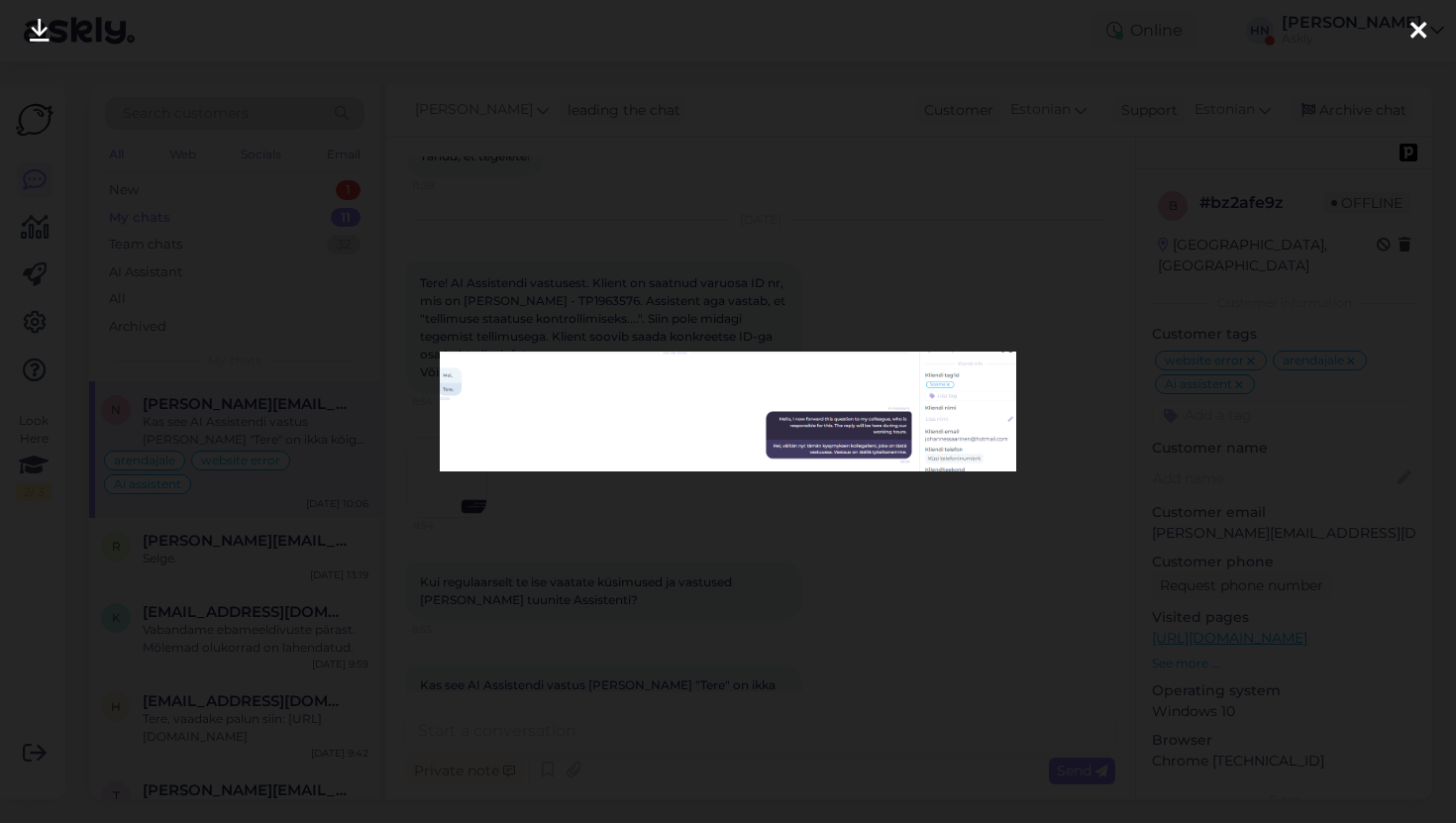 click at bounding box center (728, 411) 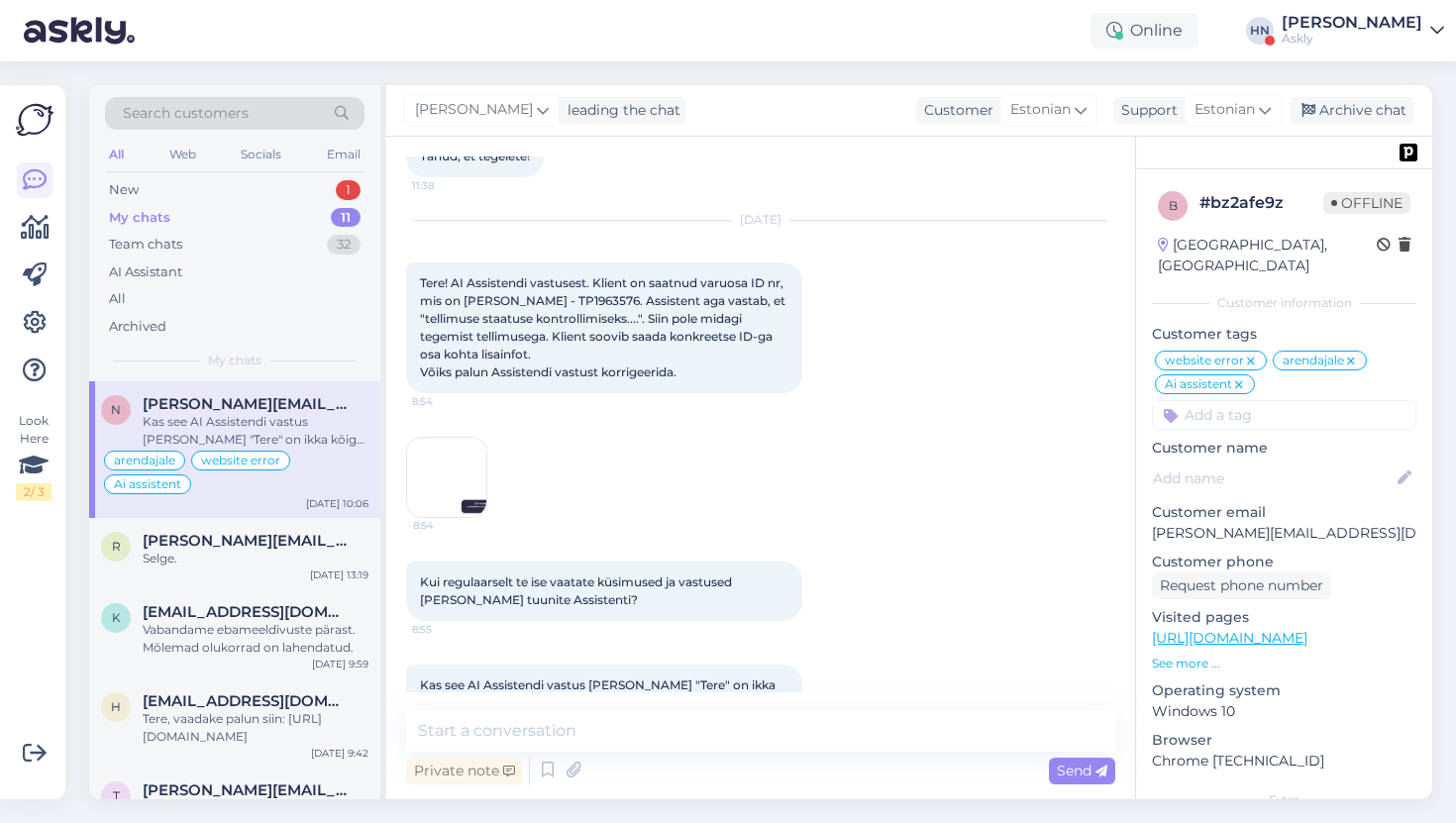 click on "My chats 11" at bounding box center (235, 218) 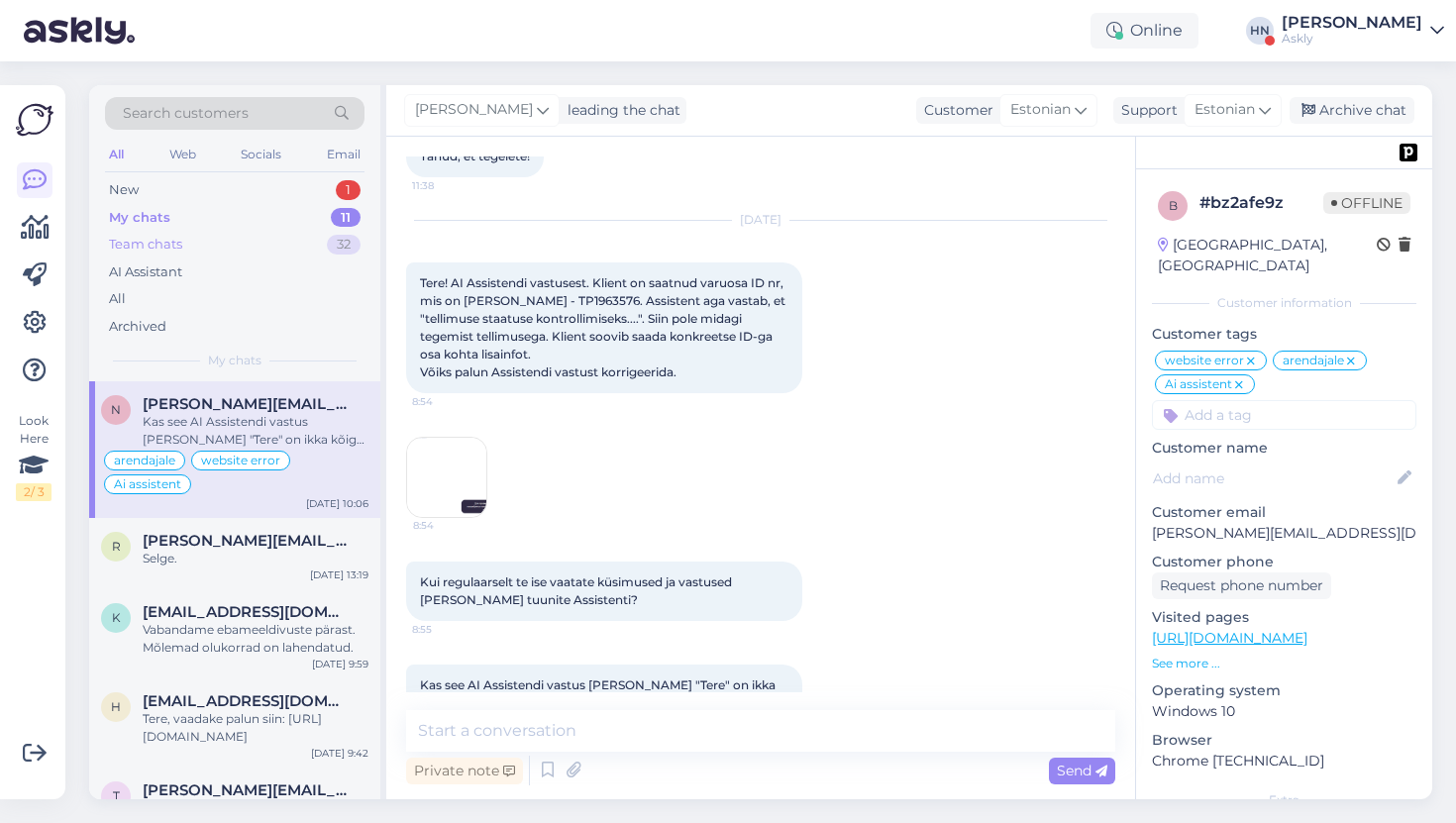 click on "Team chats 32" at bounding box center (235, 245) 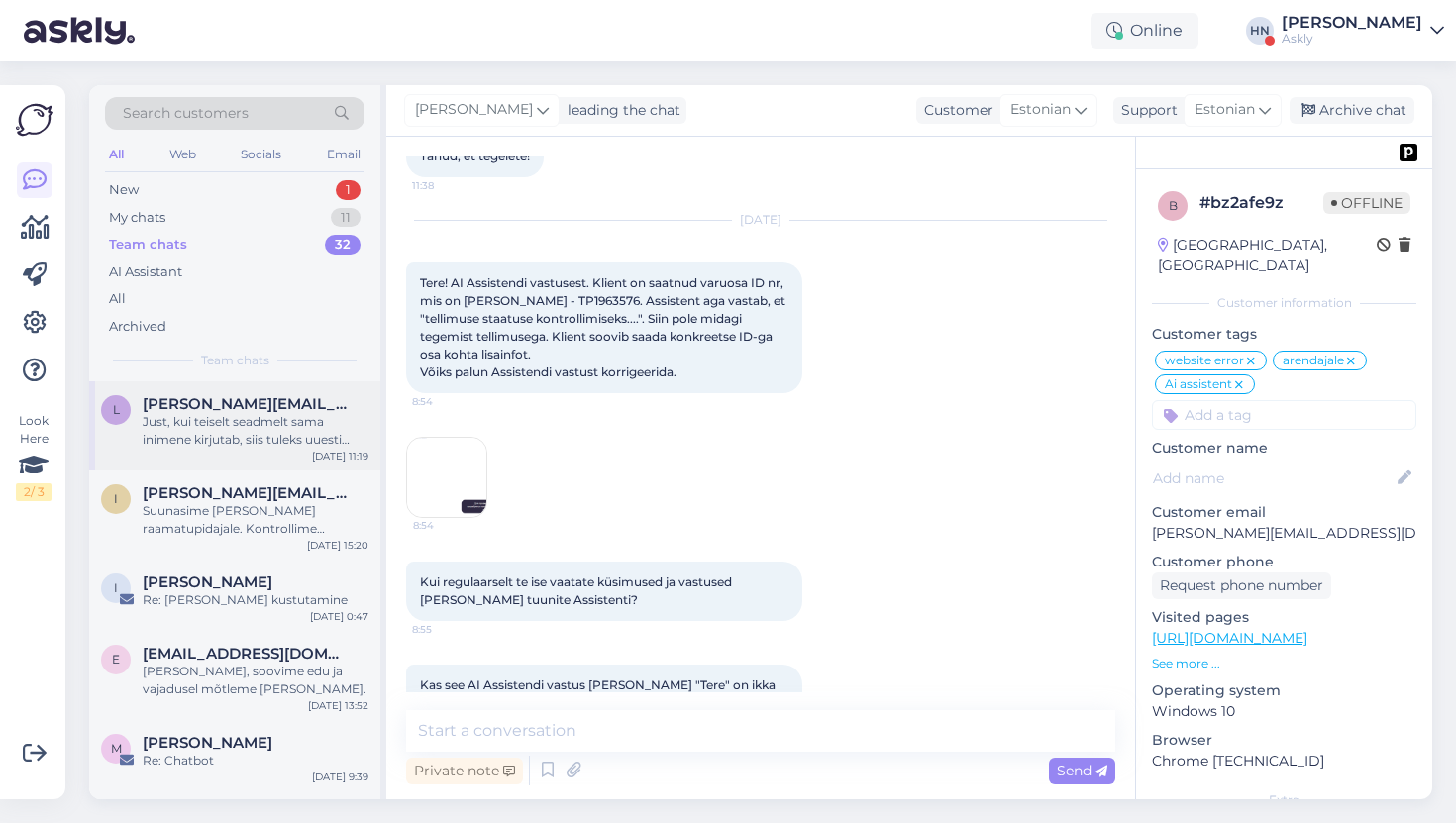 click on "laura@punktid.ee" at bounding box center [246, 404] 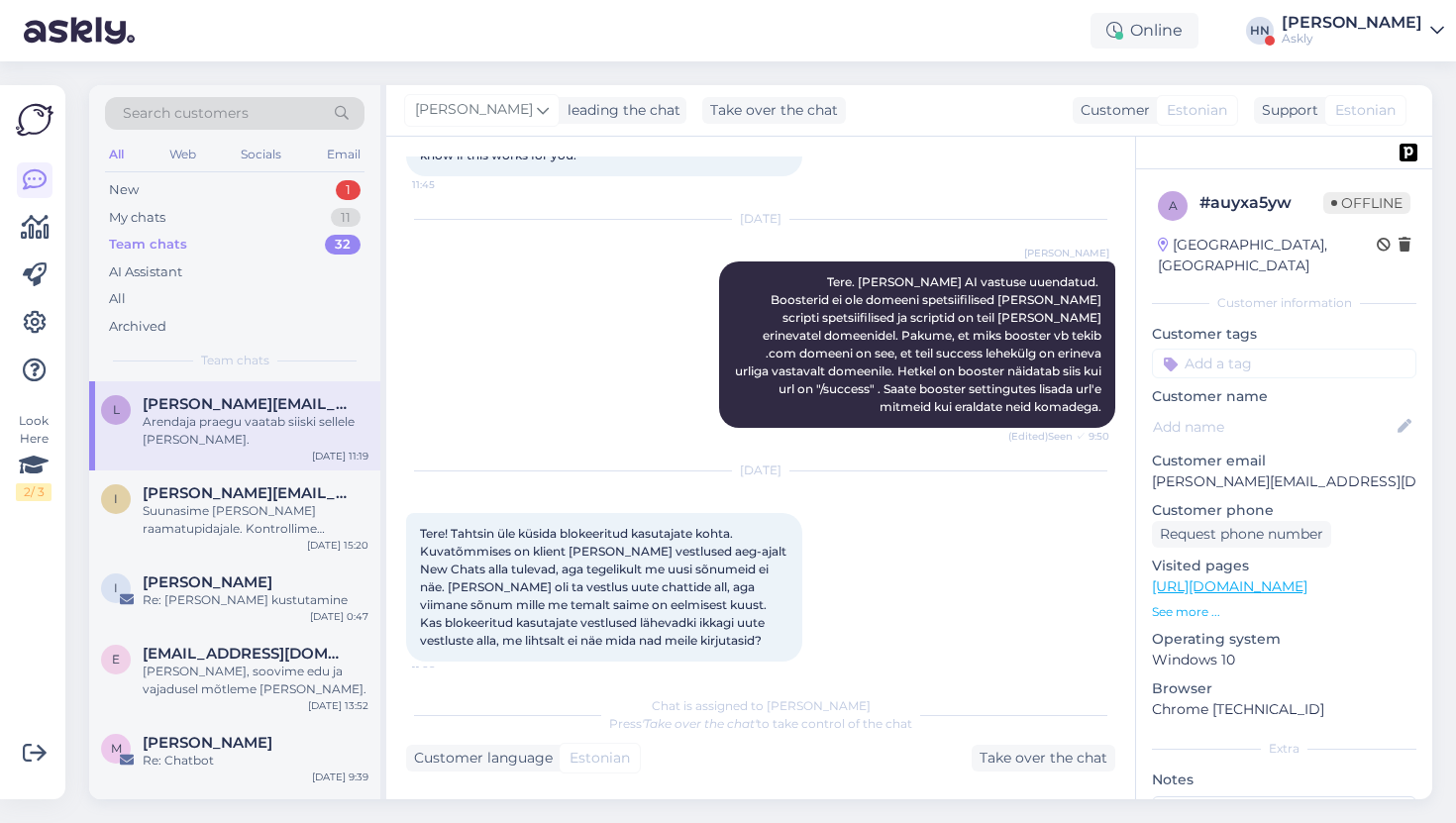 scroll, scrollTop: 17044, scrollLeft: 0, axis: vertical 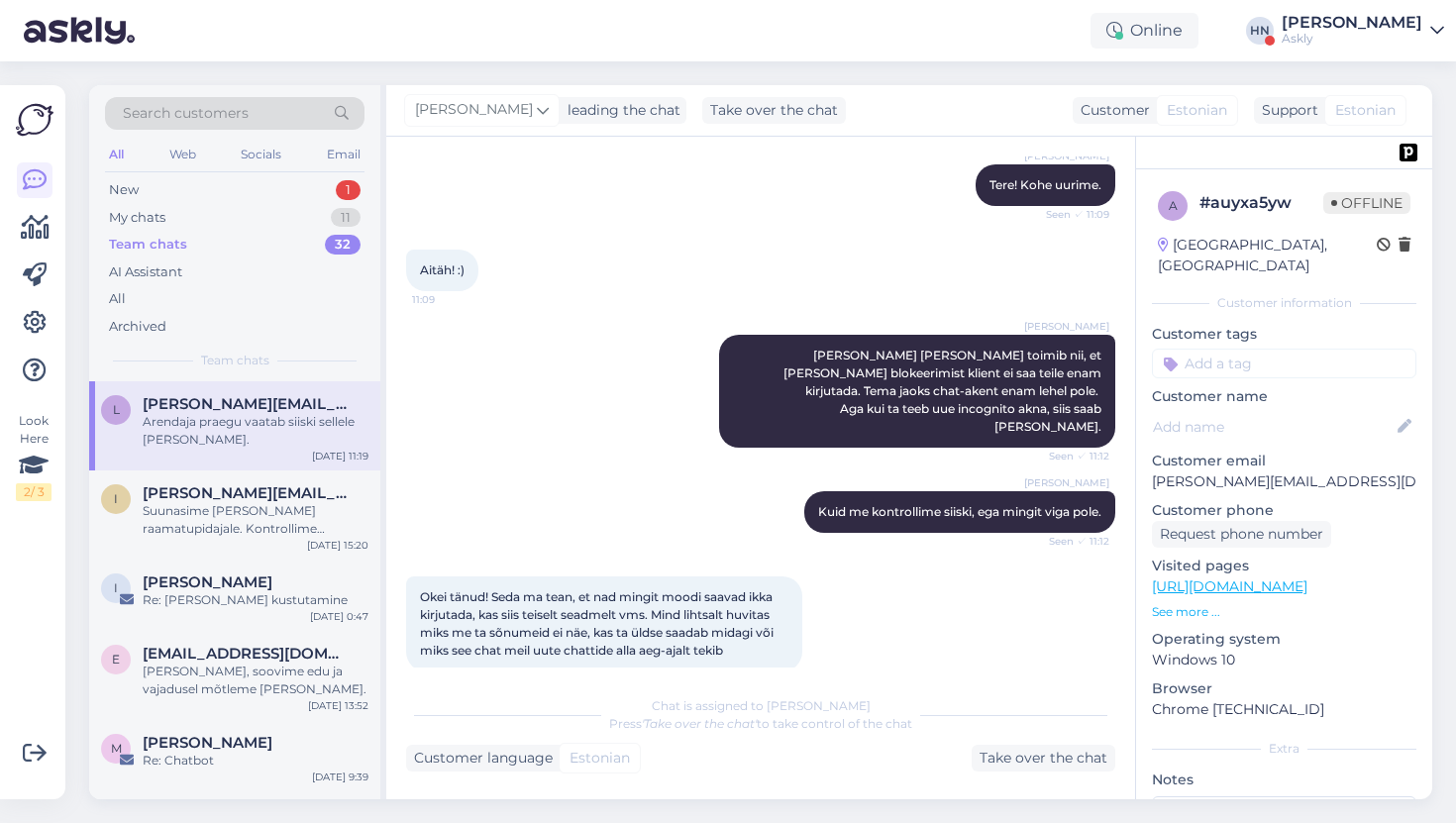 click on "Okei tänud! Seda ma tean, et nad mingit moodi saavad ikka kirjutada, kas siis teiselt seadmelt vms. Mind lihtsalt huvitas miks me ta sõnumeid ei näe, kas ta üldse saadab midagi või miks see chat meil uute chattide alla aeg-ajalt tekib" at bounding box center (598, 623) 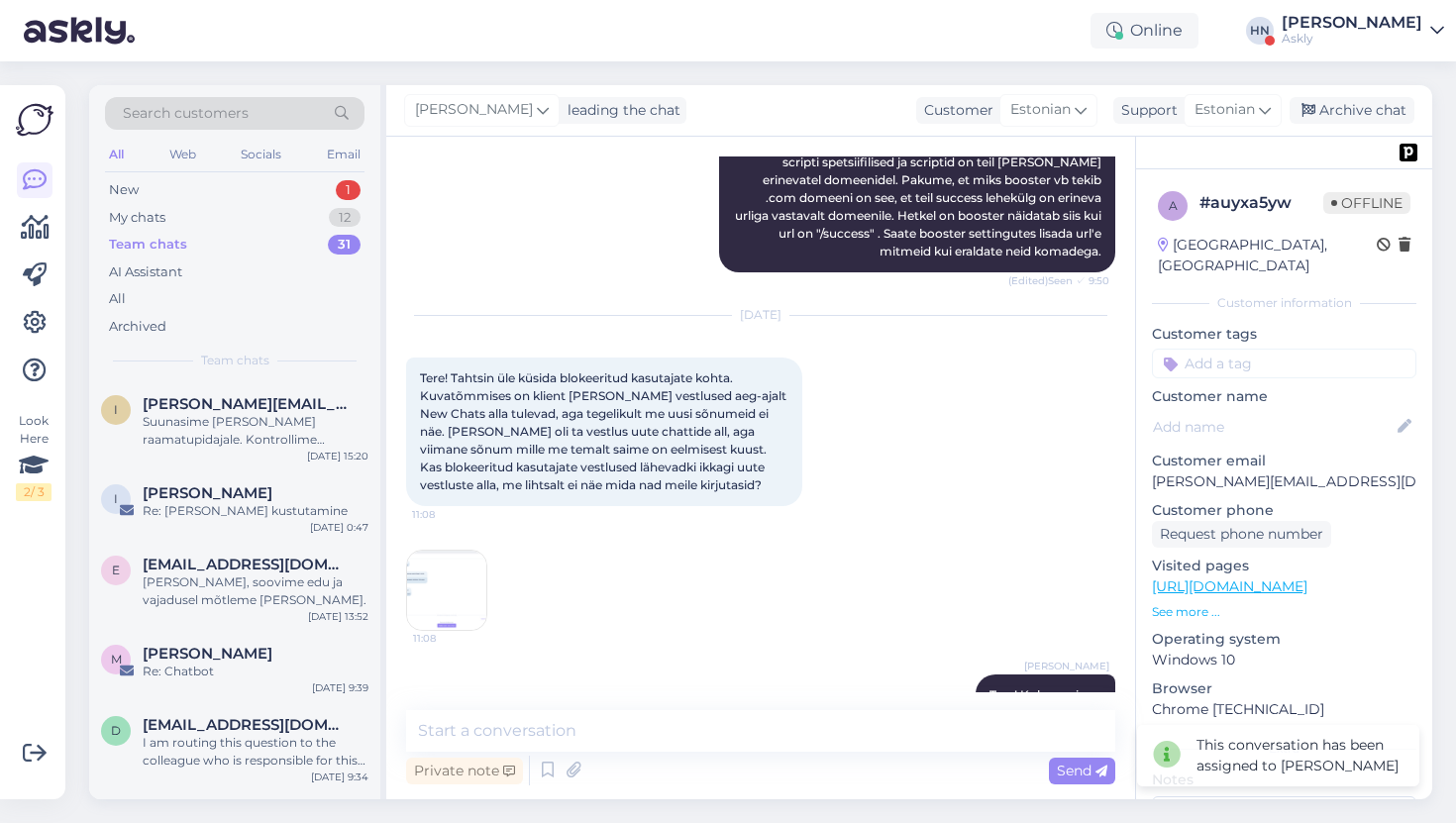 scroll, scrollTop: 16448, scrollLeft: 0, axis: vertical 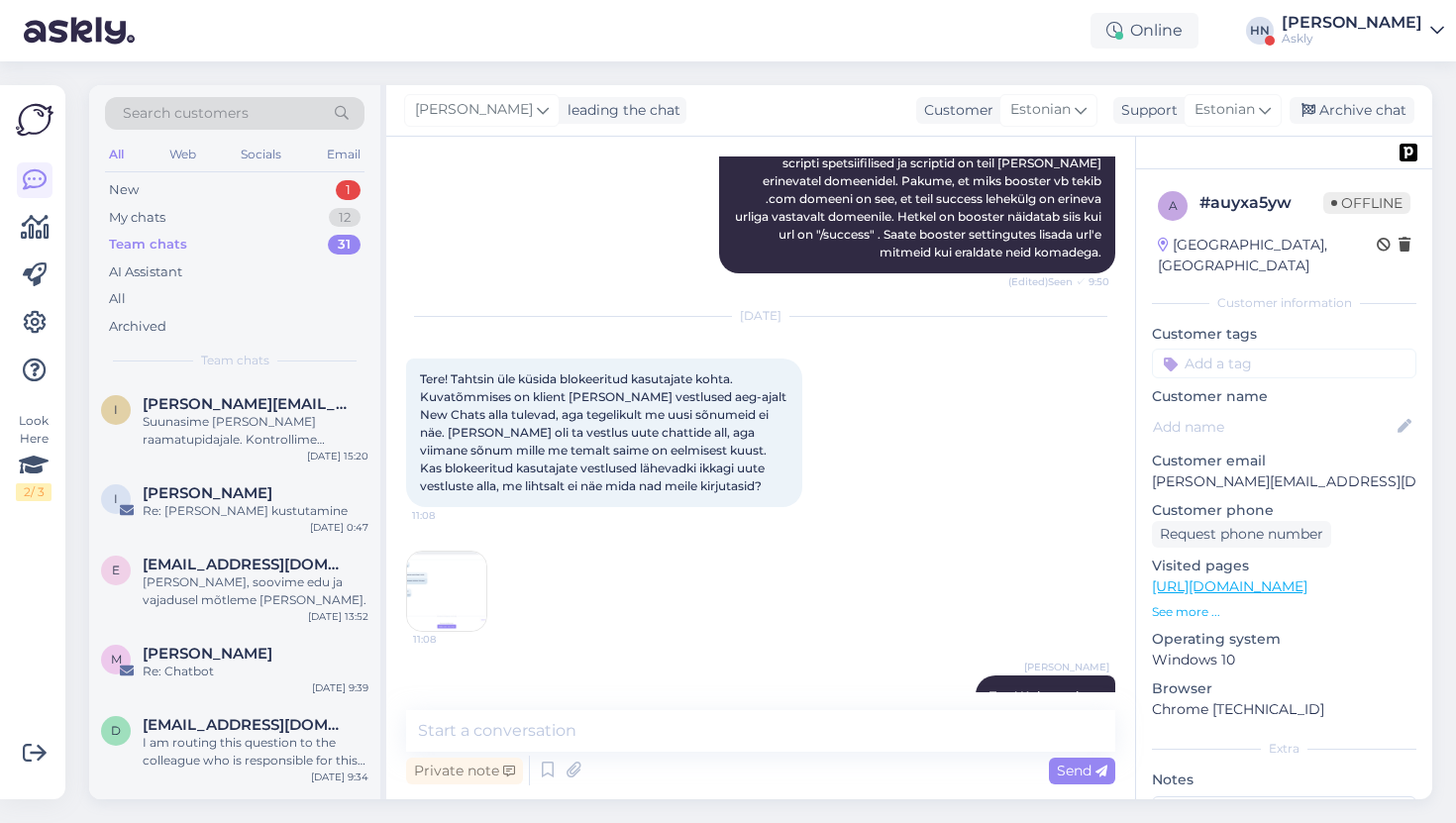 click on "Tere! Tahtsin üle küsida blokeeritud kasutajate kohta.  Kuvatõmmises on klient kelle vestlused aeg-ajalt New Chats alla tulevad, aga tegelikult me uusi sõnumeid ei näe. Tänagi oli ta vestlus uute chattide all, aga viimane sõnum mille me temalt saime on eelmisest kuust. Kas blokeeritud kasutajate vestlused lähevadki ikkagi uute vestluste alla, me lihtsalt ei näe mida nad meile kirjutasid?" at bounding box center (604, 432) 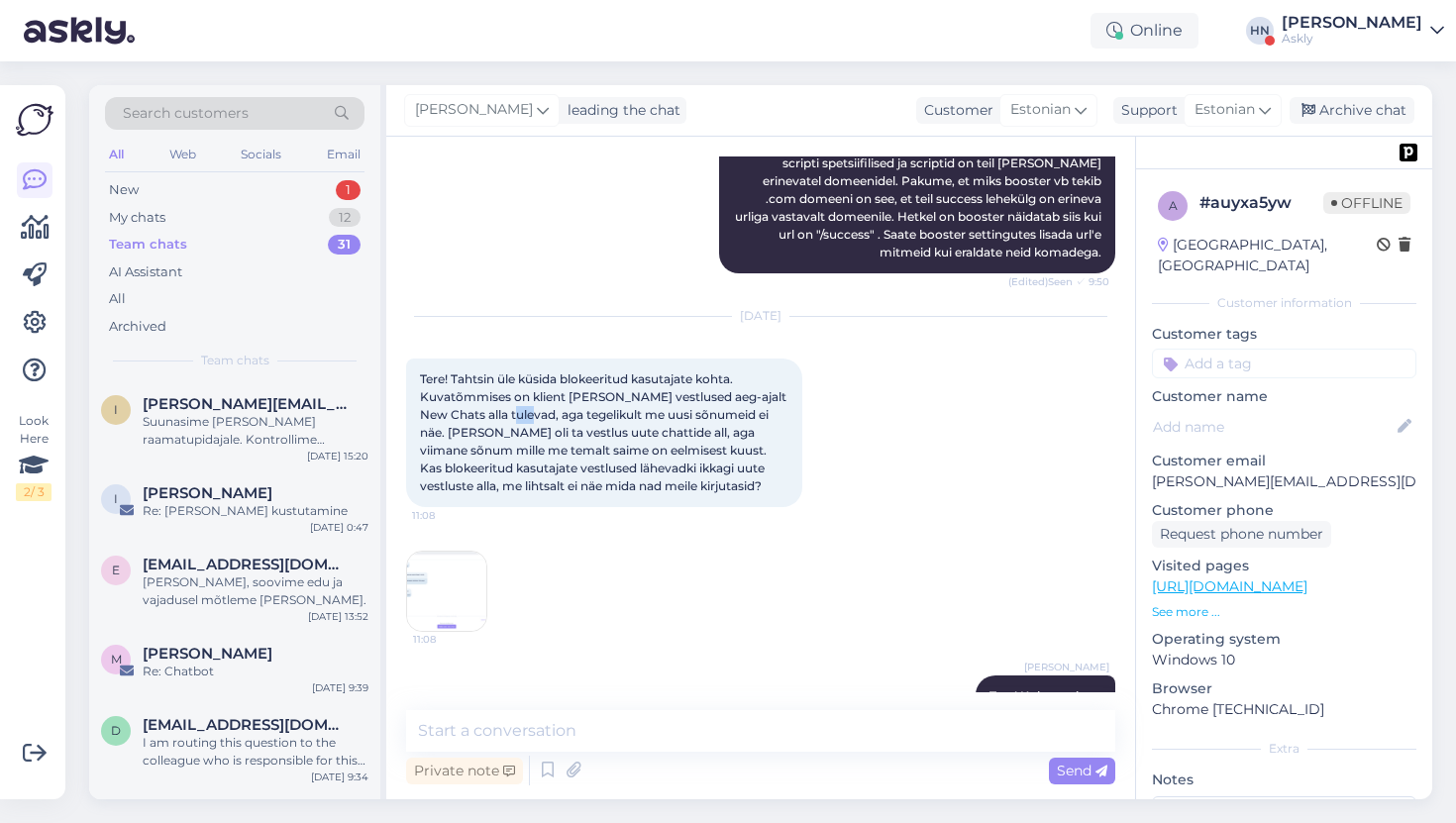 click on "Tere! Tahtsin üle küsida blokeeritud kasutajate kohta.  Kuvatõmmises on klient kelle vestlused aeg-ajalt New Chats alla tulevad, aga tegelikult me uusi sõnumeid ei näe. Tänagi oli ta vestlus uute chattide all, aga viimane sõnum mille me temalt saime on eelmisest kuust. Kas blokeeritud kasutajate vestlused lähevadki ikkagi uute vestluste alla, me lihtsalt ei näe mida nad meile kirjutasid?" at bounding box center (604, 432) 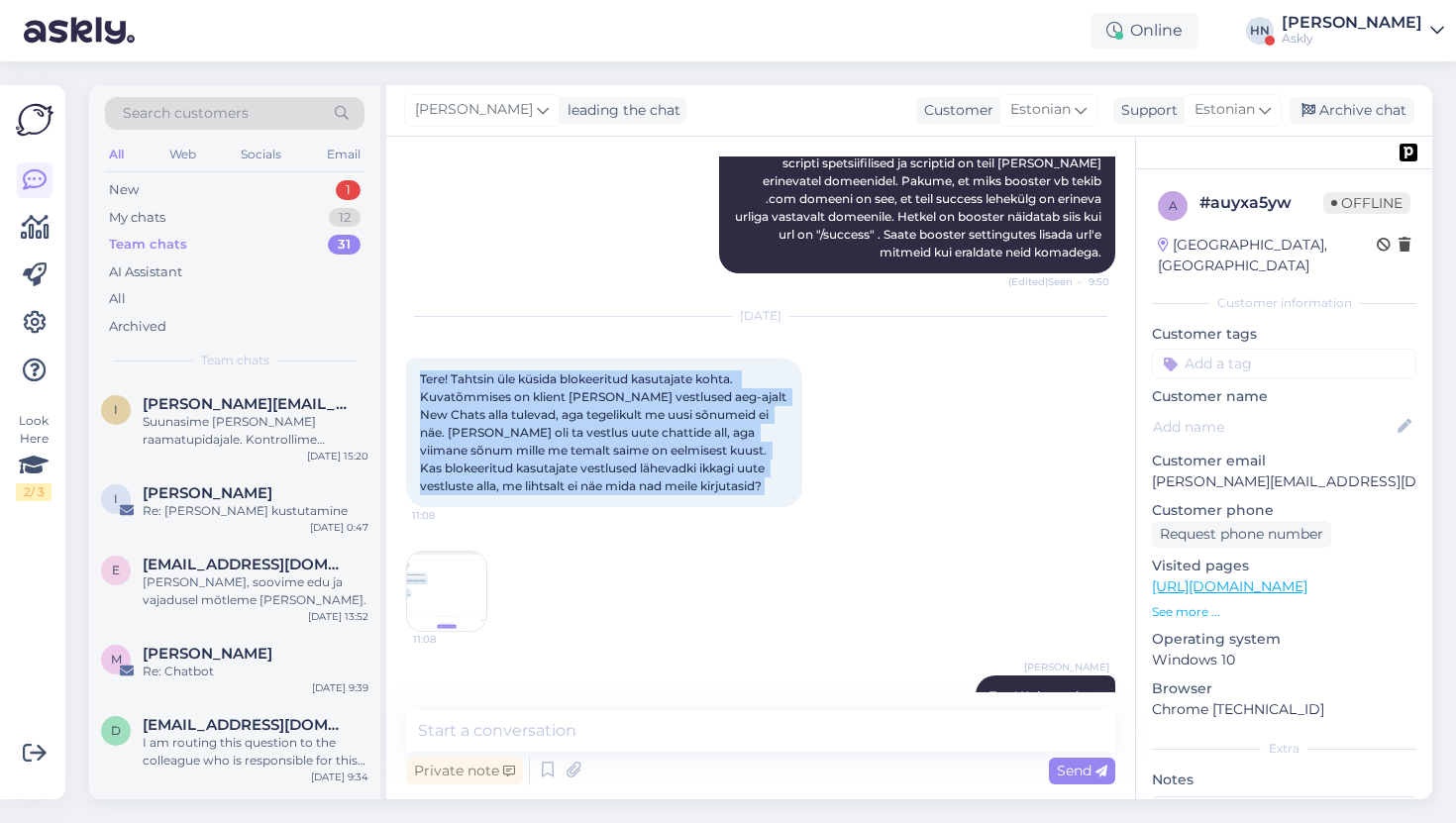 click on "Tere! Tahtsin üle küsida blokeeritud kasutajate kohta.  Kuvatõmmises on klient kelle vestlused aeg-ajalt New Chats alla tulevad, aga tegelikult me uusi sõnumeid ei näe. Tänagi oli ta vestlus uute chattide all, aga viimane sõnum mille me temalt saime on eelmisest kuust. Kas blokeeritud kasutajate vestlused lähevadki ikkagi uute vestluste alla, me lihtsalt ei näe mida nad meile kirjutasid?" at bounding box center [604, 432] 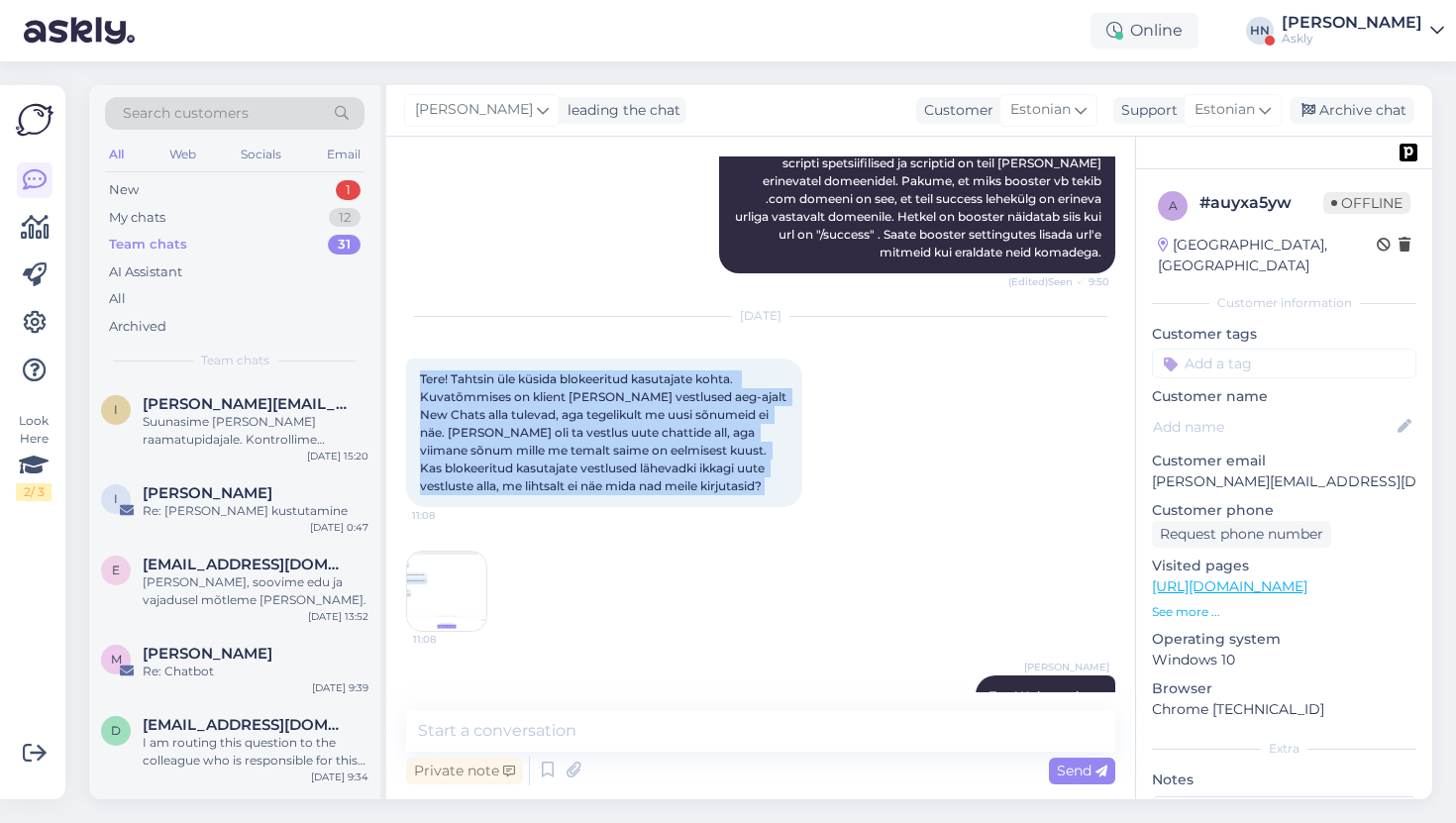 click at bounding box center (447, 591) 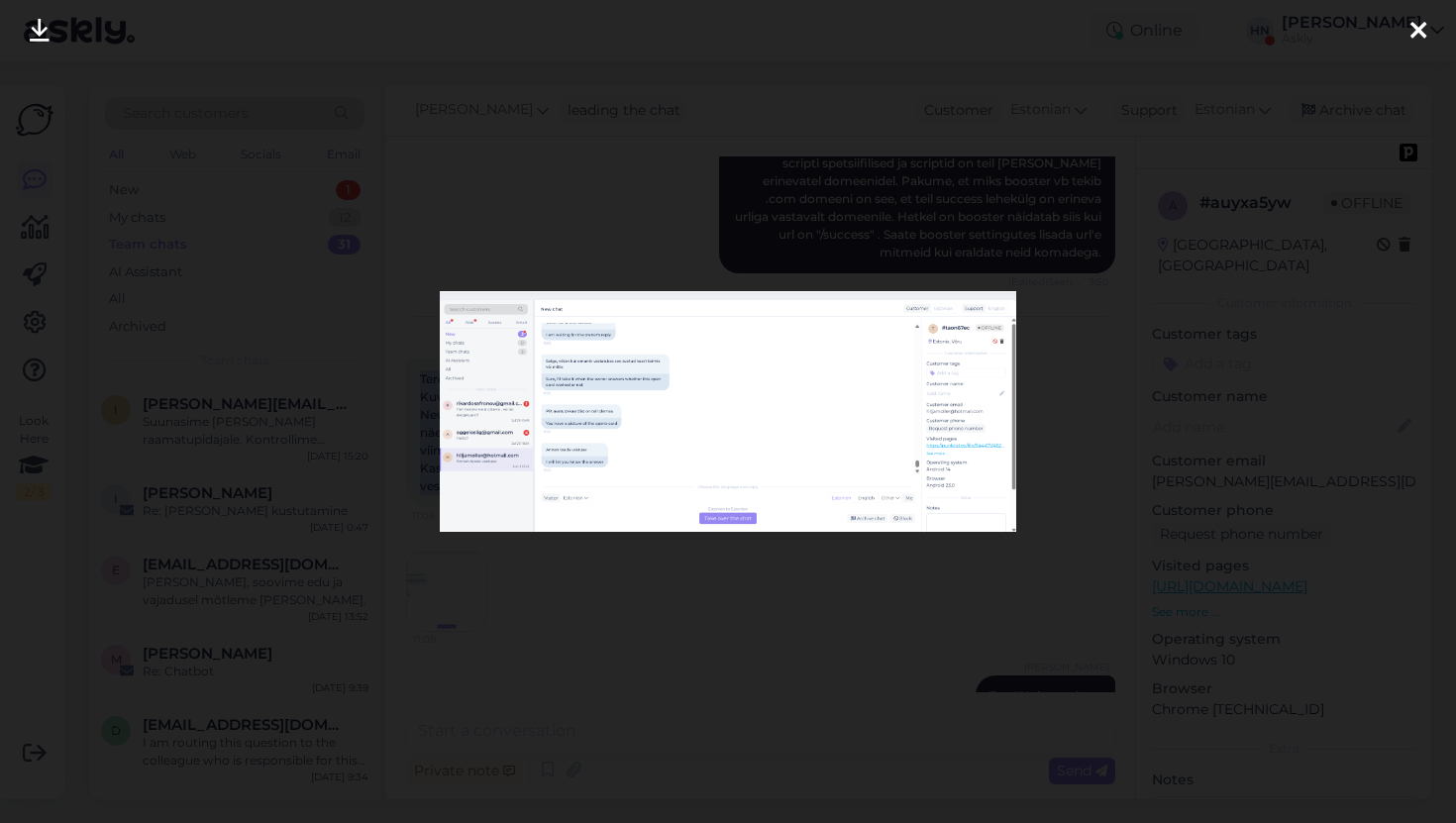 click at bounding box center [728, 411] 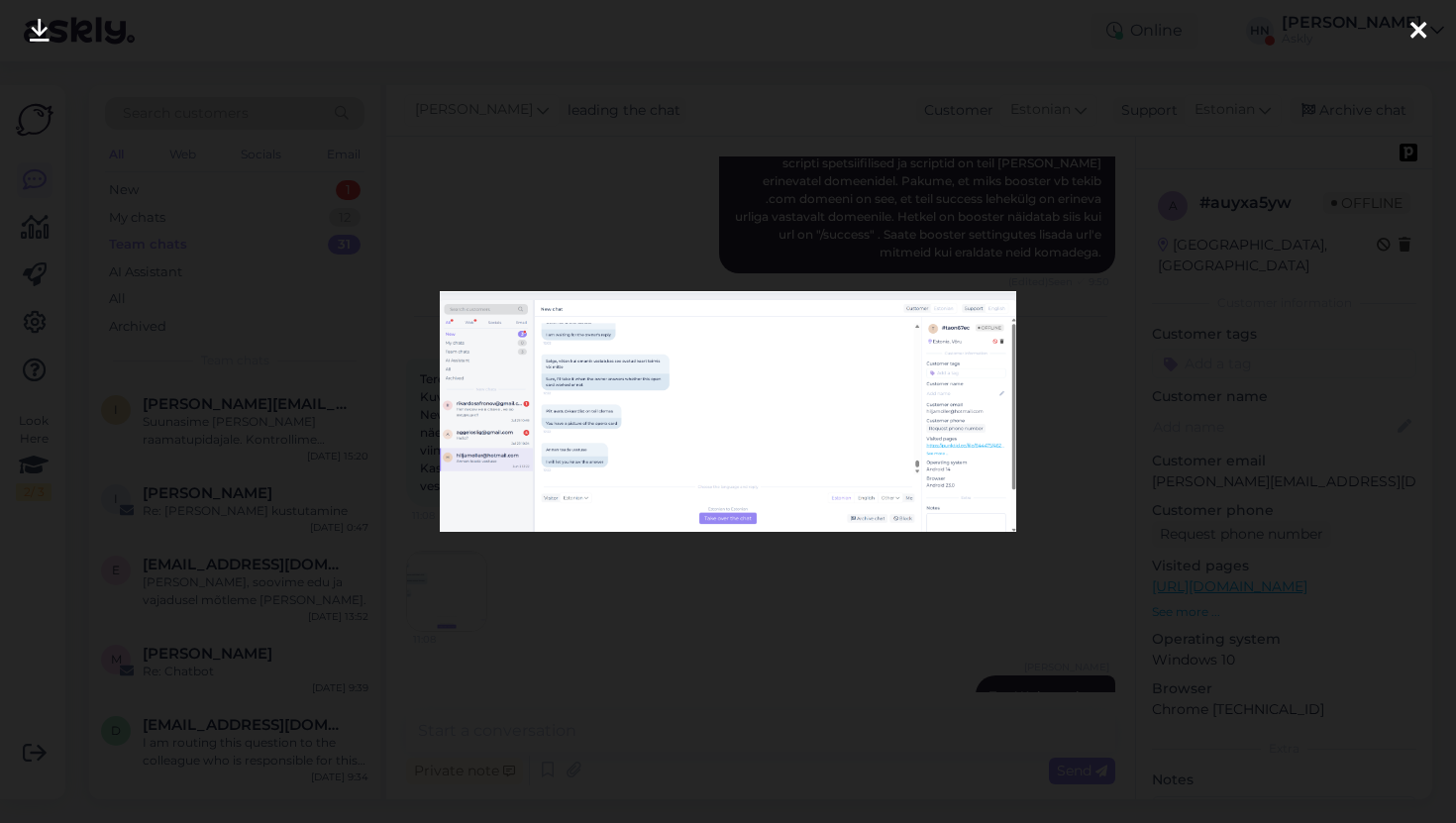 click on "Tere! Tahtsin üle küsida blokeeritud kasutajate kohta.  Kuvatõmmises on klient kelle vestlused aeg-ajalt New Chats alla tulevad, aga tegelikult me uusi sõnumeid ei näe. Tänagi oli ta vestlus uute chattide all, aga viimane sõnum mille me temalt saime on eelmisest kuust. Kas blokeeritud kasutajate vestlused lähevadki ikkagi uute vestluste alla, me lihtsalt ei näe mida nad meile kirjutasid?" at bounding box center (604, 432) 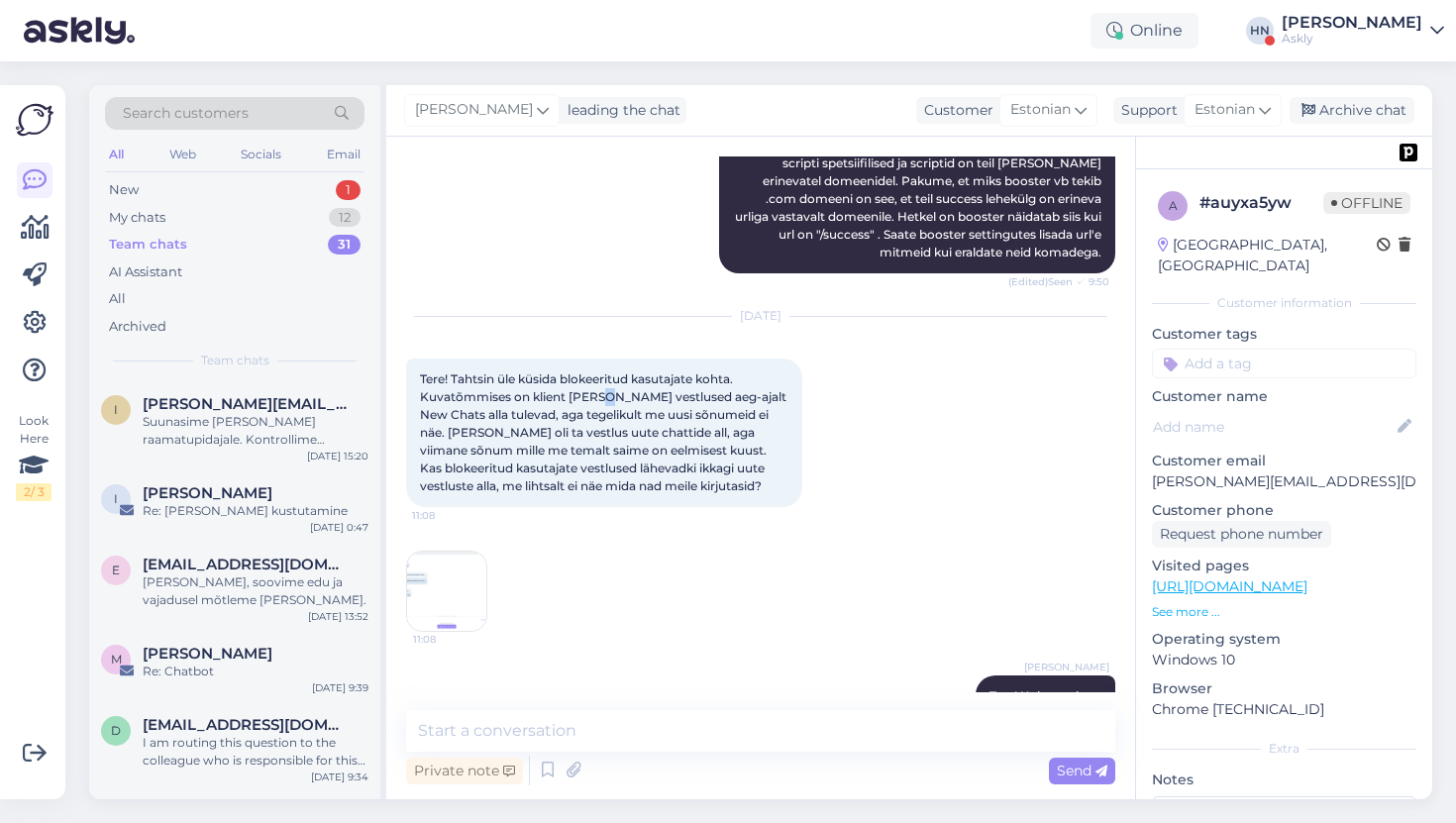 scroll, scrollTop: 16934, scrollLeft: 0, axis: vertical 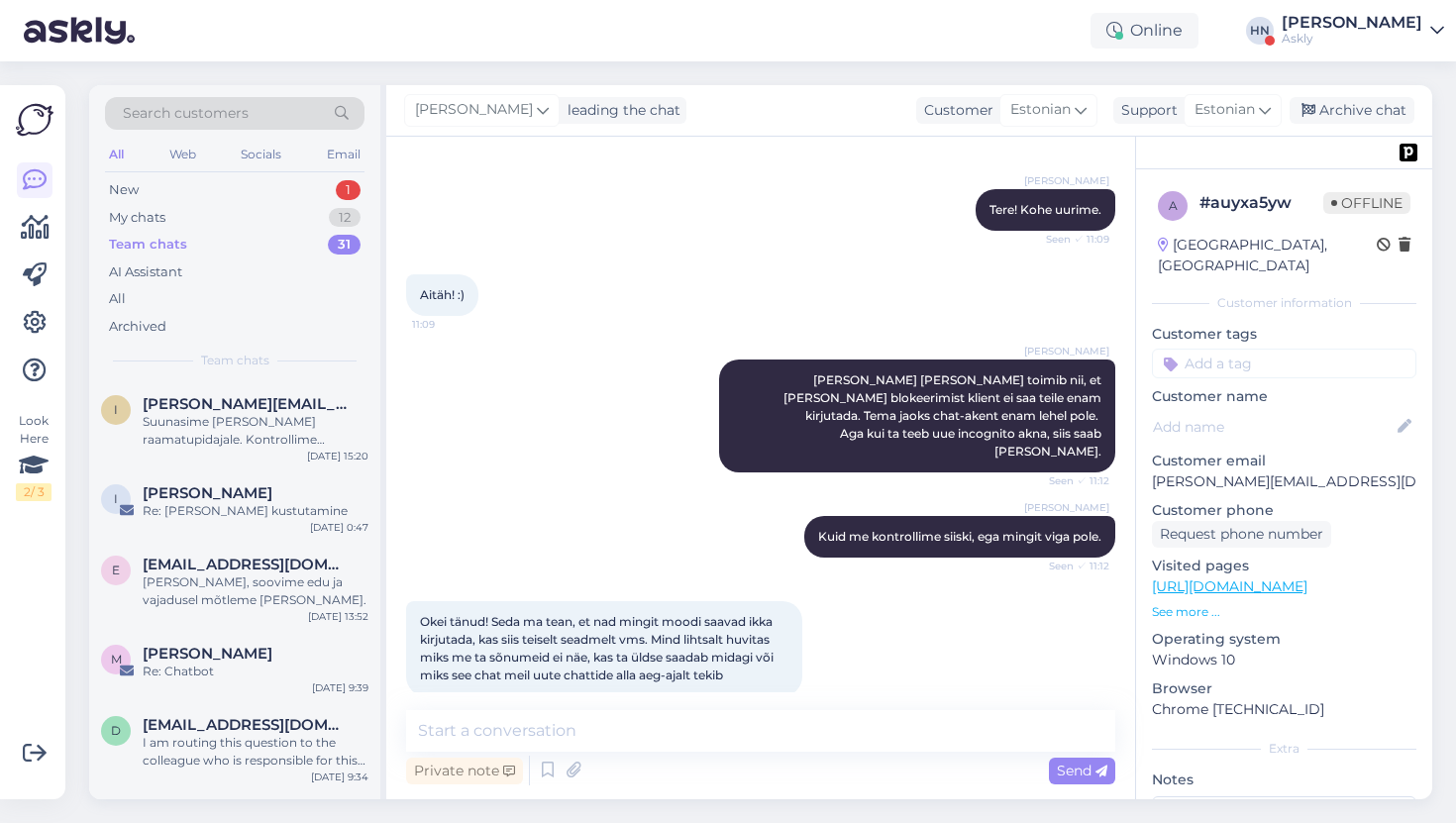 click on "Okei tänud! Seda ma tean, et nad mingit moodi saavad ikka kirjutada, kas siis teiselt seadmelt vms. Mind lihtsalt huvitas miks me ta sõnumeid ei näe, kas ta üldse saadab midagi või miks see chat meil uute chattide alla aeg-ajalt tekib" at bounding box center (598, 648) 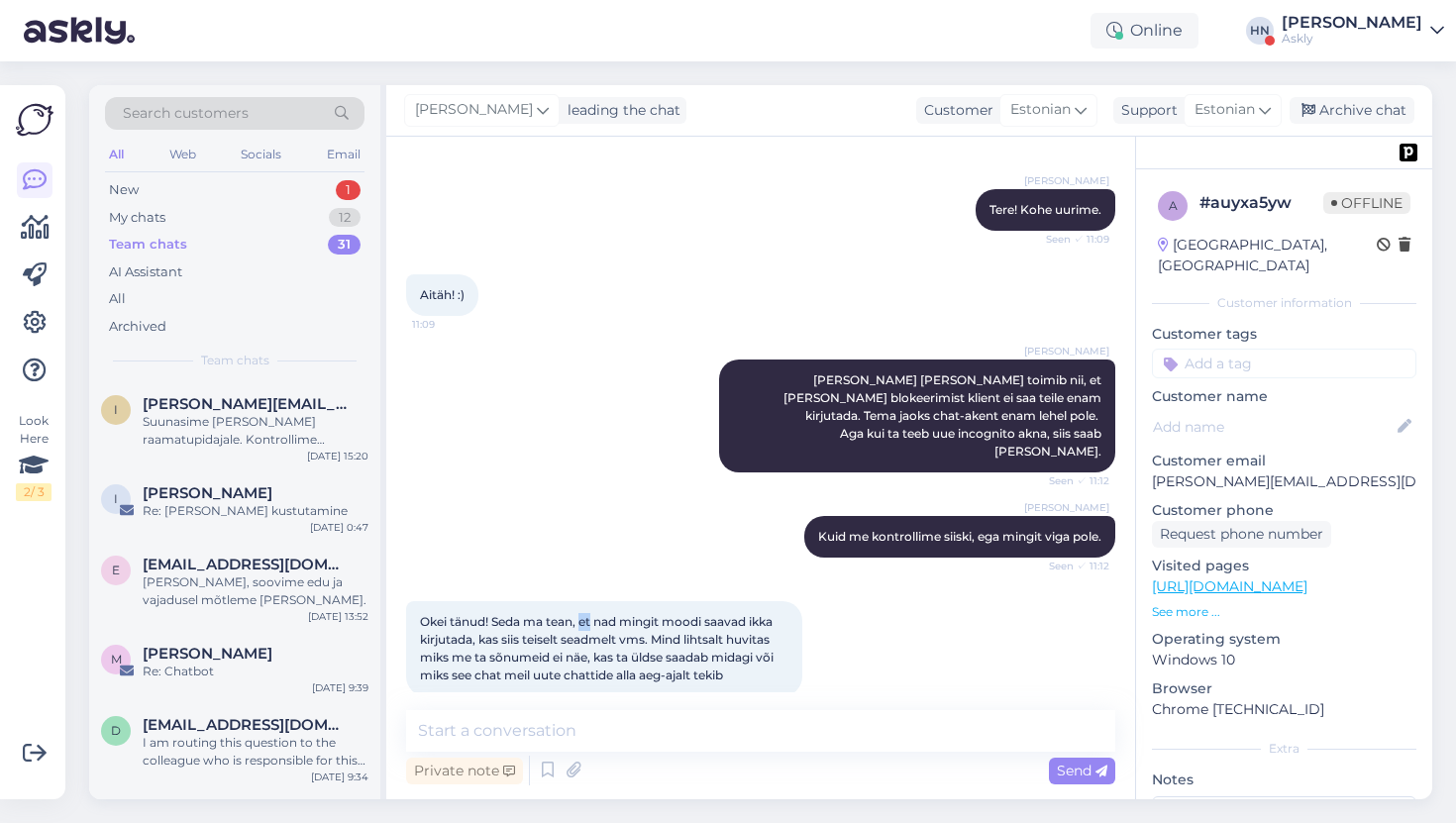 click on "Okei tänud! Seda ma tean, et nad mingit moodi saavad ikka kirjutada, kas siis teiselt seadmelt vms. Mind lihtsalt huvitas miks me ta sõnumeid ei näe, kas ta üldse saadab midagi või miks see chat meil uute chattide alla aeg-ajalt tekib" at bounding box center [598, 648] 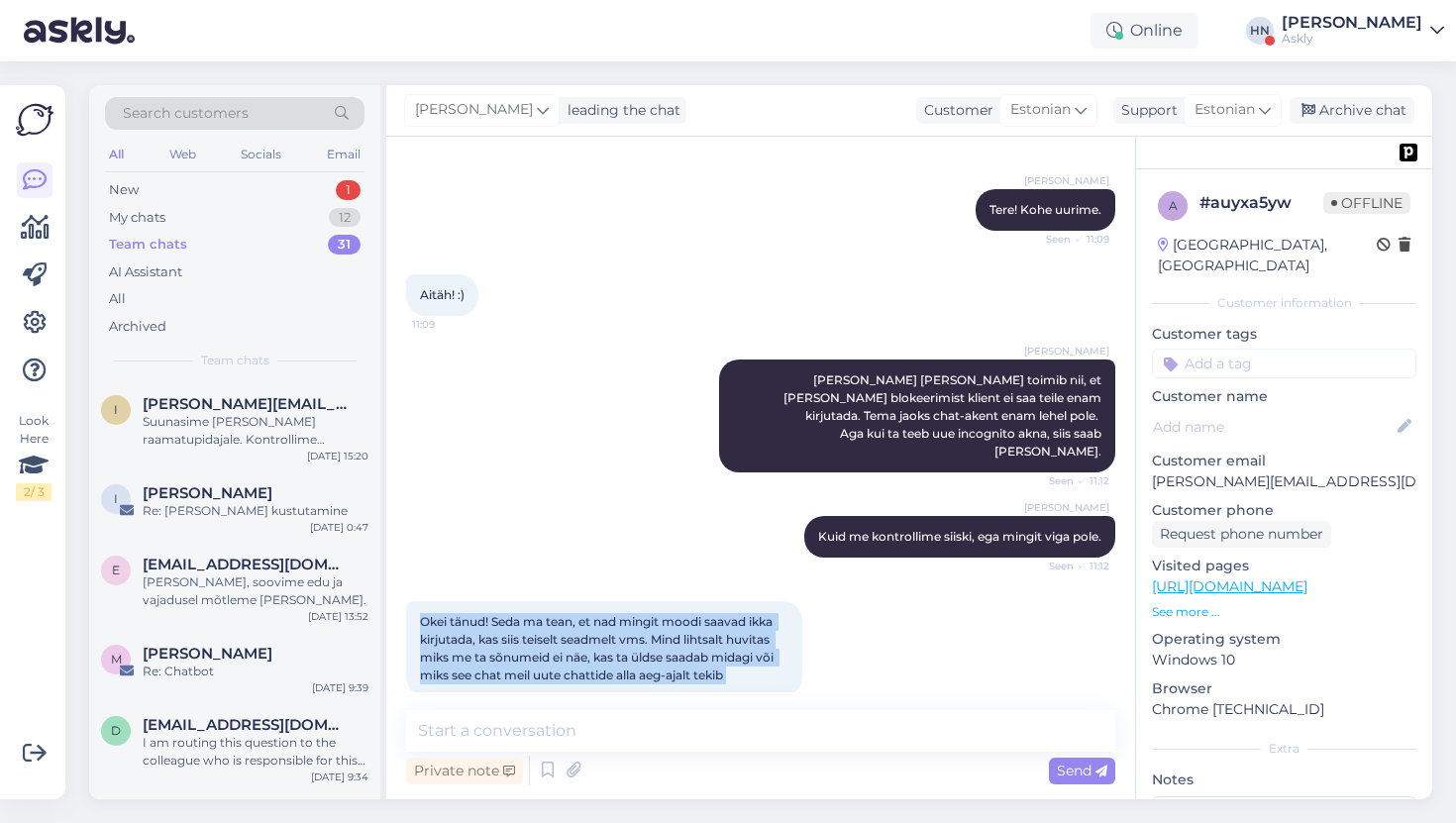 click on "Okei tänud! Seda ma tean, et nad mingit moodi saavad ikka kirjutada, kas siis teiselt seadmelt vms. Mind lihtsalt huvitas miks me ta sõnumeid ei näe, kas ta üldse saadab midagi või miks see chat meil uute chattide alla aeg-ajalt tekib" at bounding box center (598, 648) 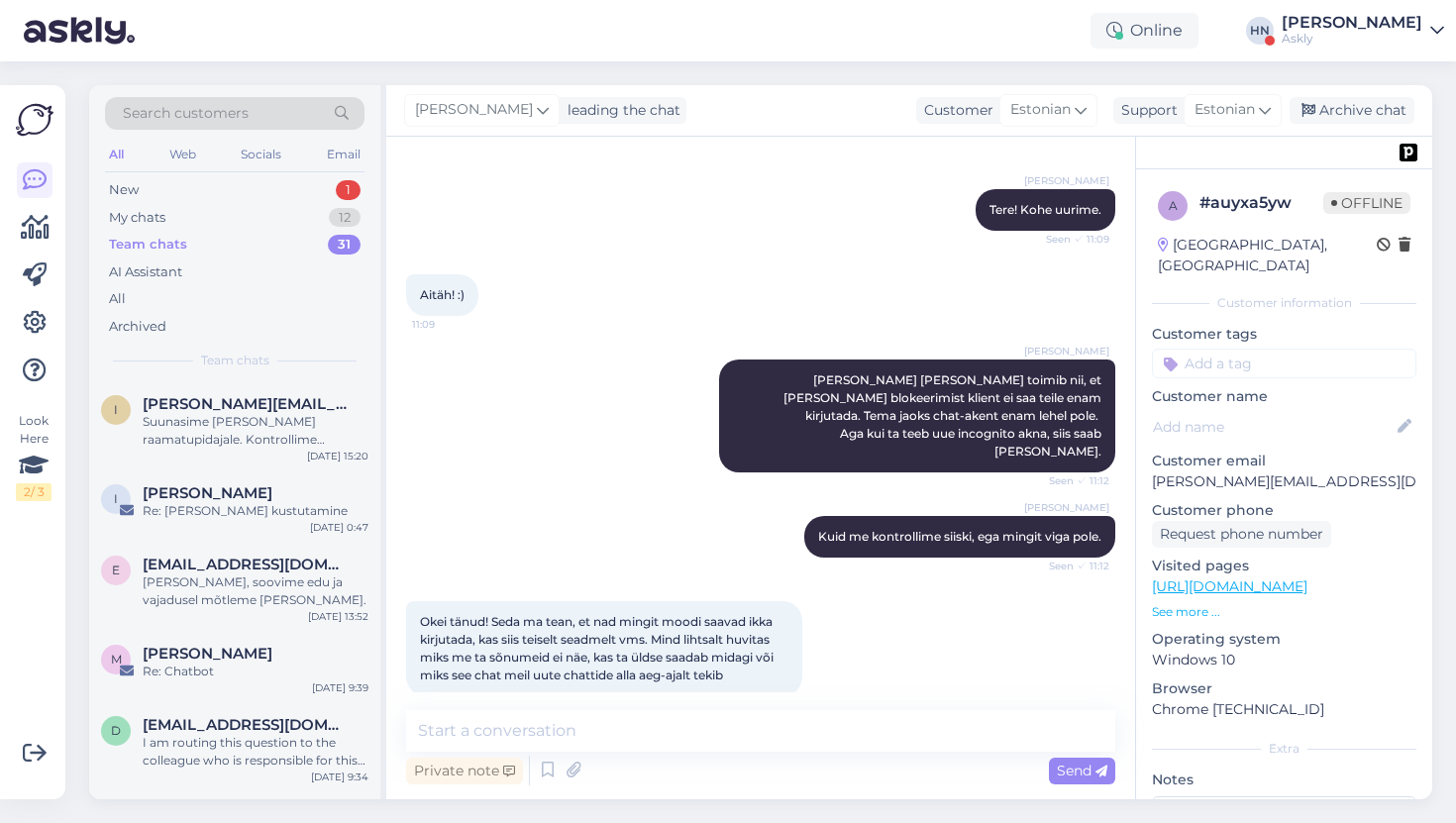 click on "Okei tänud! Seda ma tean, et nad mingit moodi saavad ikka kirjutada, kas siis teiselt seadmelt vms. Mind lihtsalt huvitas miks me ta sõnumeid ei näe, kas ta üldse saadab midagi või miks see chat meil uute chattide alla aeg-ajalt tekib" at bounding box center (598, 648) 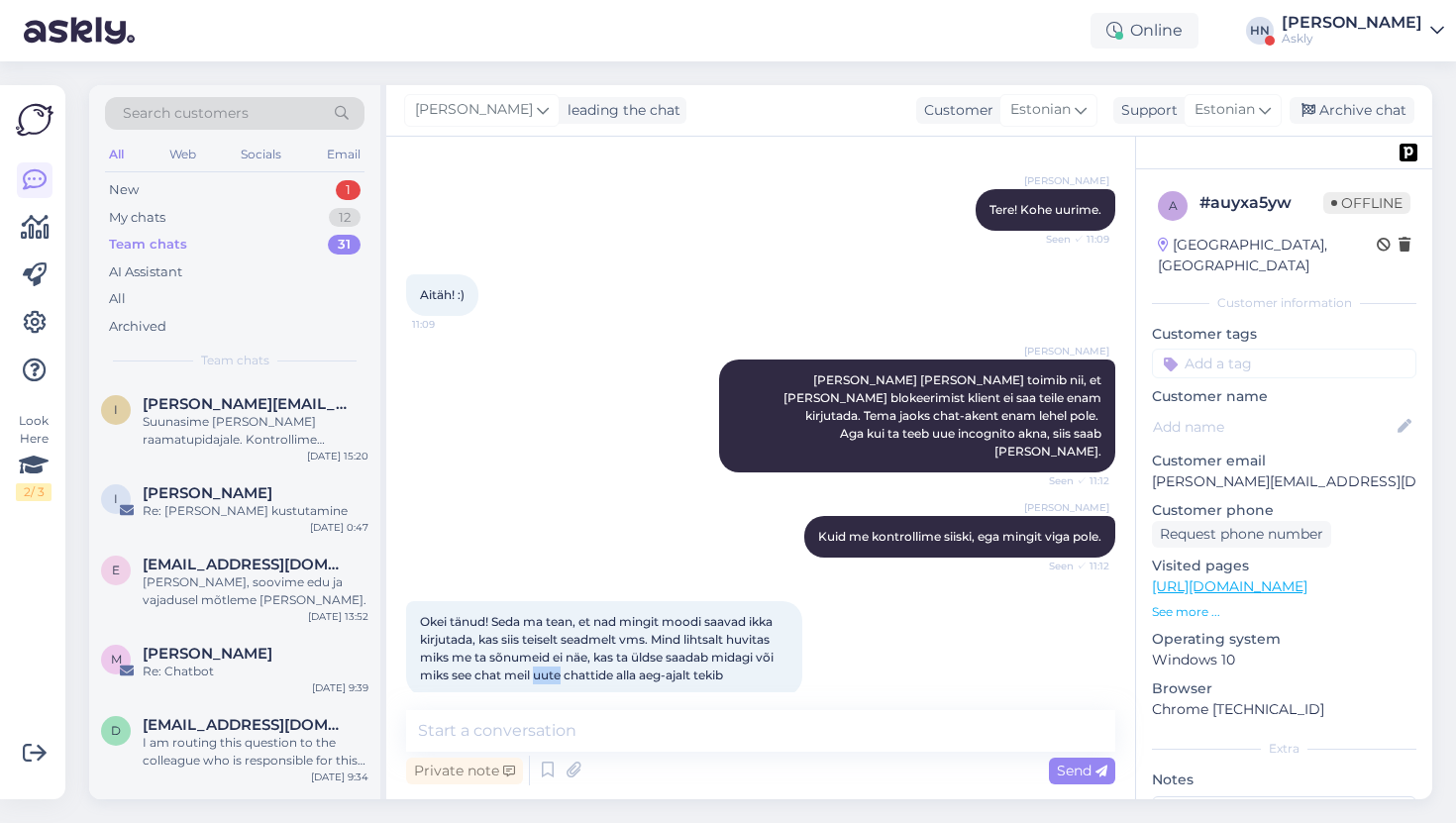 click on "Okei tänud! Seda ma tean, et nad mingit moodi saavad ikka kirjutada, kas siis teiselt seadmelt vms. Mind lihtsalt huvitas miks me ta sõnumeid ei näe, kas ta üldse saadab midagi või miks see chat meil uute chattide alla aeg-ajalt tekib" at bounding box center (598, 648) 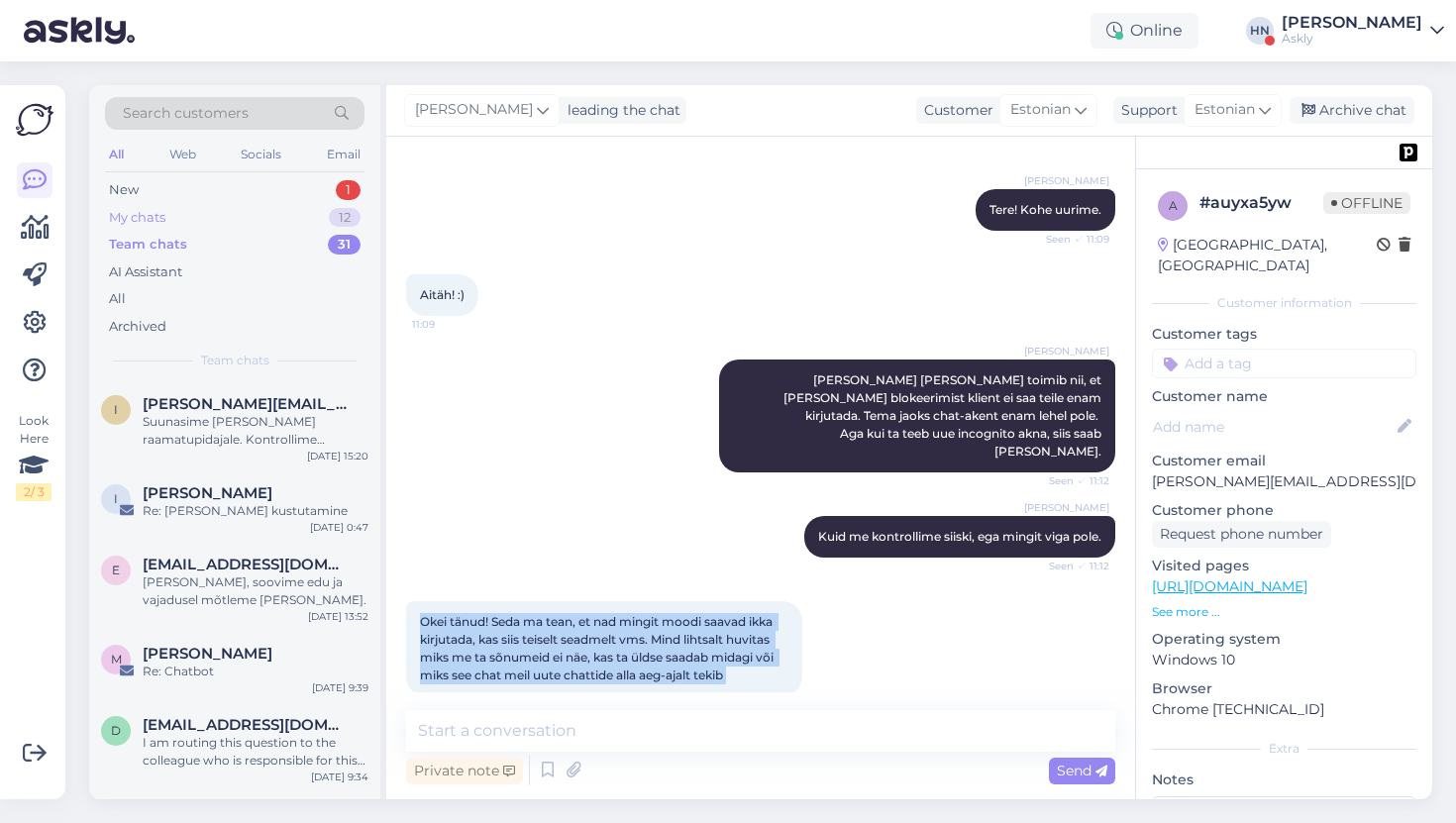 click on "My chats 12" at bounding box center (235, 218) 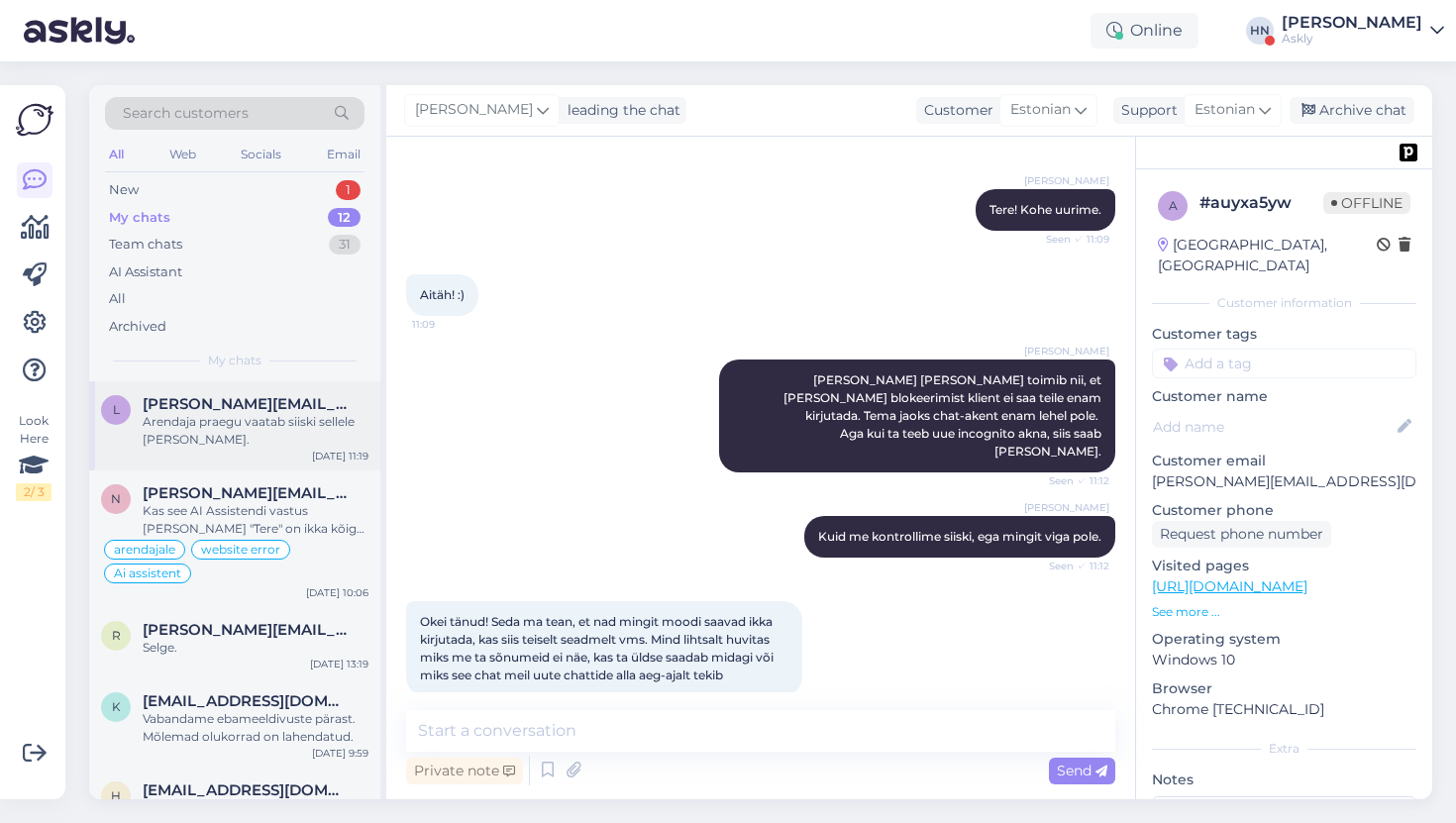 click on "laura@punktid.ee" at bounding box center [246, 404] 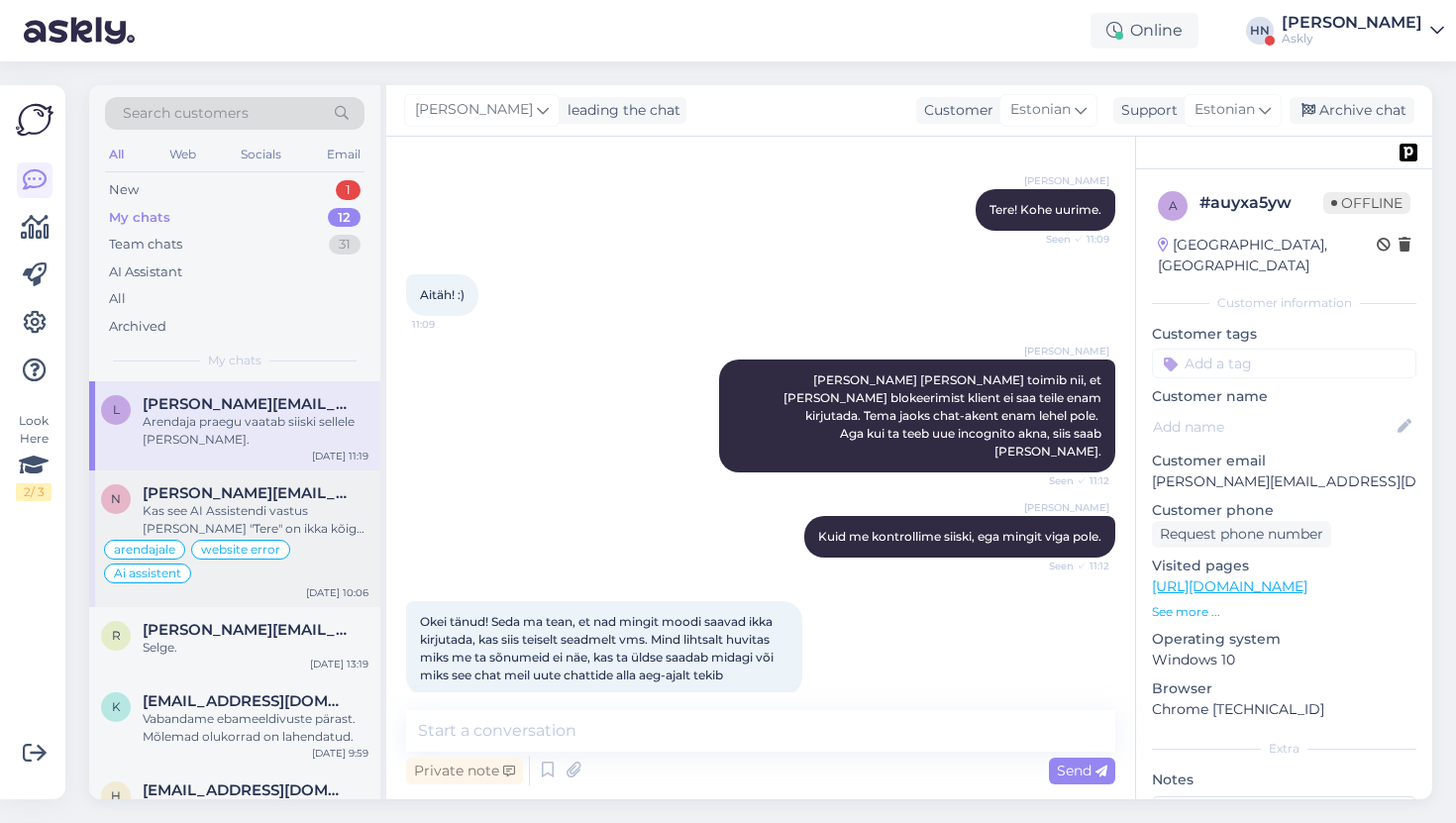 click on "n nelly.vahtramaa@bustruckparts.com Kas see AI Assistendi vastus peale "Tere" on ikka kõige adekvaatsem?  arendajale website error Ai assistent Jul 29 10:06" at bounding box center (235, 539) 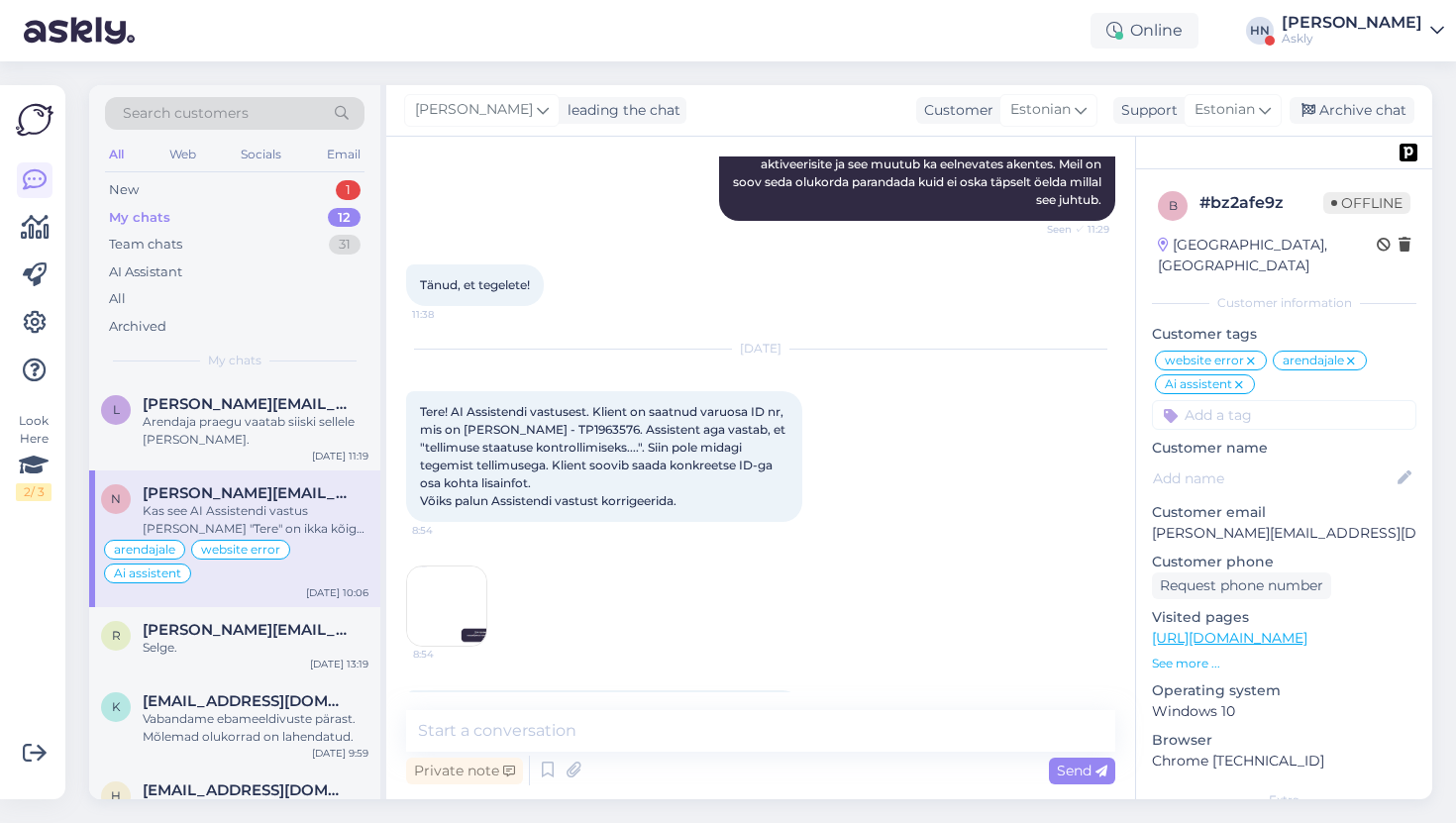 scroll, scrollTop: 14302, scrollLeft: 0, axis: vertical 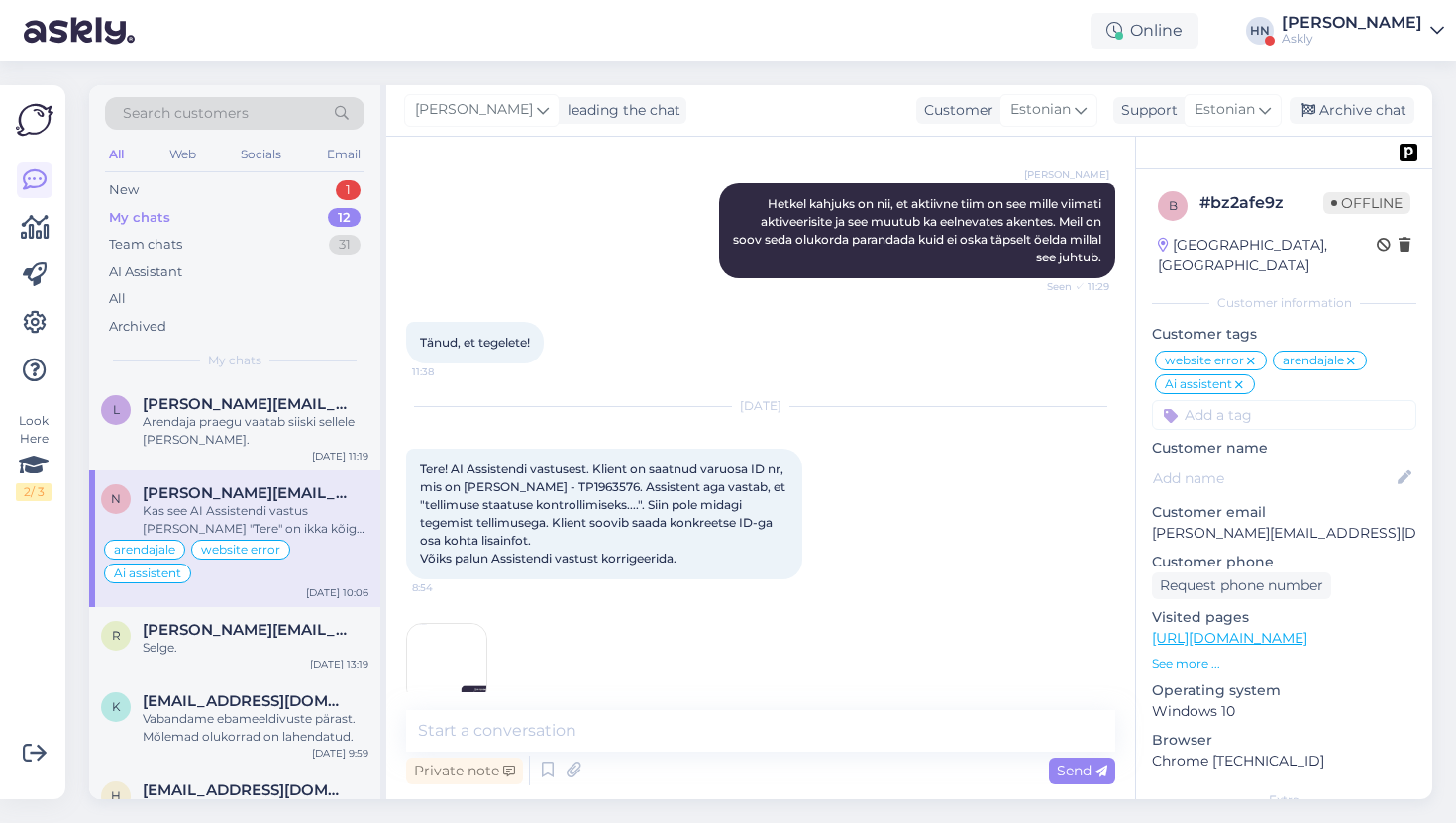 click on "Tere! AI Assistendi vastusest. Klient on saatnud varuosa ID nr, mis on kujul - TP1963576. Assistent aga vastab, et "tellimuse staatuse kontrollimiseks....". Siin pole midagi tegemist tellimusega. Klient soovib saada konkreetse ID-ga osa kohta lisainfot.
Võiks palun Assistendi vastust korrigeerida." at bounding box center (604, 513) 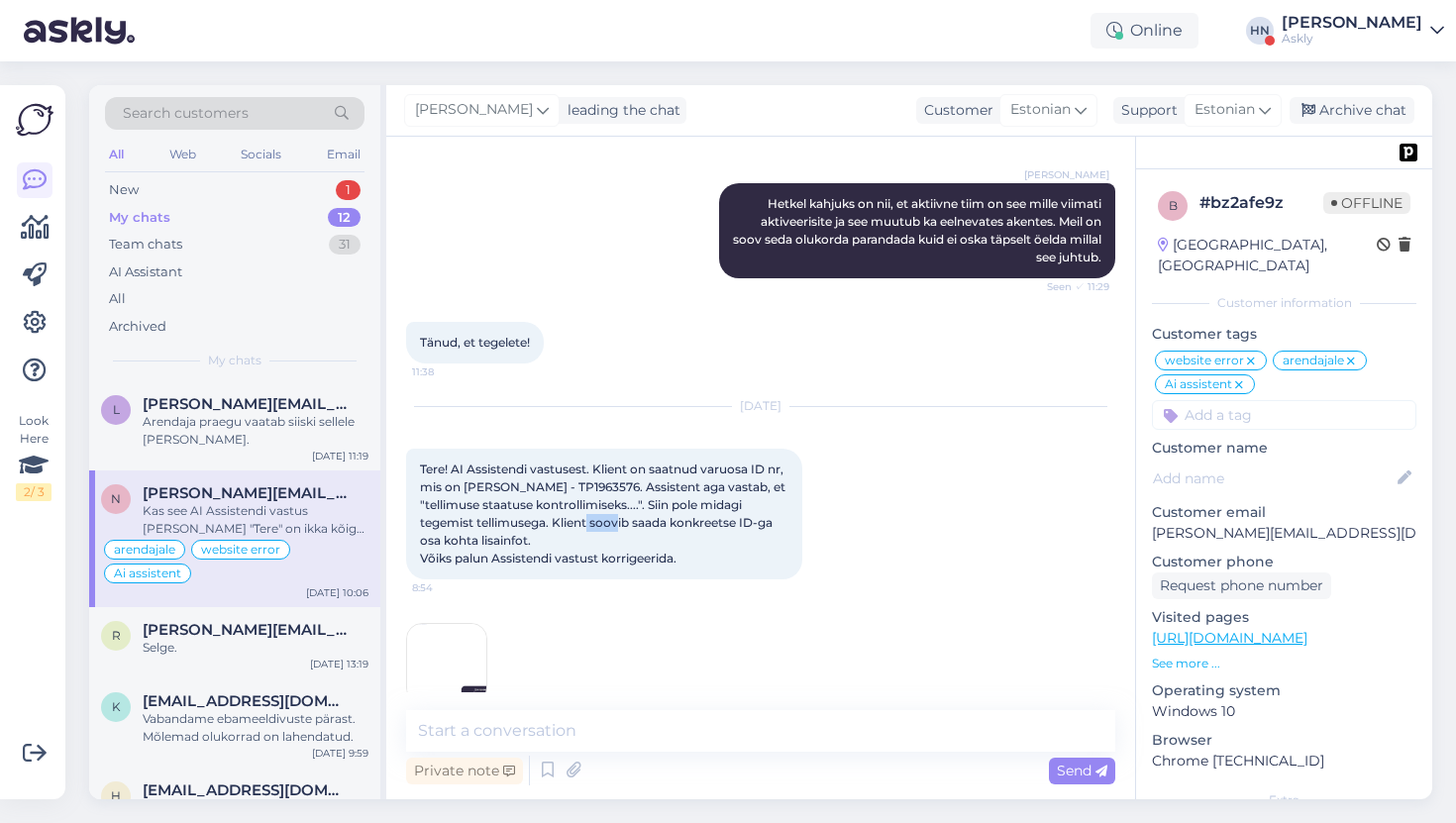 click on "Tere! AI Assistendi vastusest. Klient on saatnud varuosa ID nr, mis on kujul - TP1963576. Assistent aga vastab, et "tellimuse staatuse kontrollimiseks....". Siin pole midagi tegemist tellimusega. Klient soovib saada konkreetse ID-ga osa kohta lisainfot.
Võiks palun Assistendi vastust korrigeerida." at bounding box center [604, 513] 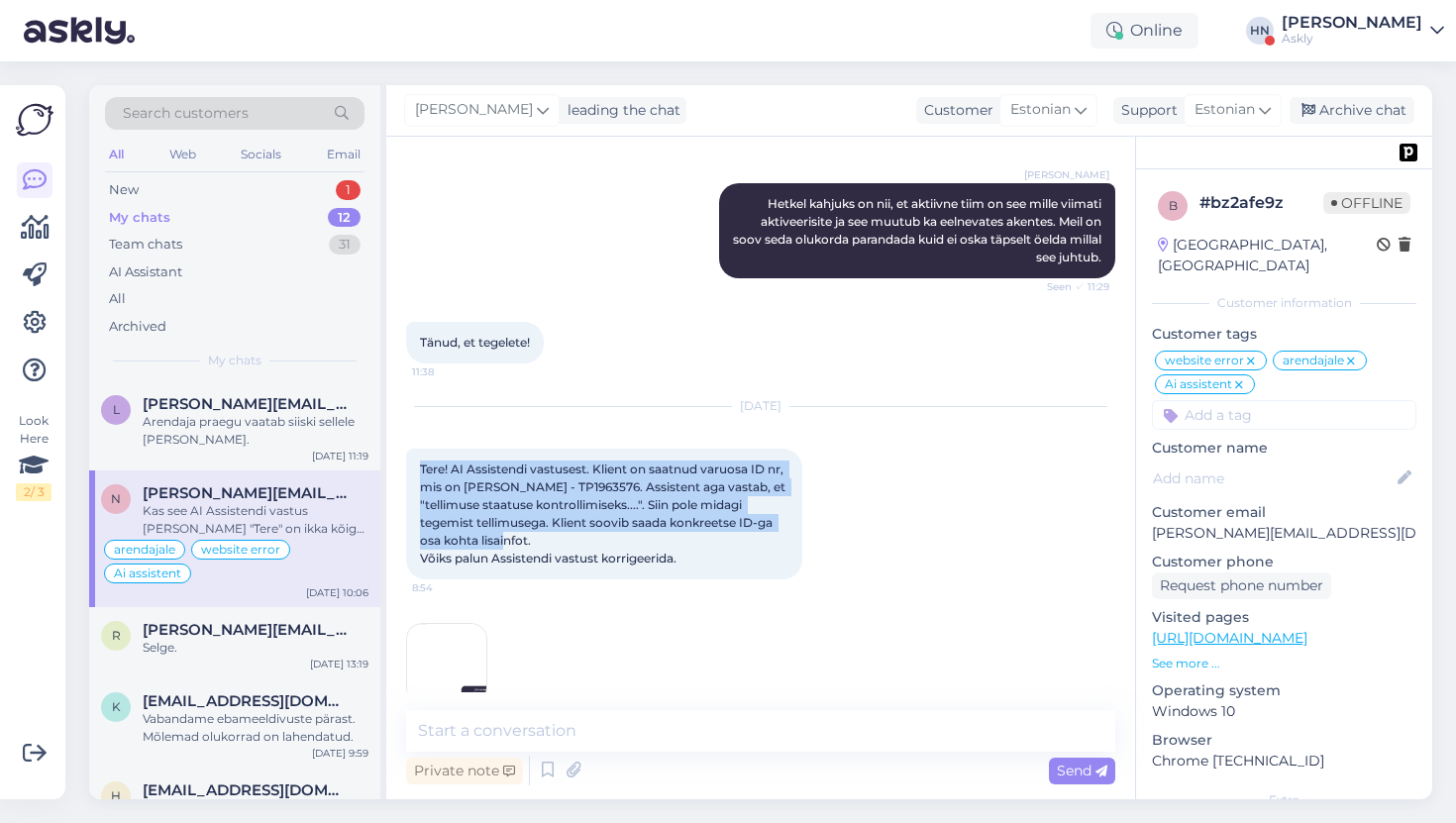click on "Tere! AI Assistendi vastusest. Klient on saatnud varuosa ID nr, mis on kujul - TP1963576. Assistent aga vastab, et "tellimuse staatuse kontrollimiseks....". Siin pole midagi tegemist tellimusega. Klient soovib saada konkreetse ID-ga osa kohta lisainfot.
Võiks palun Assistendi vastust korrigeerida." at bounding box center [604, 513] 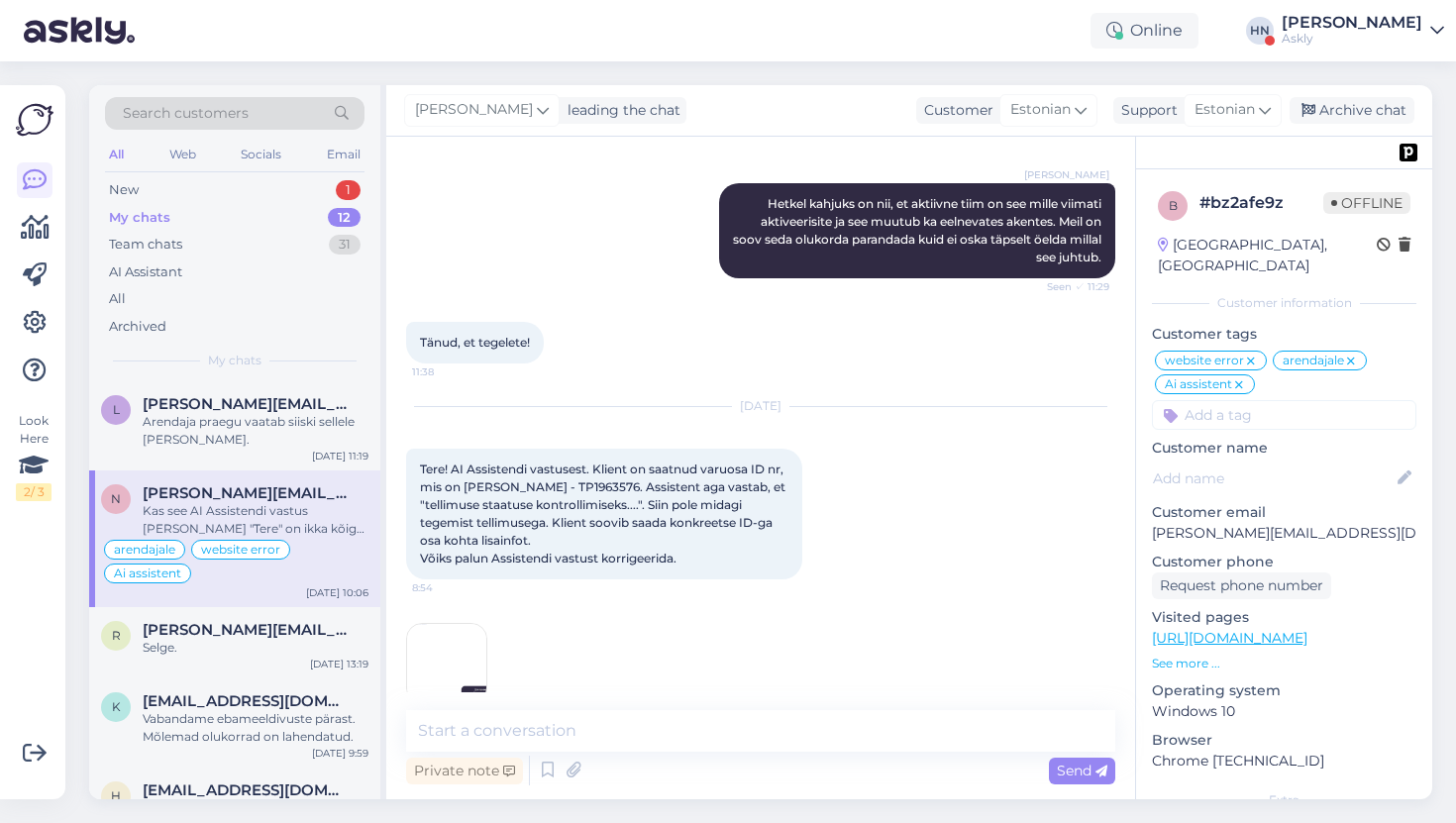 click at bounding box center [447, 664] 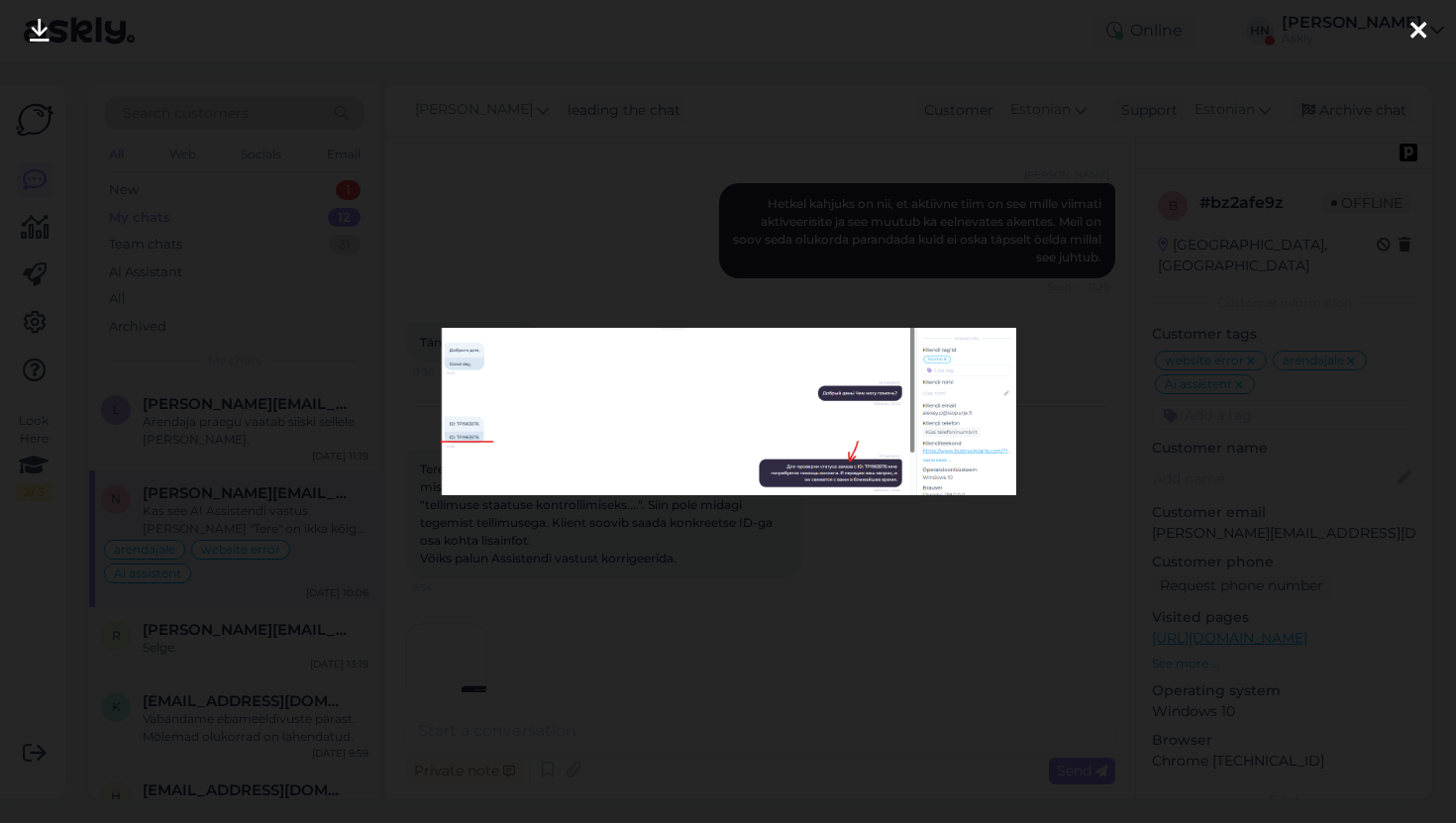 click at bounding box center (728, 411) 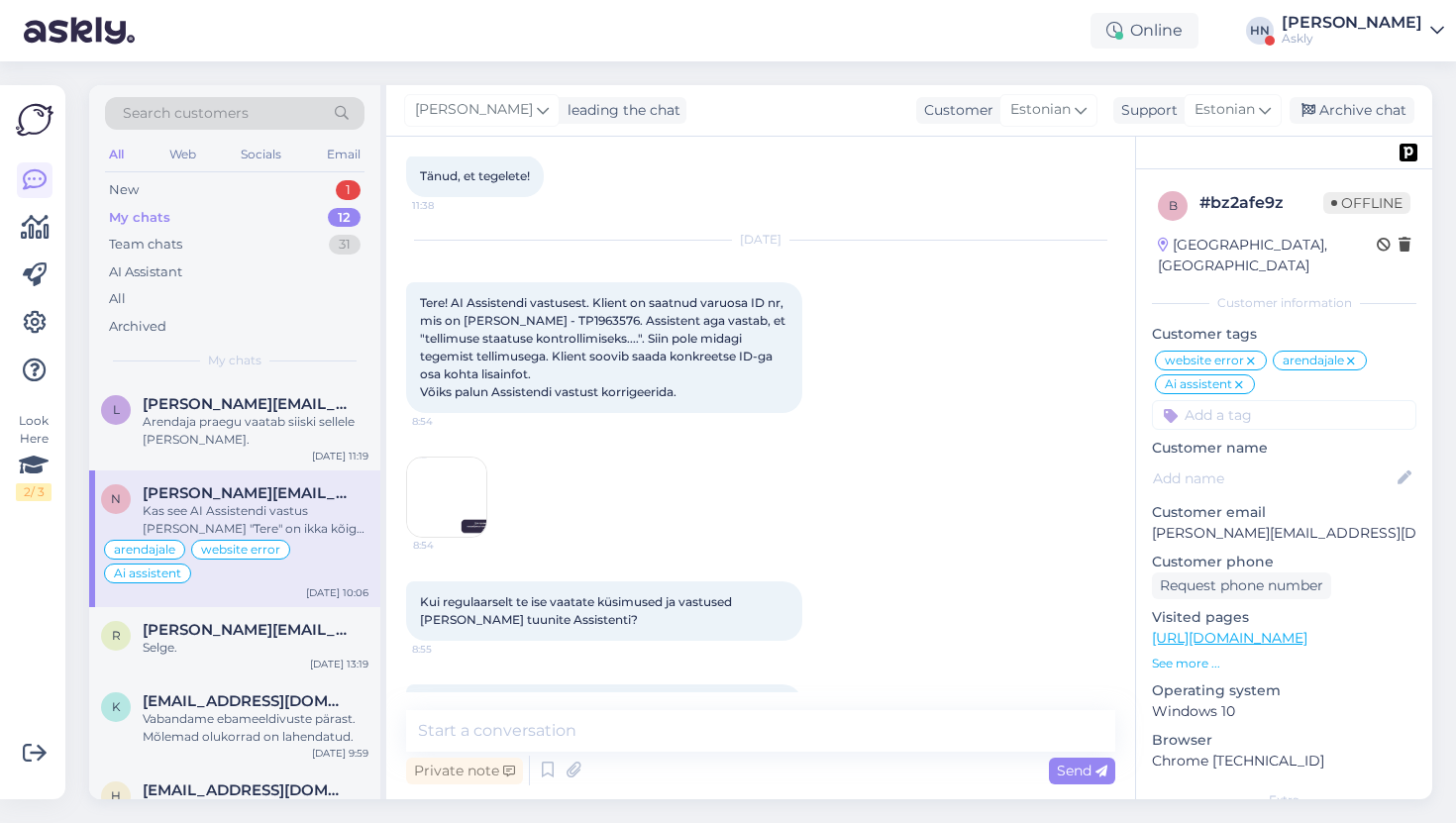 scroll, scrollTop: 14488, scrollLeft: 0, axis: vertical 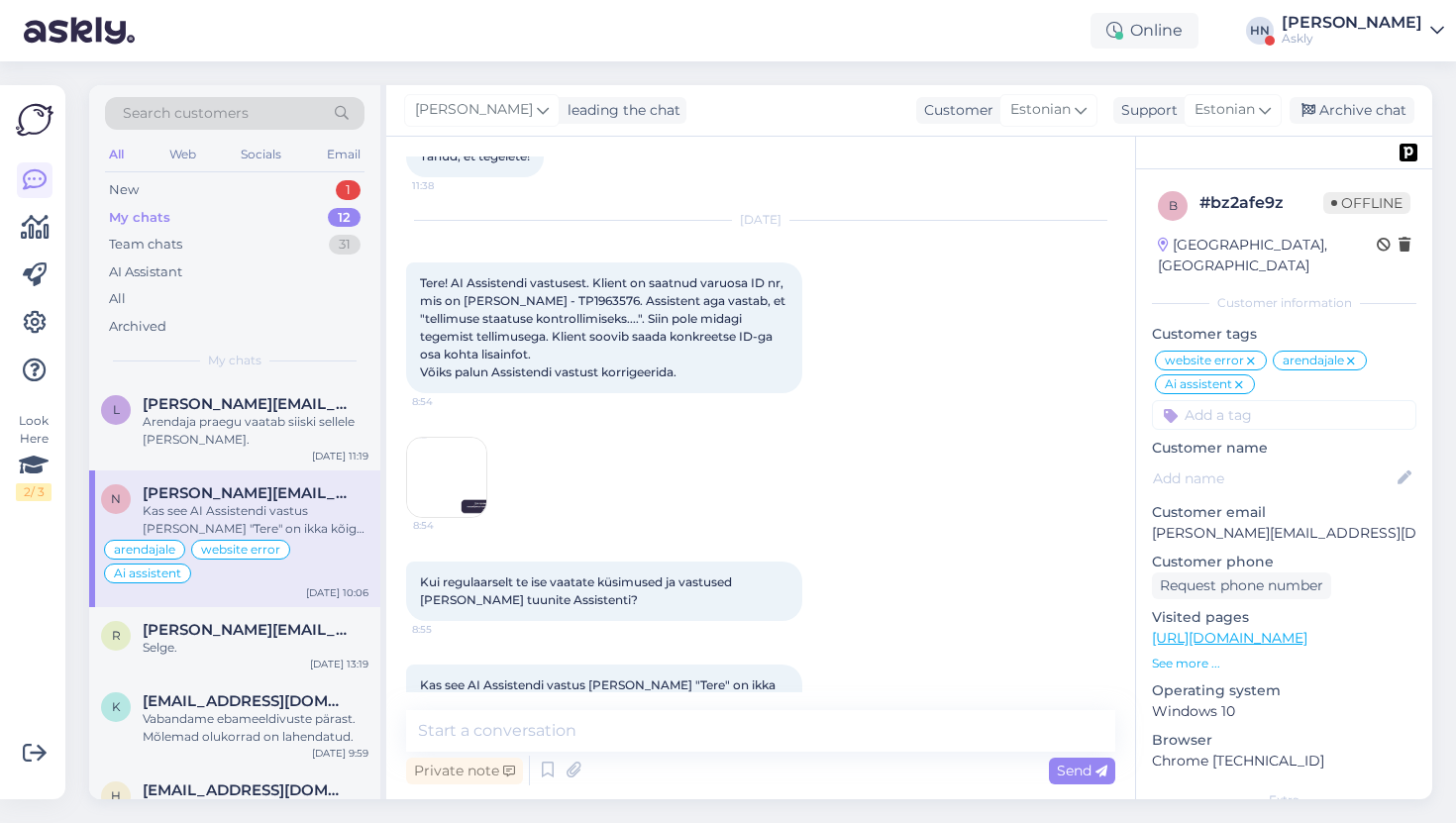click on "Kas see AI Assistendi vastus peale "Tere" on ikka kõige adekvaatsem?" at bounding box center (599, 693) 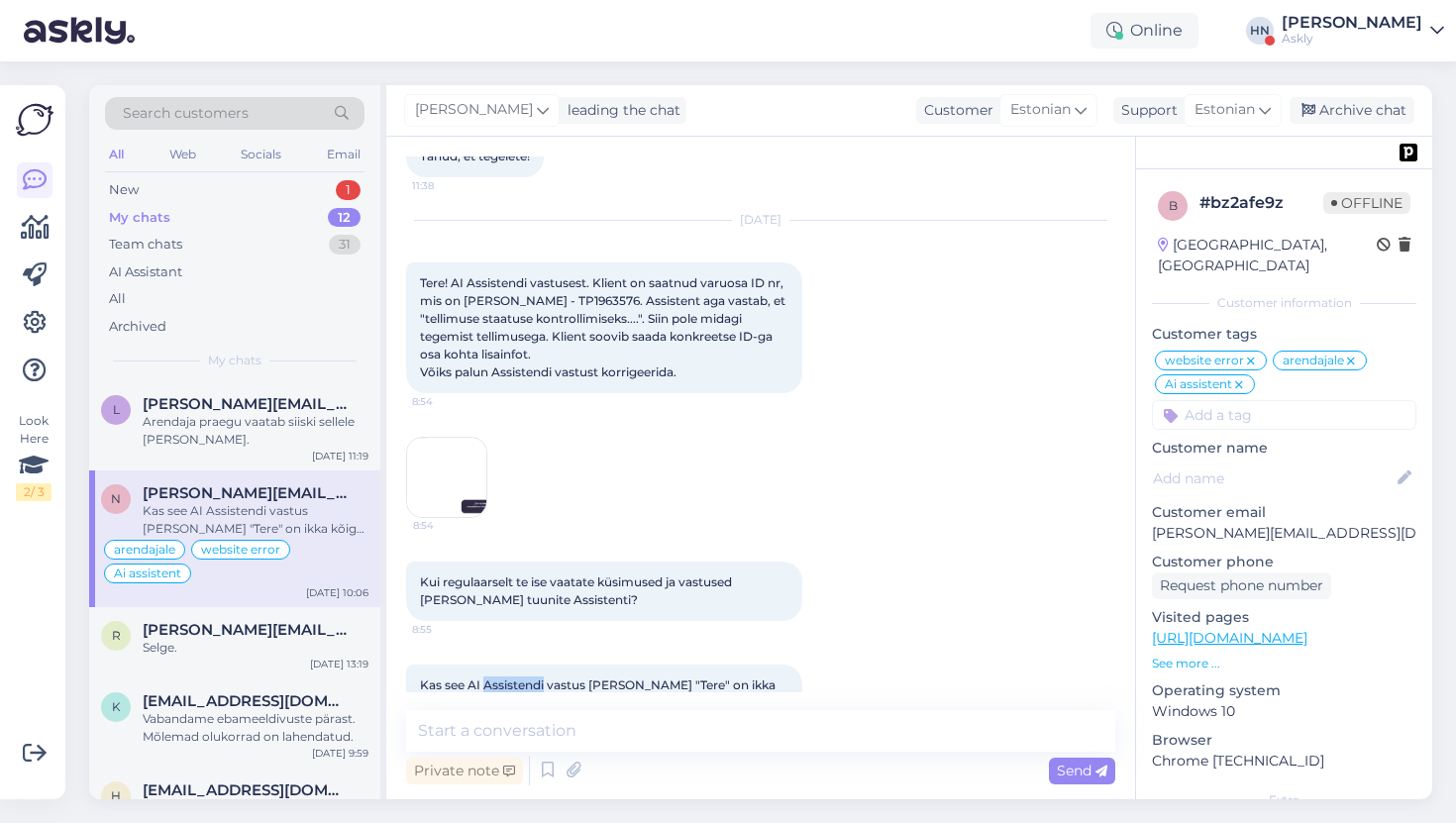 click on "Kas see AI Assistendi vastus peale "Tere" on ikka kõige adekvaatsem?" at bounding box center (599, 693) 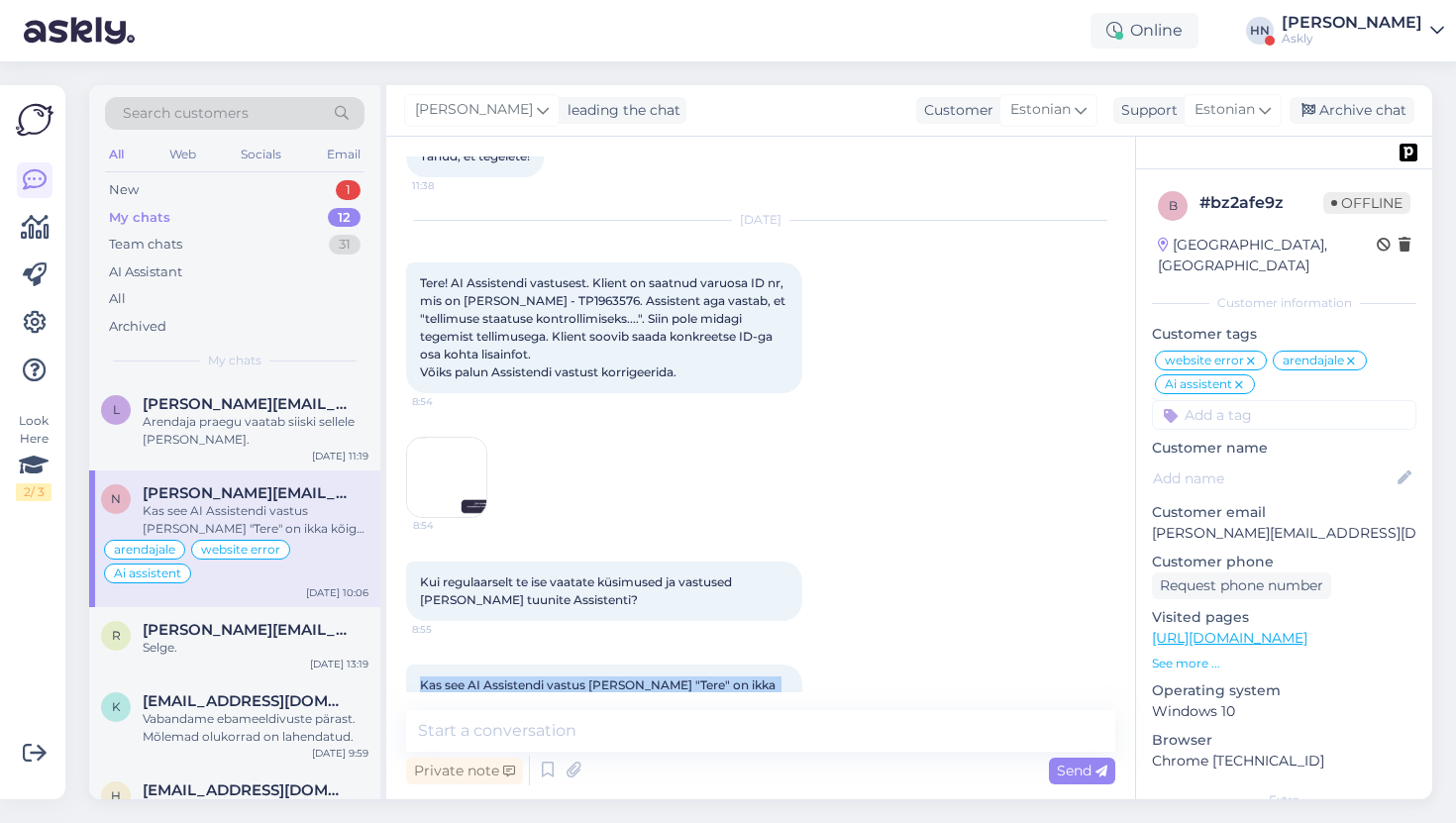 click on "Kas see AI Assistendi vastus peale "Tere" on ikka kõige adekvaatsem?" at bounding box center [599, 693] 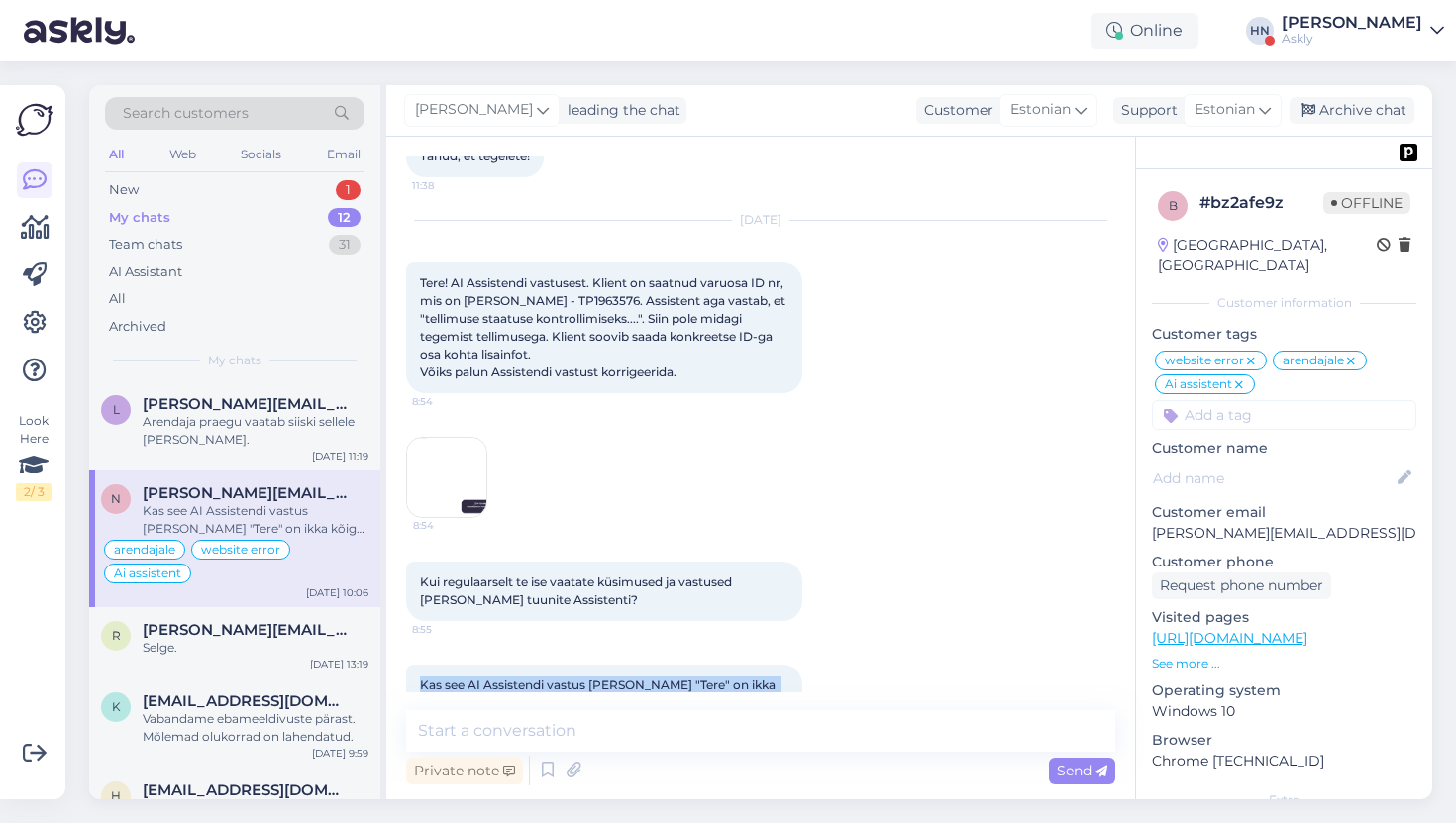 click on "Kas see AI Assistendi vastus peale "Tere" on ikka kõige adekvaatsem?" at bounding box center [599, 693] 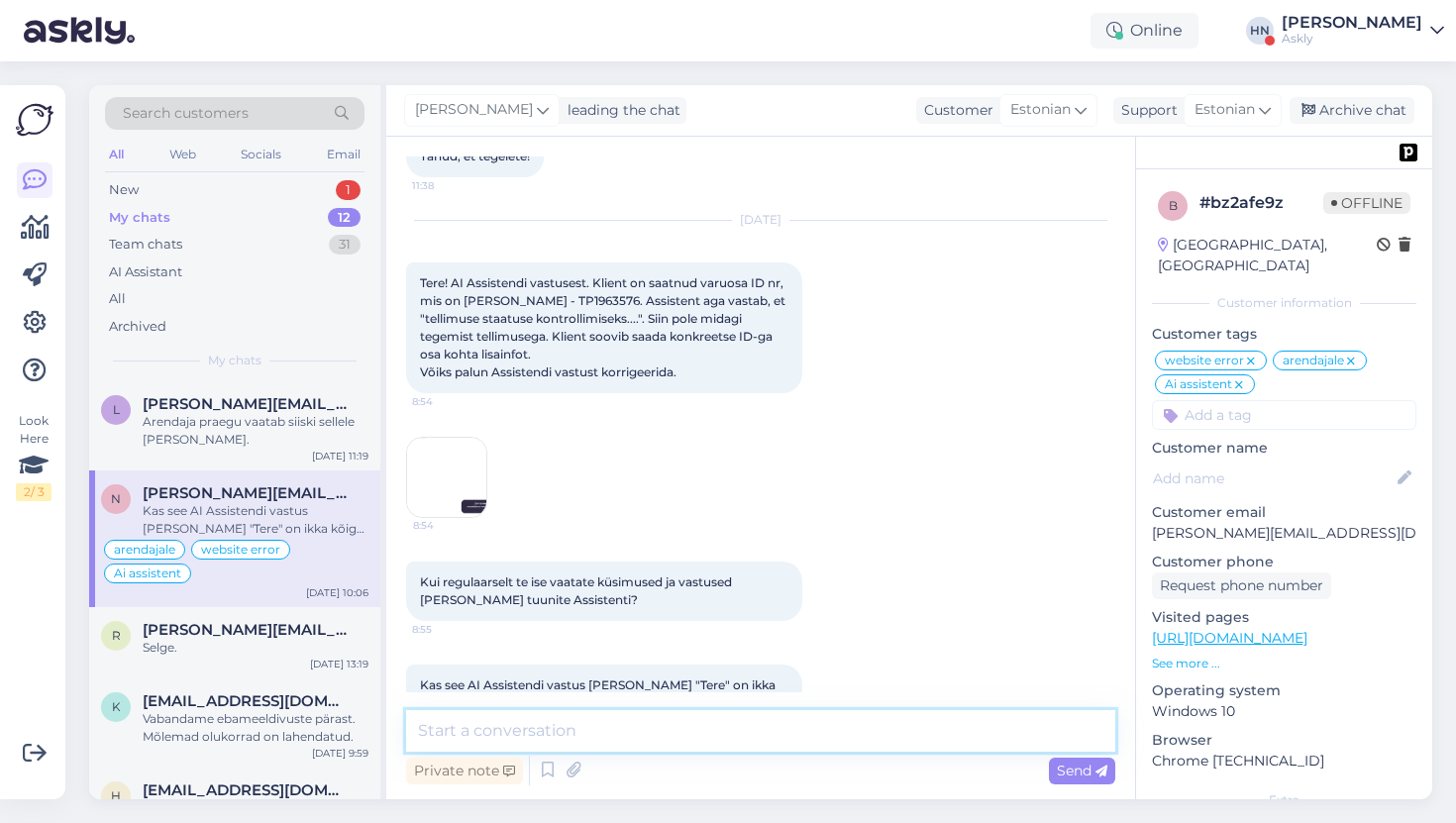click at bounding box center (761, 731) 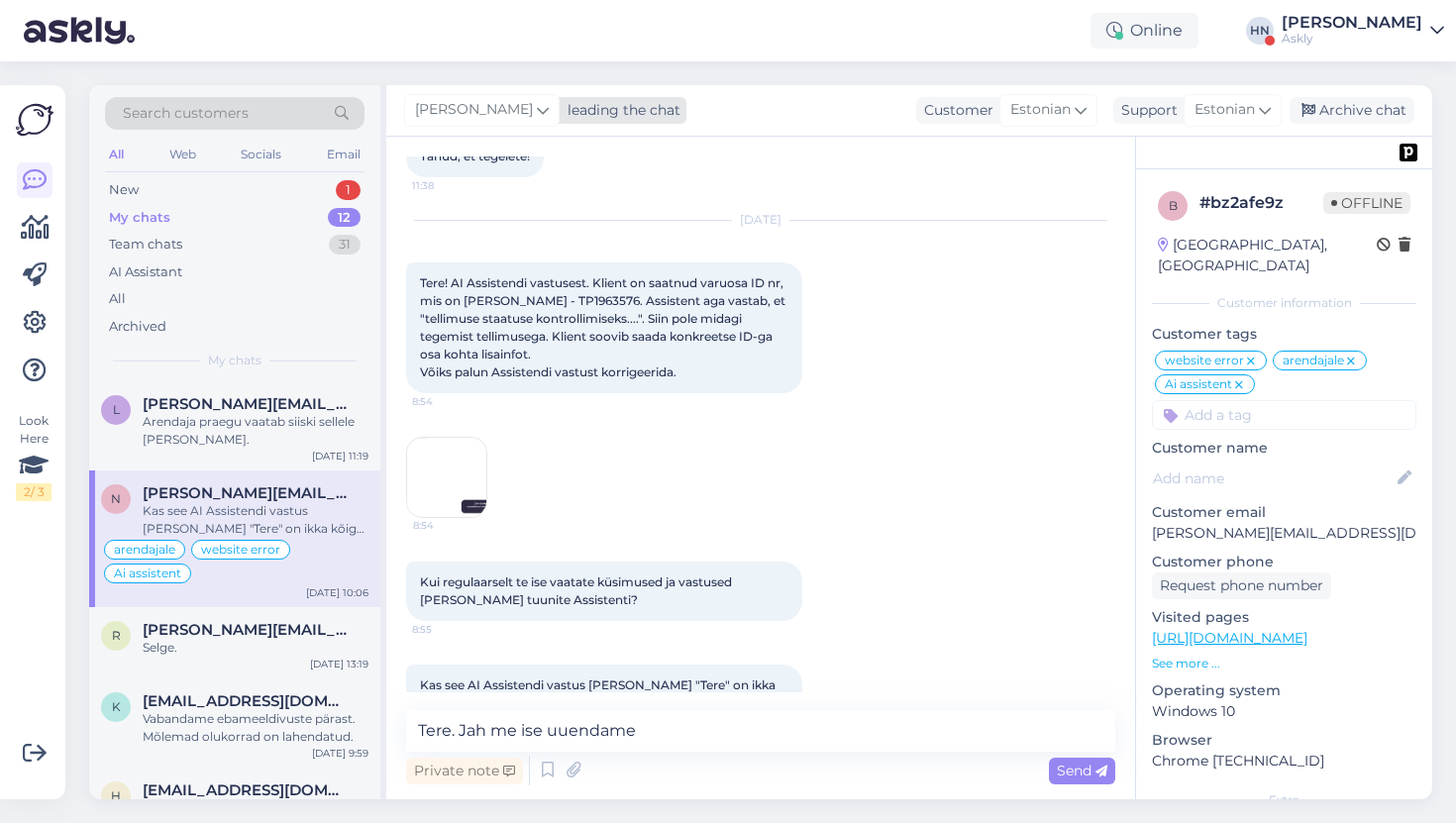 click on "[PERSON_NAME]" at bounding box center [473, 110] 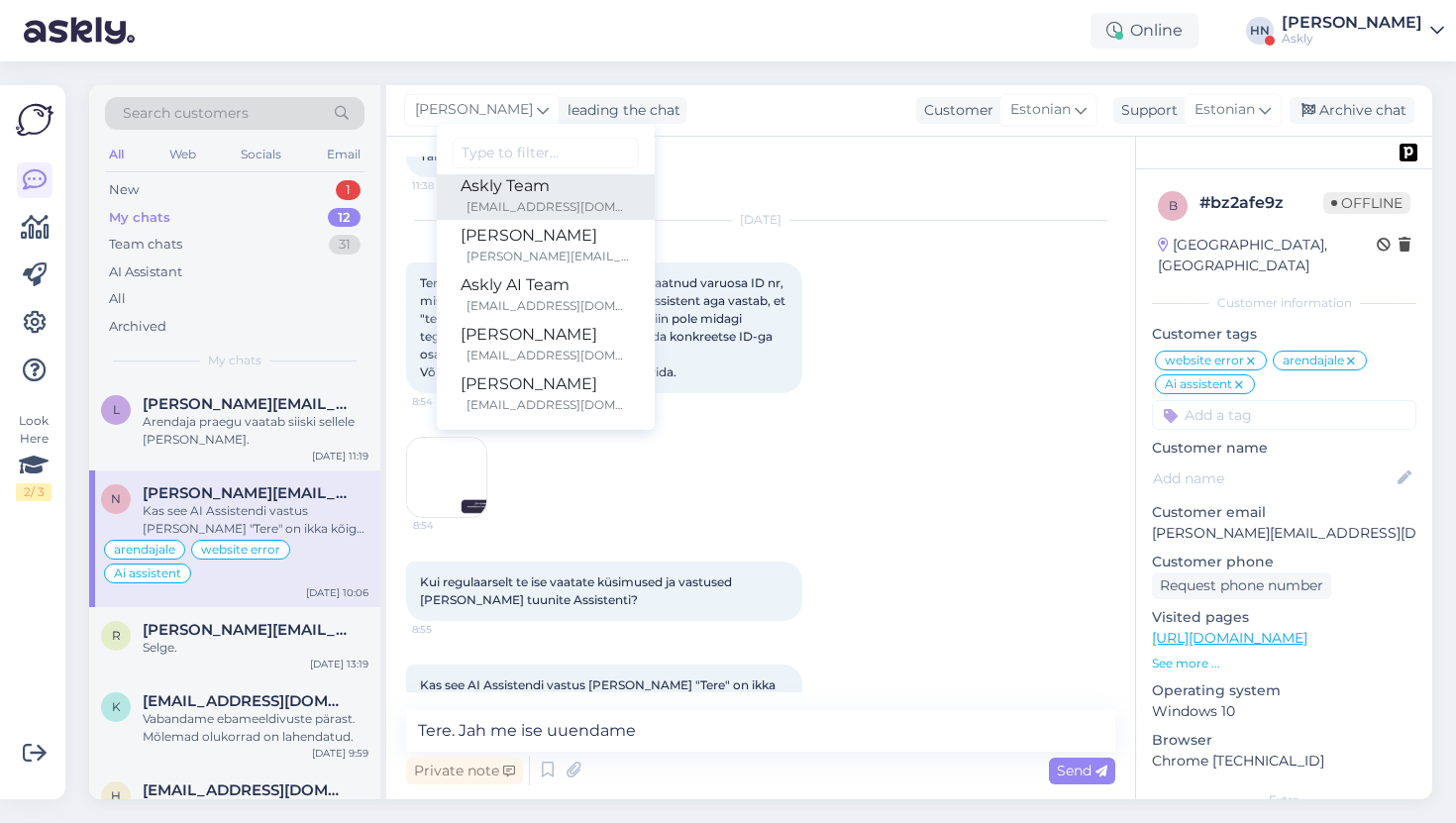 scroll, scrollTop: 65, scrollLeft: 0, axis: vertical 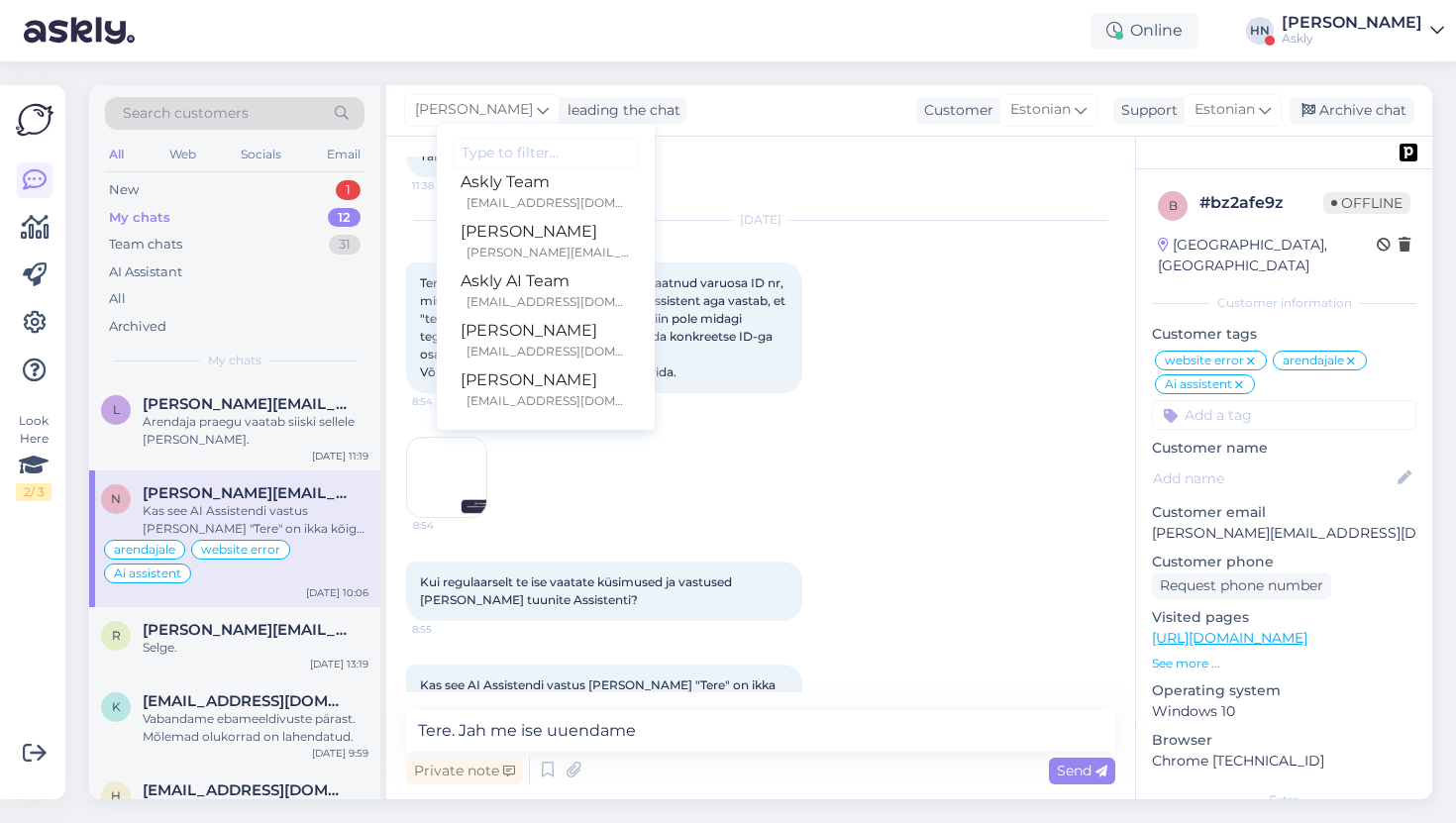 click on "Kui regulaarselt te ise vaatate küsimused ja vastused üle ja tuunite Assistenti? 8:55" at bounding box center [761, 591] 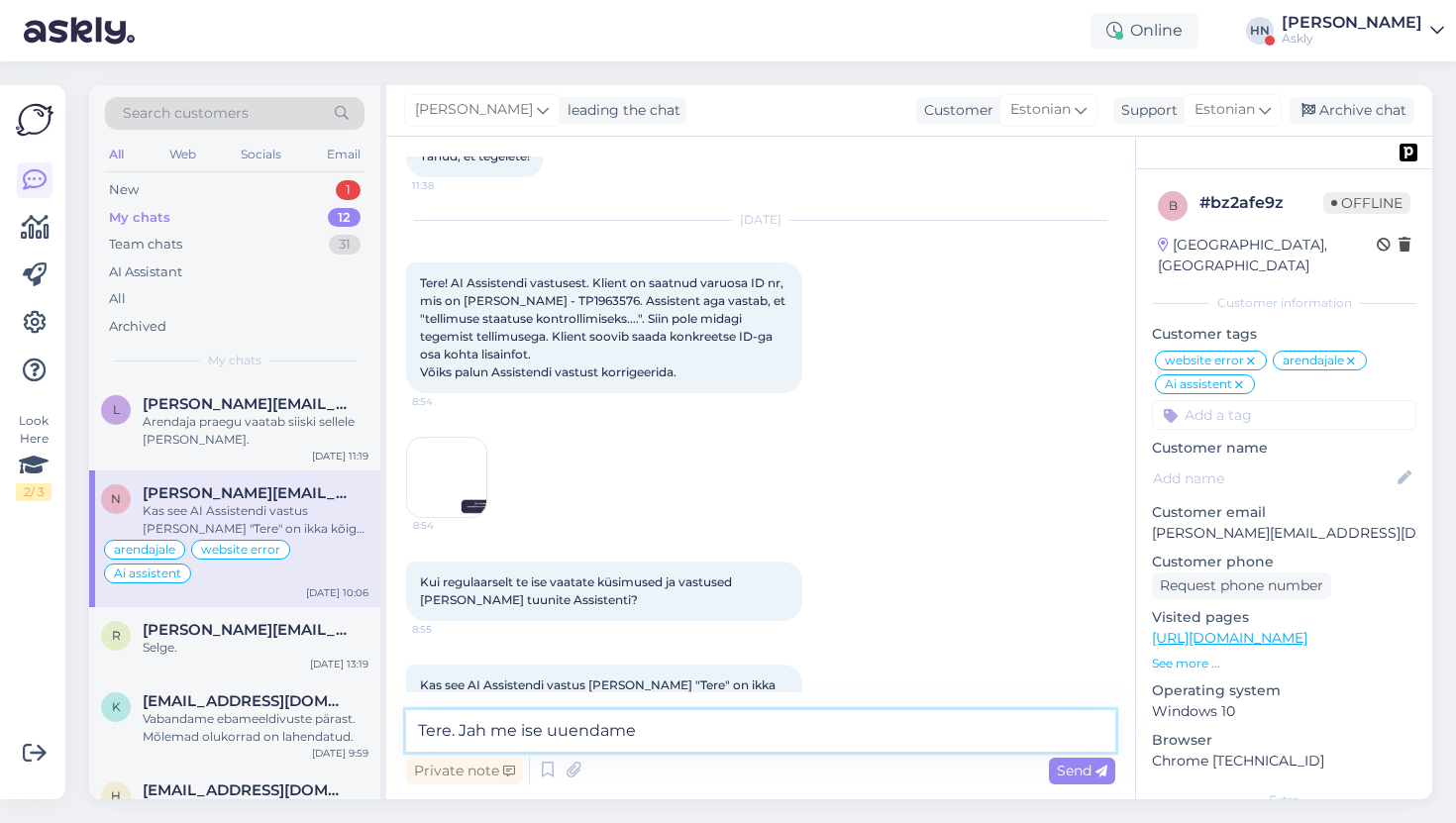 click on "Tere. Jah me ise uuendame" at bounding box center (761, 731) 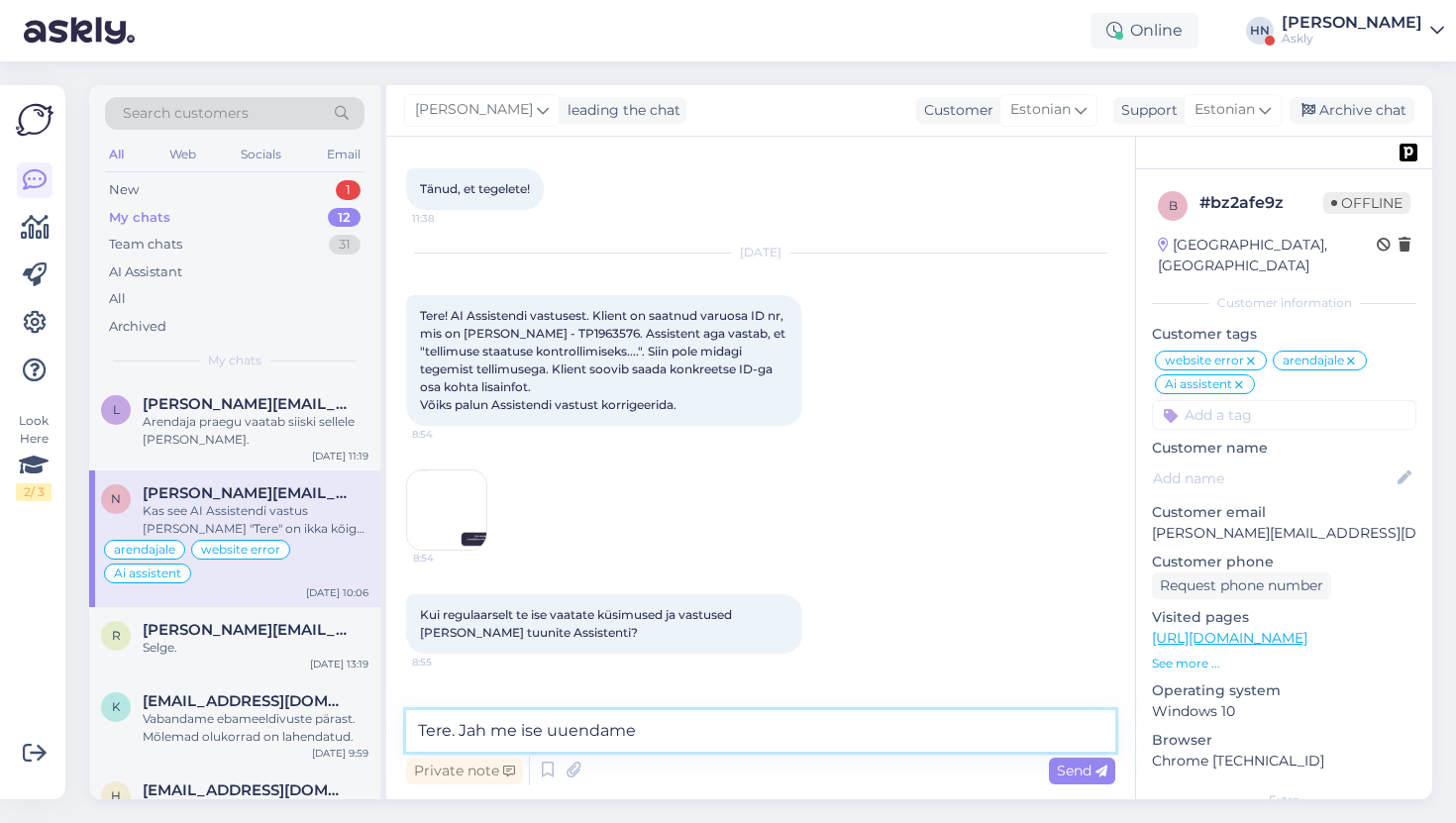 scroll, scrollTop: 14488, scrollLeft: 0, axis: vertical 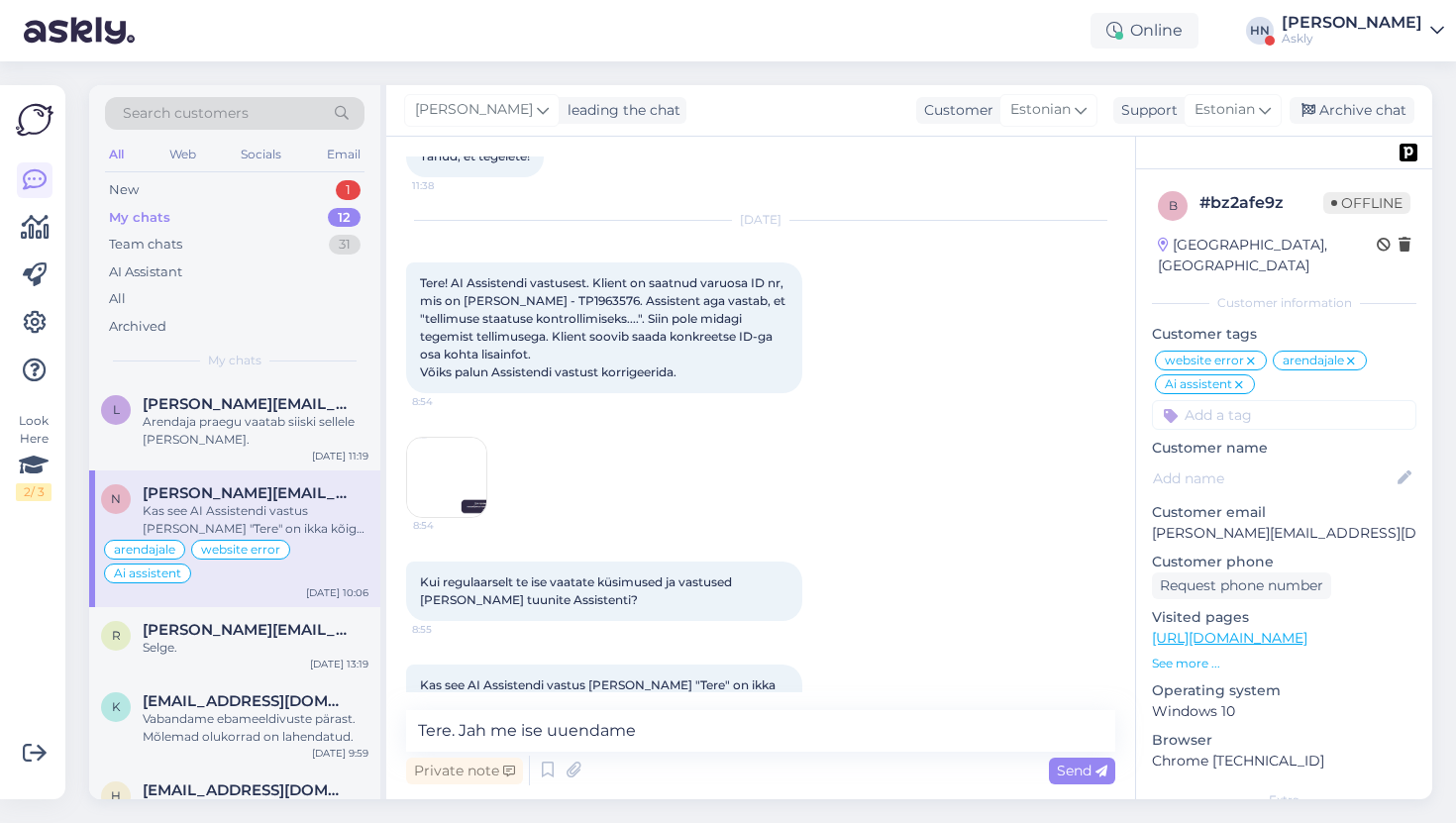 click at bounding box center [447, 808] 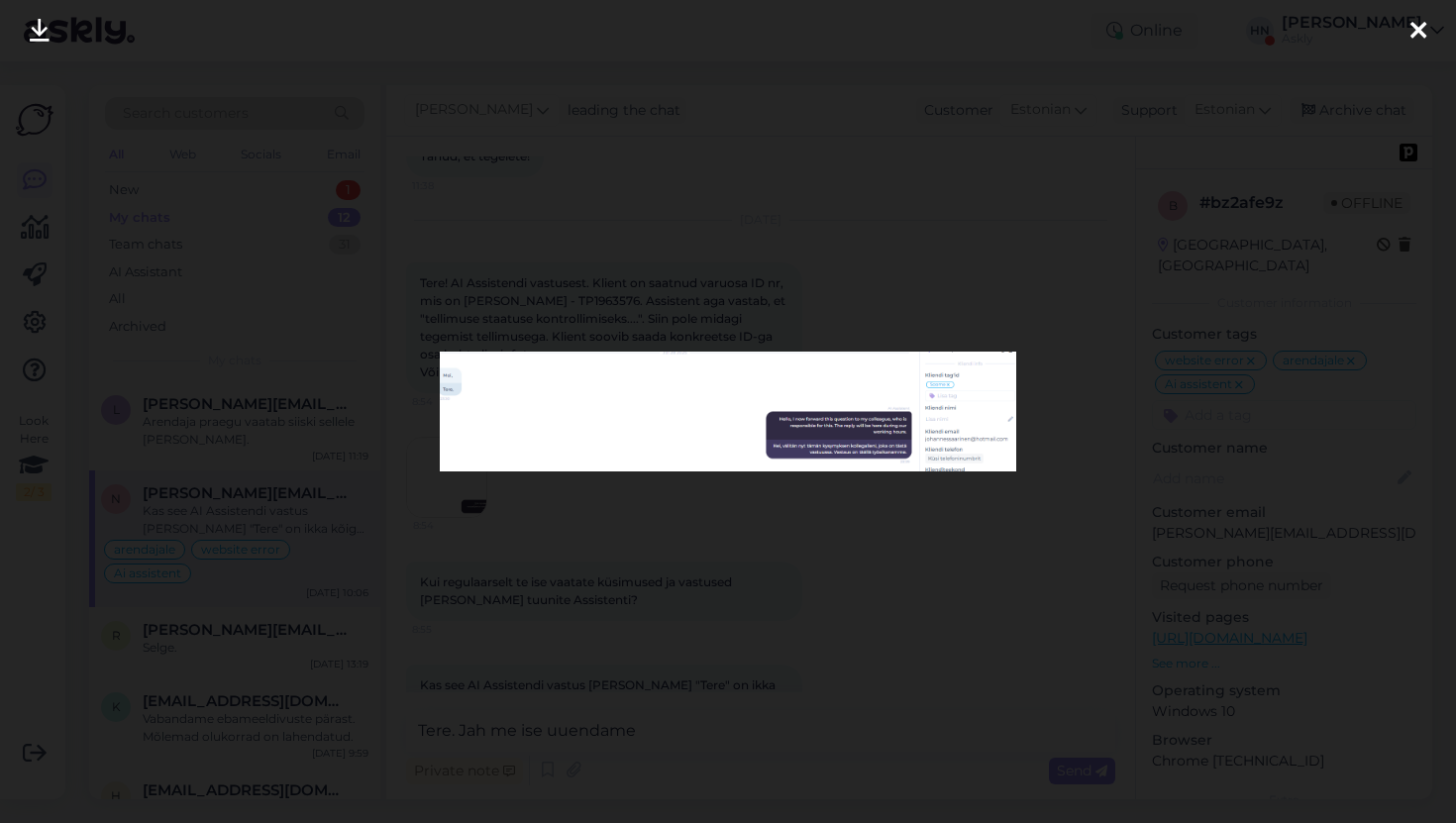 click at bounding box center (728, 411) 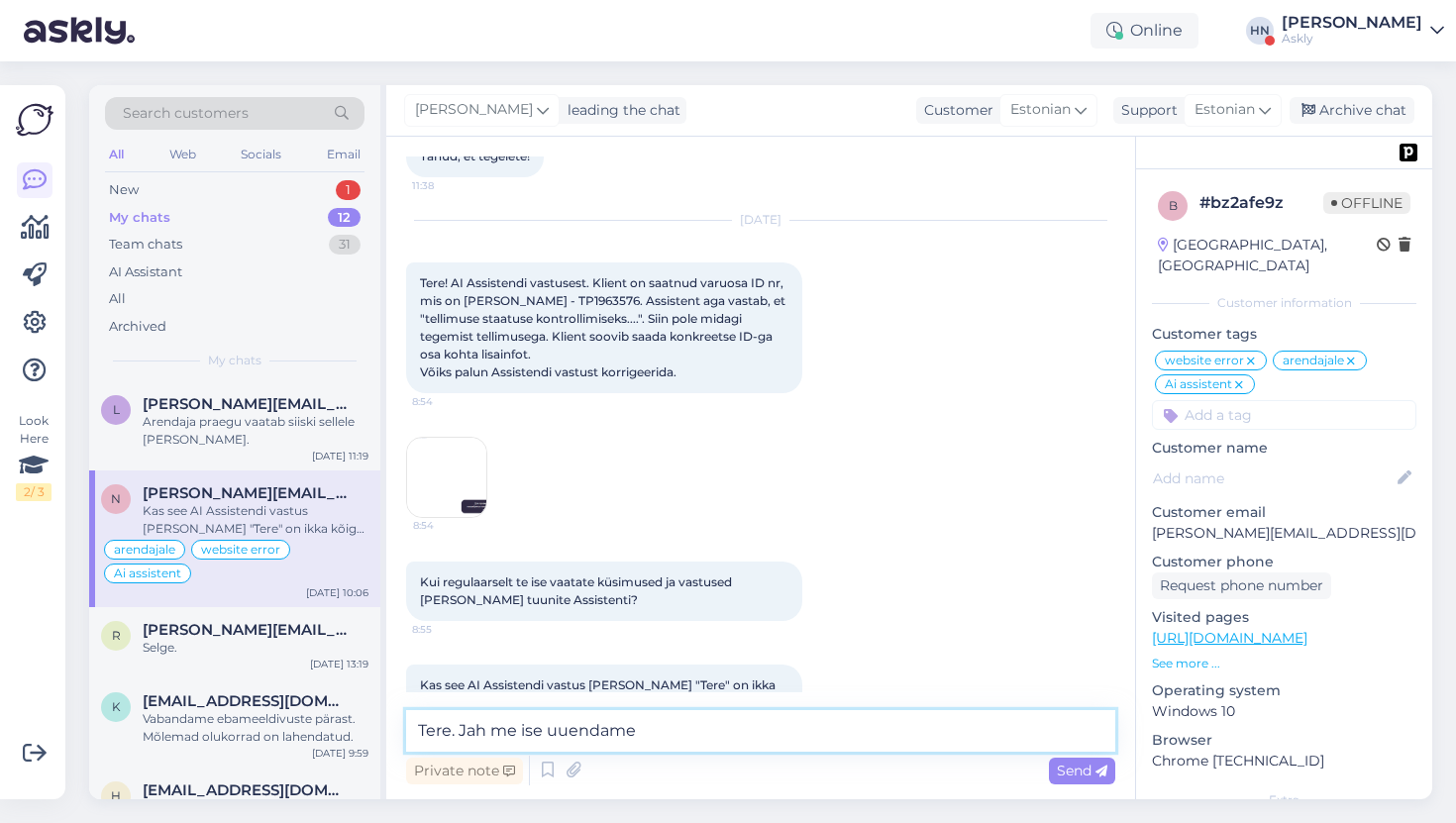 click on "Tere. Jah me ise uuendame" at bounding box center (761, 731) 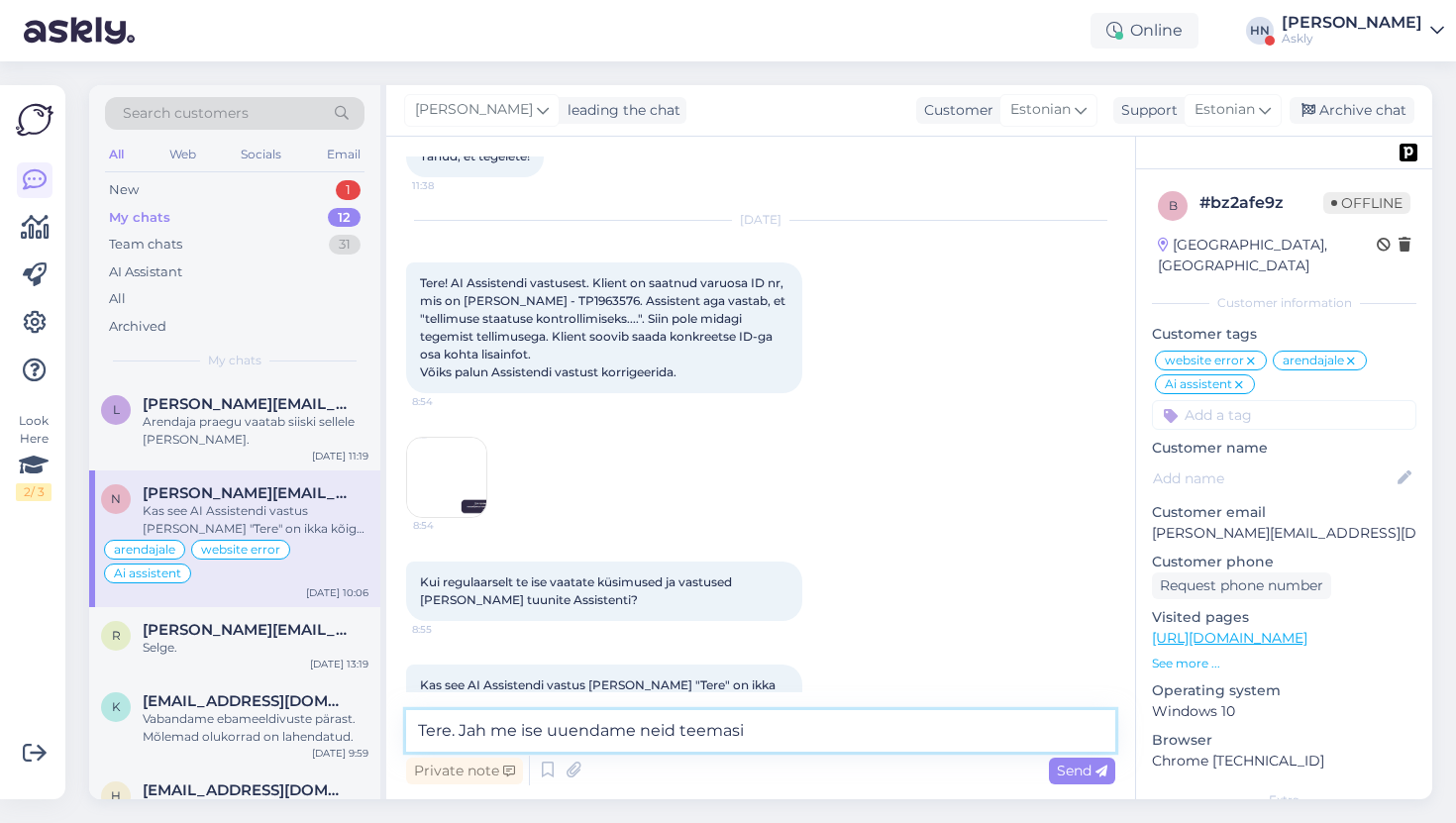 click on "Tere. Jah me ise uuendame neid teemasi" at bounding box center (761, 731) 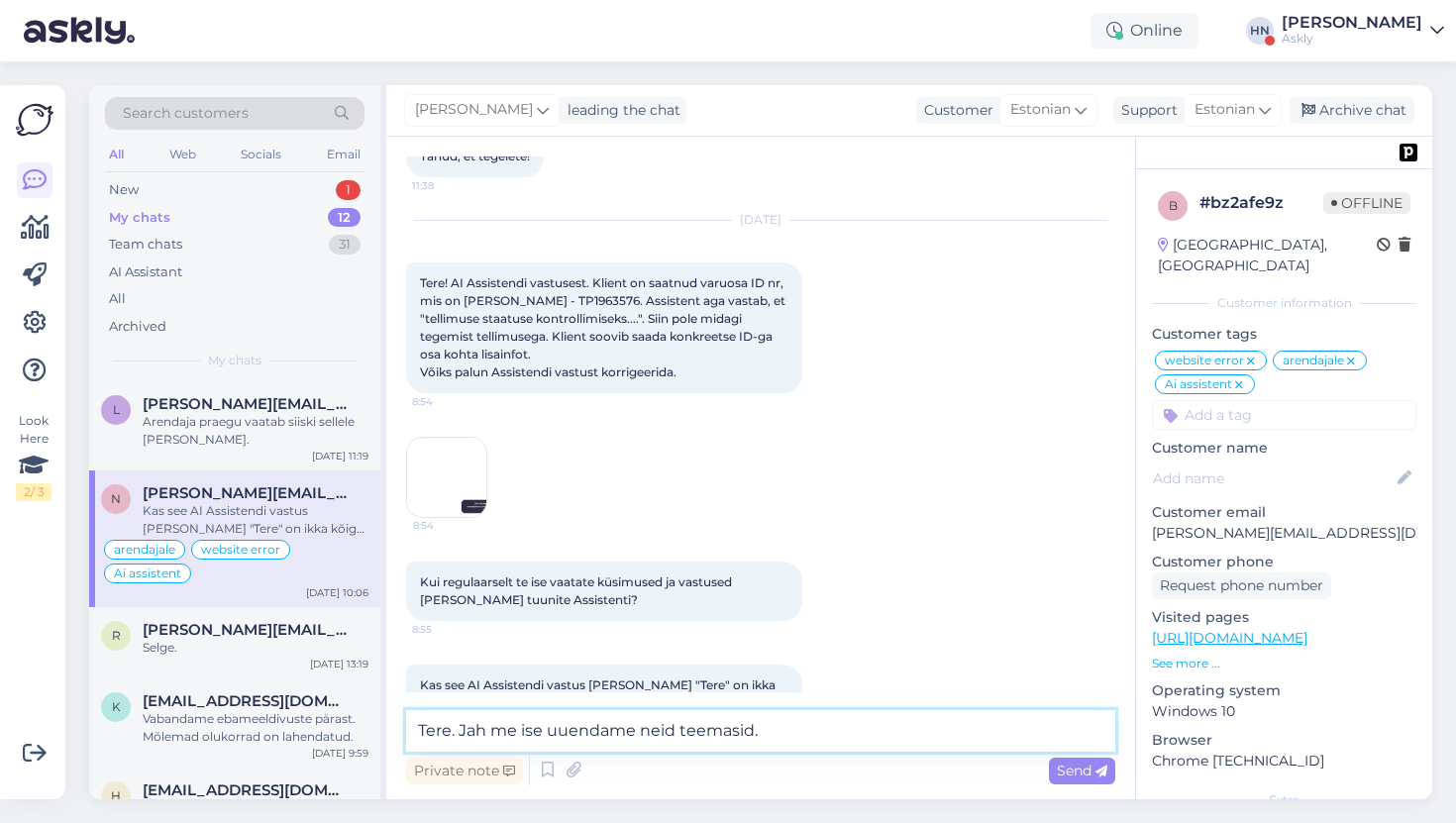 type on "Tere. Jah me ise uuendame neid teemasid." 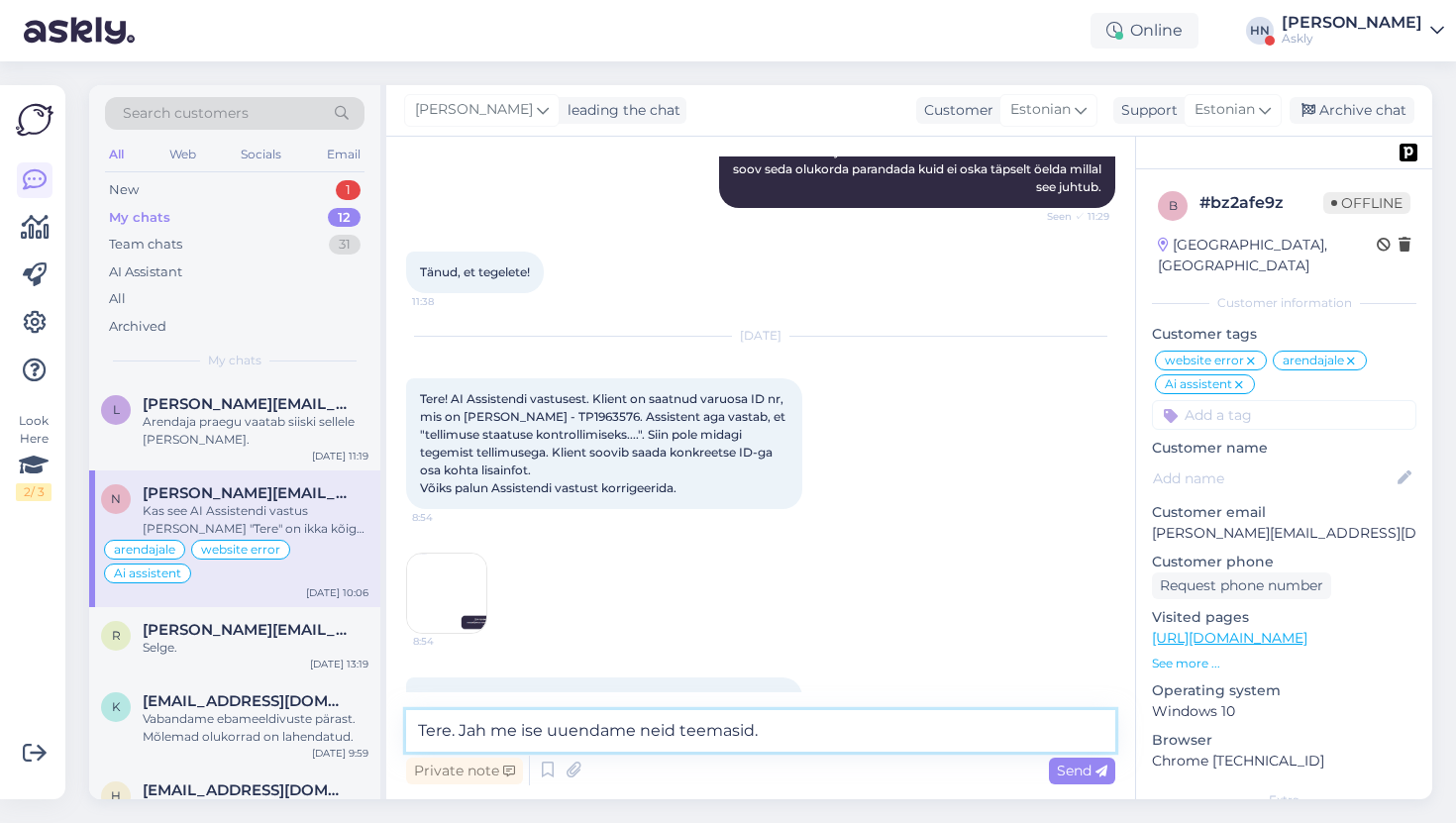 scroll, scrollTop: 14488, scrollLeft: 0, axis: vertical 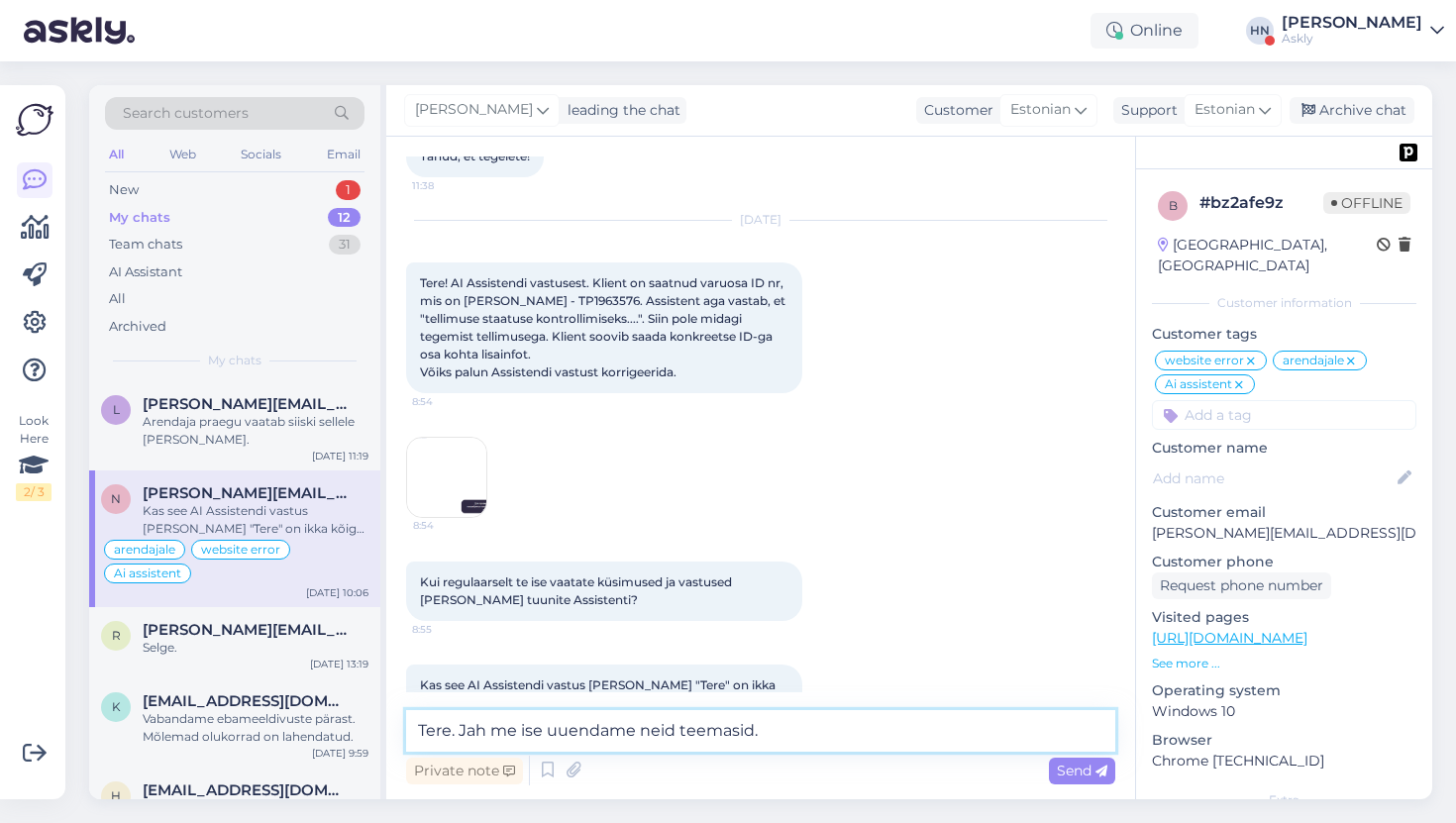 click on "Tere. Jah me ise uuendame neid teemasid." at bounding box center [761, 731] 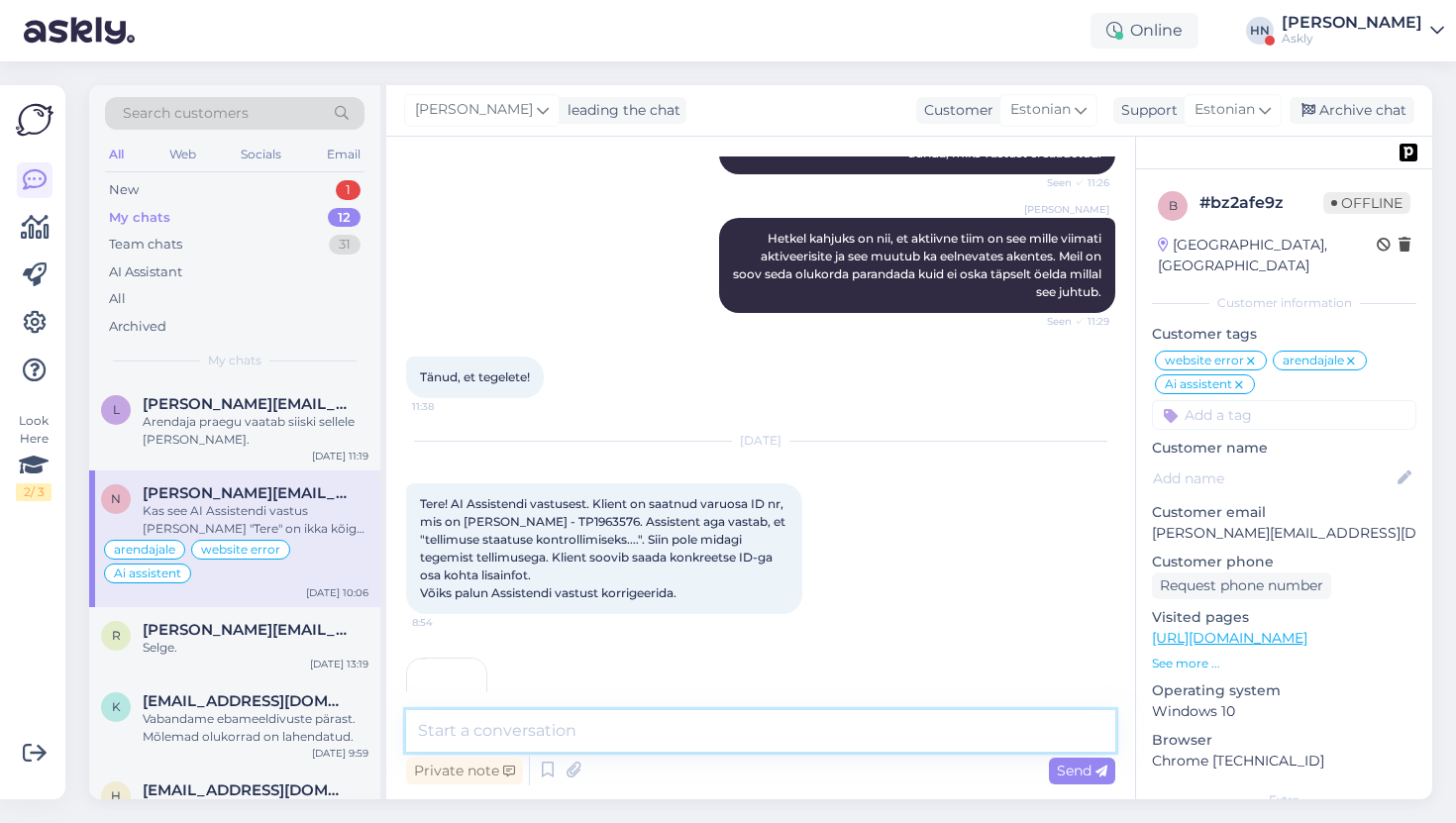 scroll, scrollTop: 14213, scrollLeft: 0, axis: vertical 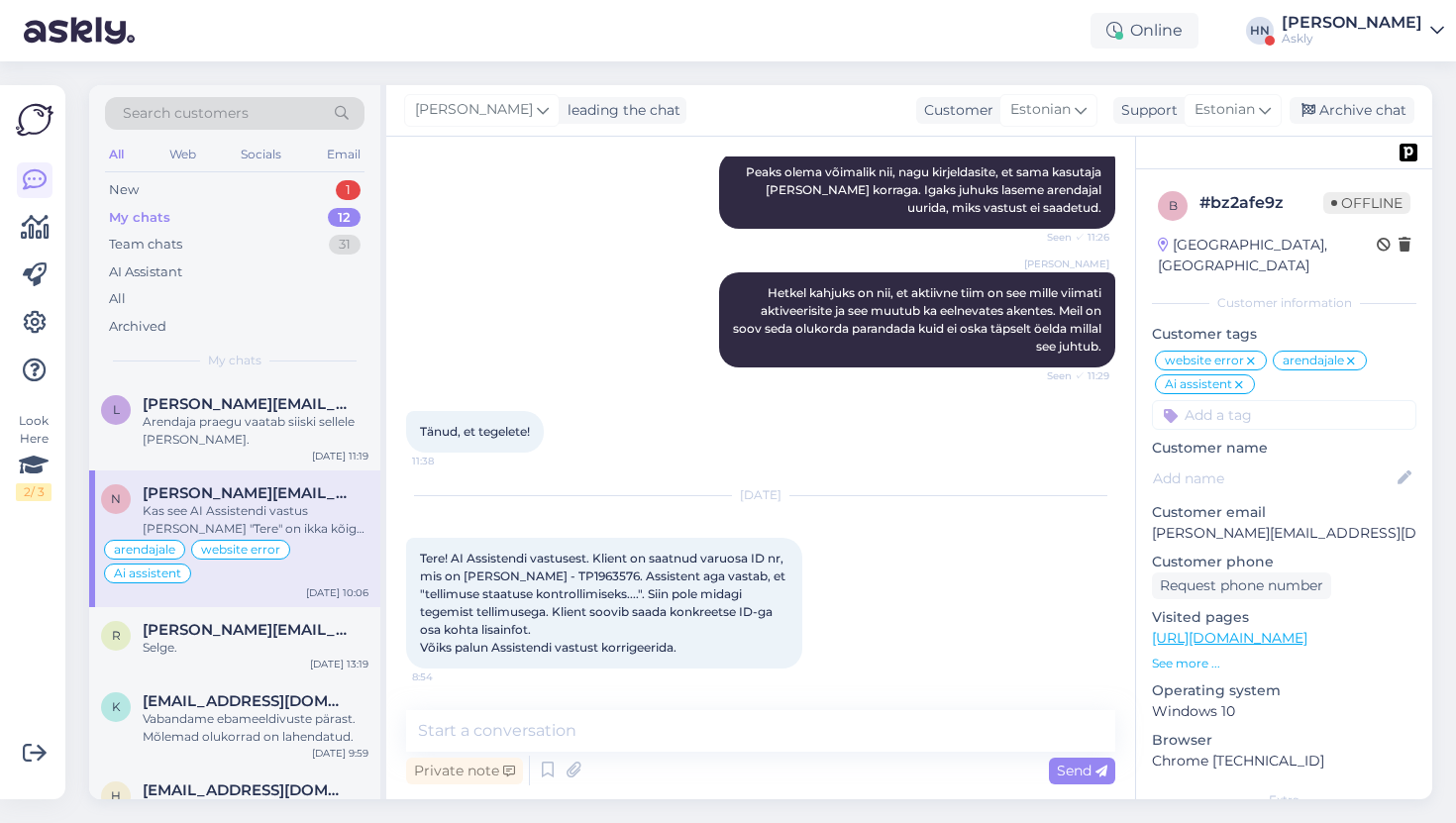click at bounding box center (447, 753) 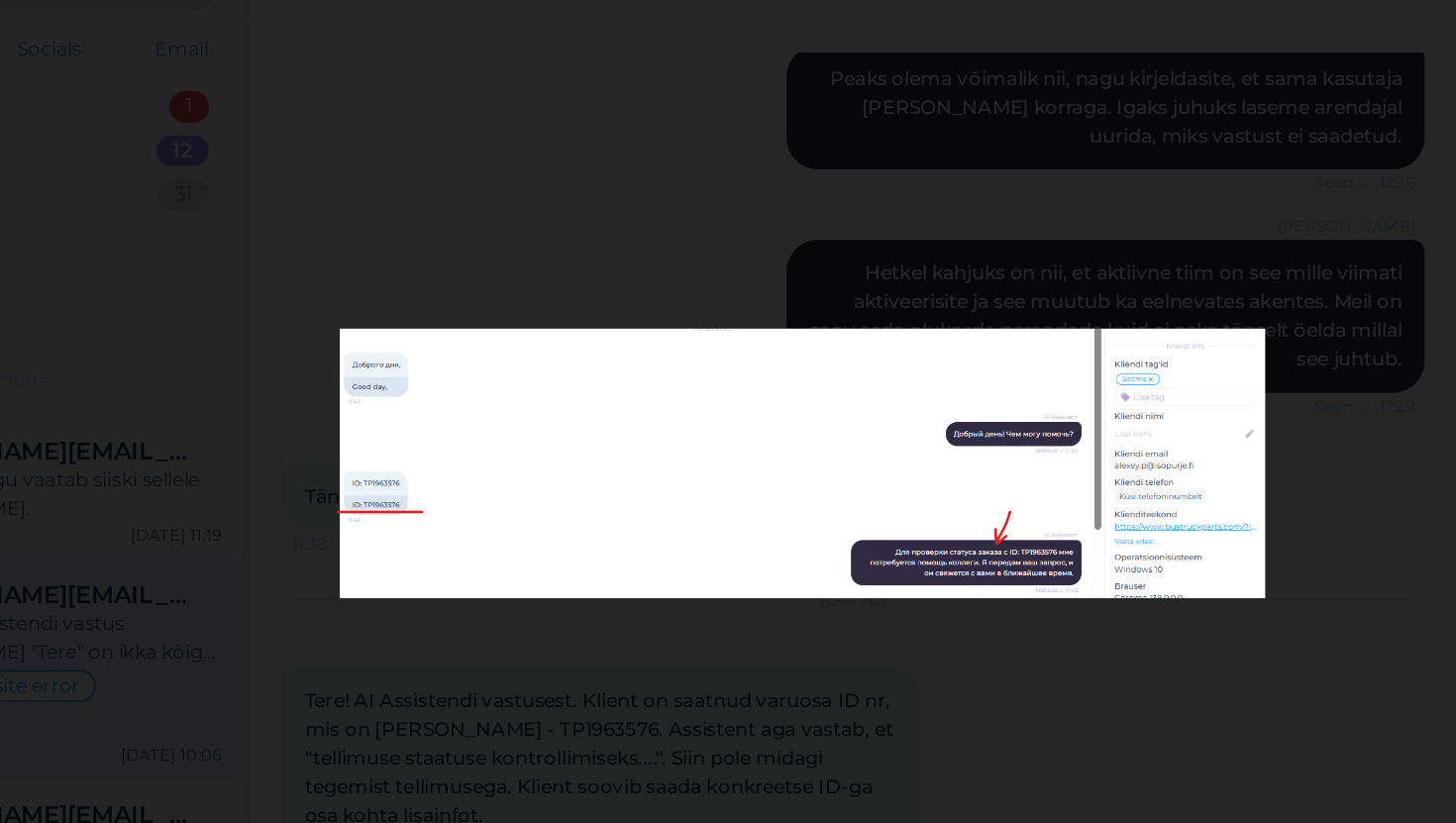 click at bounding box center (728, 411) 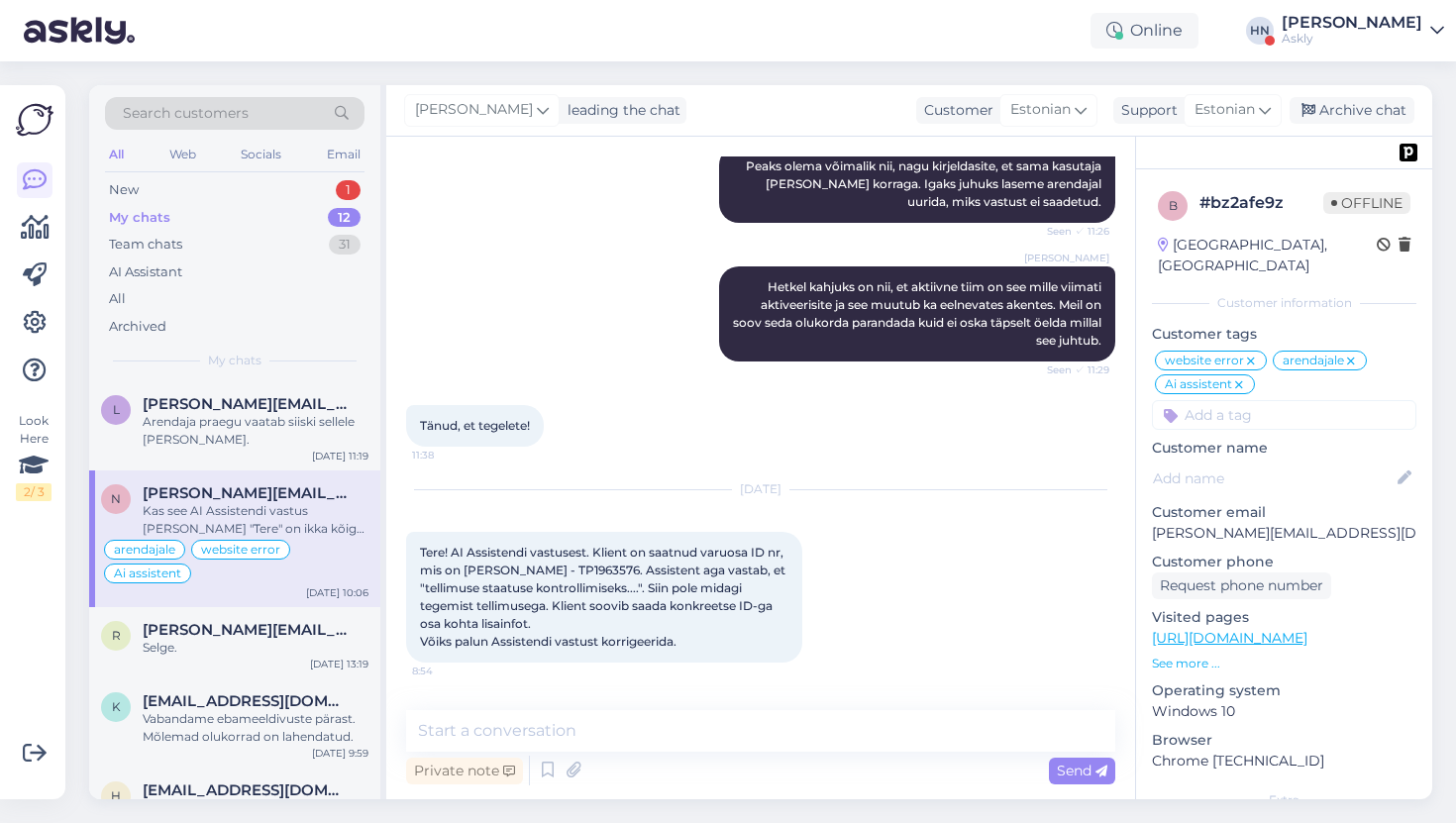 scroll, scrollTop: 14488, scrollLeft: 0, axis: vertical 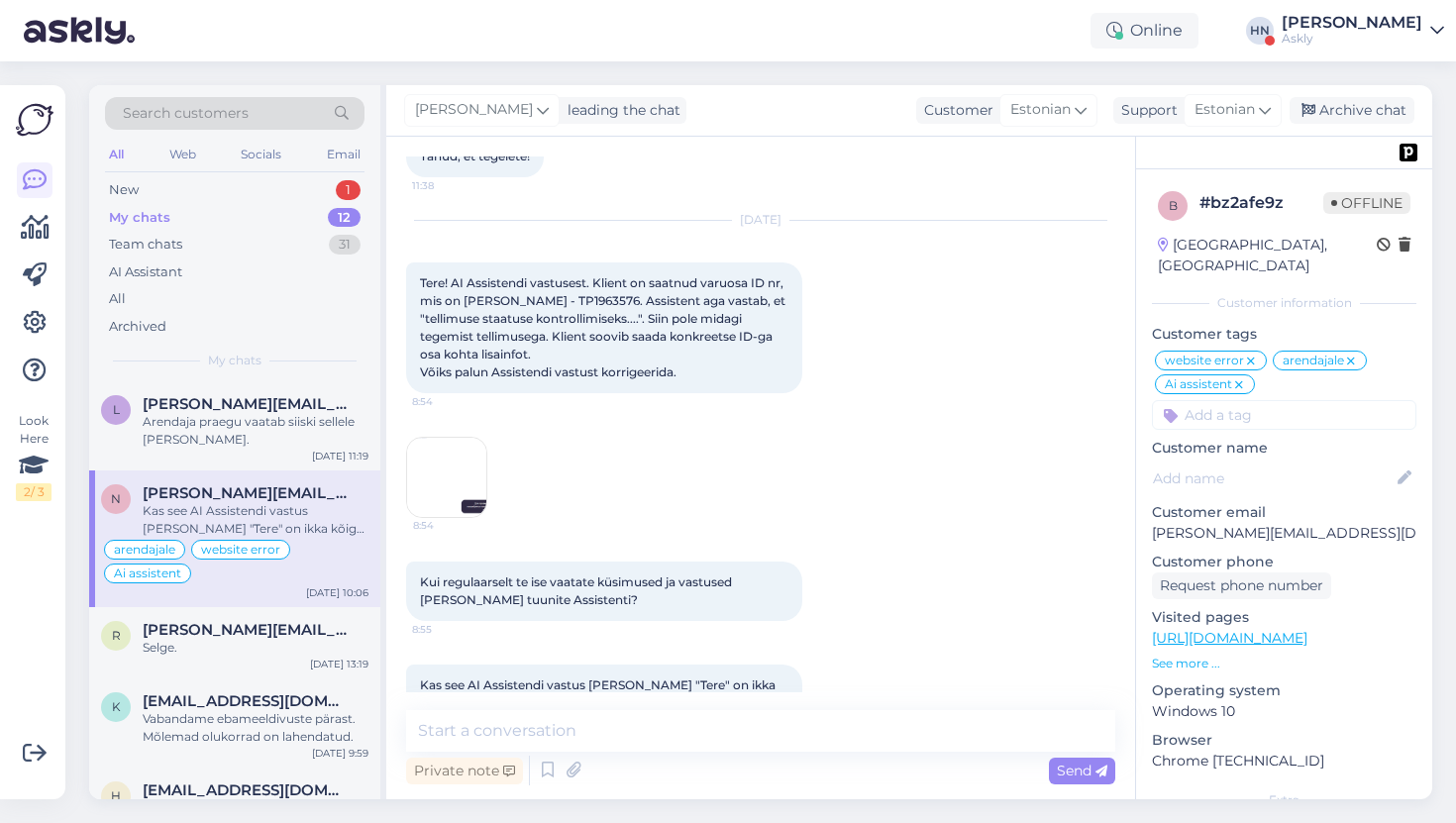 click on "Chat started May 14 2025 AI Assistant AI Assistent vastab kliendi keeles, kuid kui vastus on teises keeles, nagu portugali, siis tuleb see tõlkida. Askly platvorm toetab reaalajas tõlget, kuid tõlke täpsus sõltub keele seadistustest. Kui teie keeleoskus ei ühti külastaja keele eelistusega, rakendatakse tõlget automaatselt. Seen ✓ 9:02  Sandra Roosna Kui te võtate "Võta vestlus üle", siis tõlge tuleb juurde. Muidu AI suhtleb iga kliendiga temale sobivas keeles, tõlge rakendub, kui teie tiim seda vajab ehk keegi võtab üle.  Seen ✓ 9:10  Kui vestluse üle võtad, siis tuleb jah tõlge. Aga algsel Assistendi vastusel pole tõlget ja seda siis vaja mujal aknas tõlkida? Vt tõmmist, kus on punane nool. 9:15  9:15  Sandra Roosna Käes. Saime nüüd paremini aru küsimusest. Suunan arendusele, loodetavasti saame selle ka lisada.  Seen ✓ 9:16  Väga tore, tänud! 9:47  May 16 2025 AI Assistent peaks vastama 24/7, aga siinjuhul seda ei toimunud?
15:17  15:17  15:19  kõik on hästi :)! 15:19  ?" at bounding box center [761, 467] 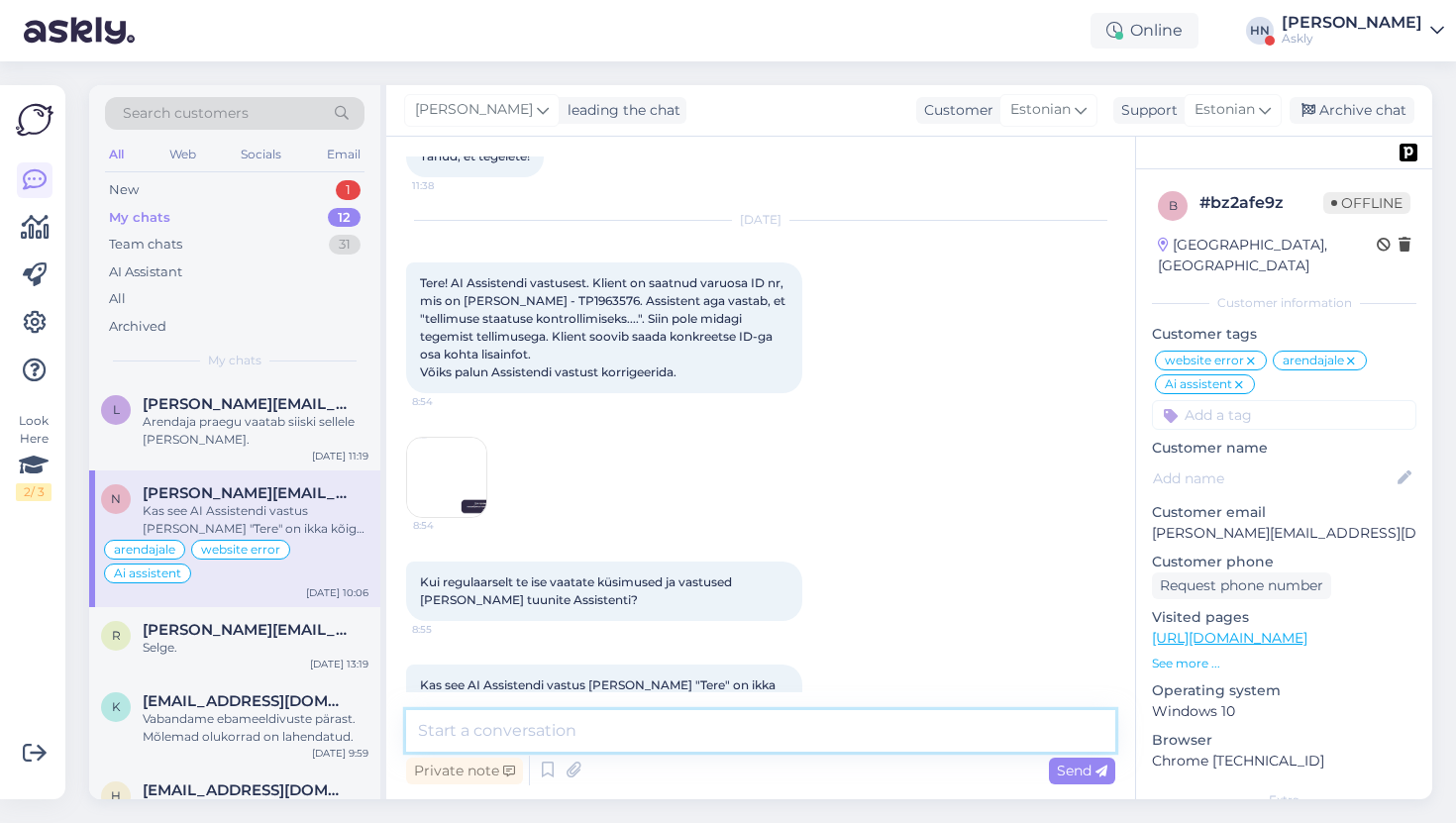 click at bounding box center (761, 731) 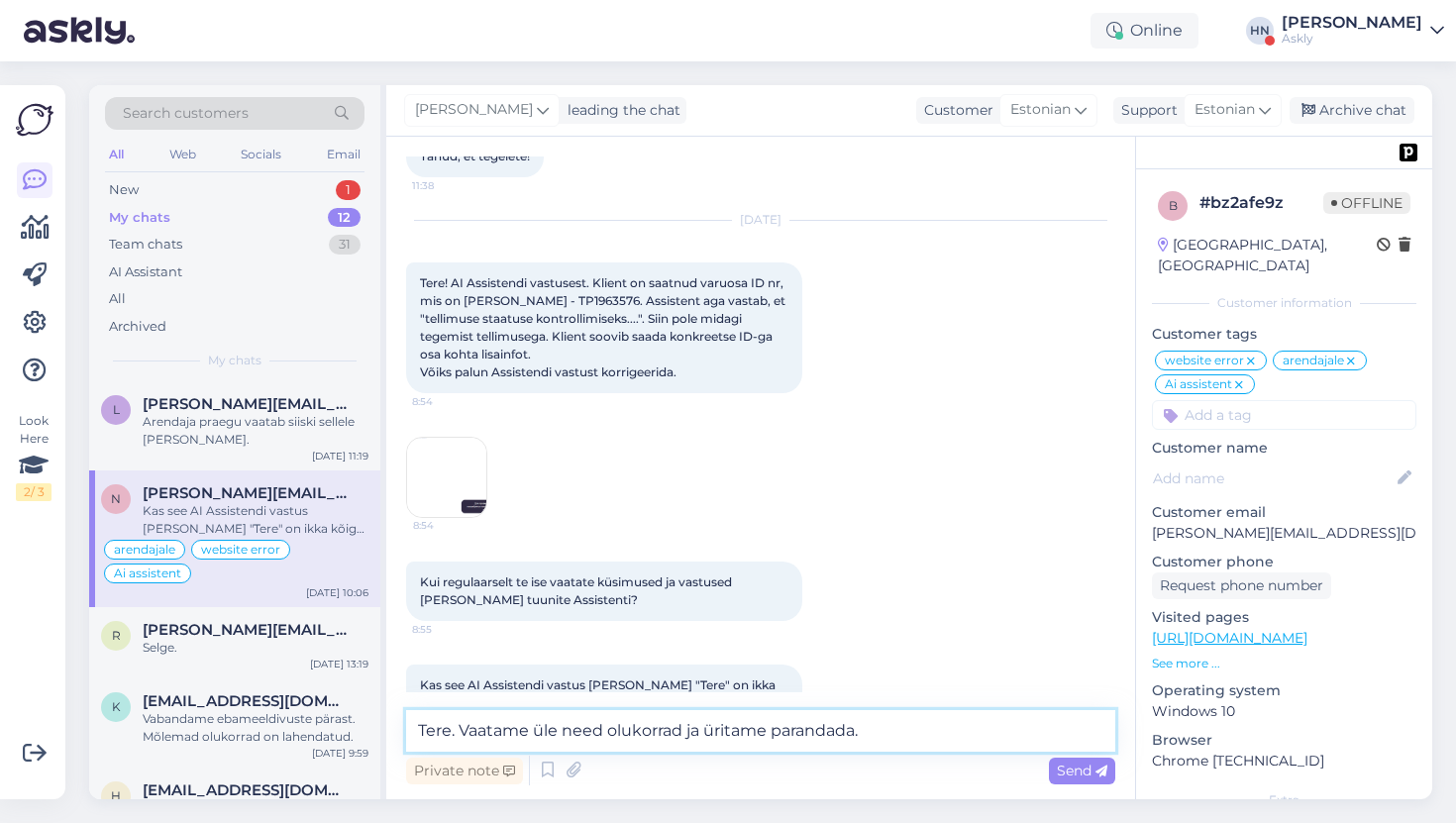 click on "Tere. Vaatame üle need olukorrad ja üritame parandada." at bounding box center (761, 731) 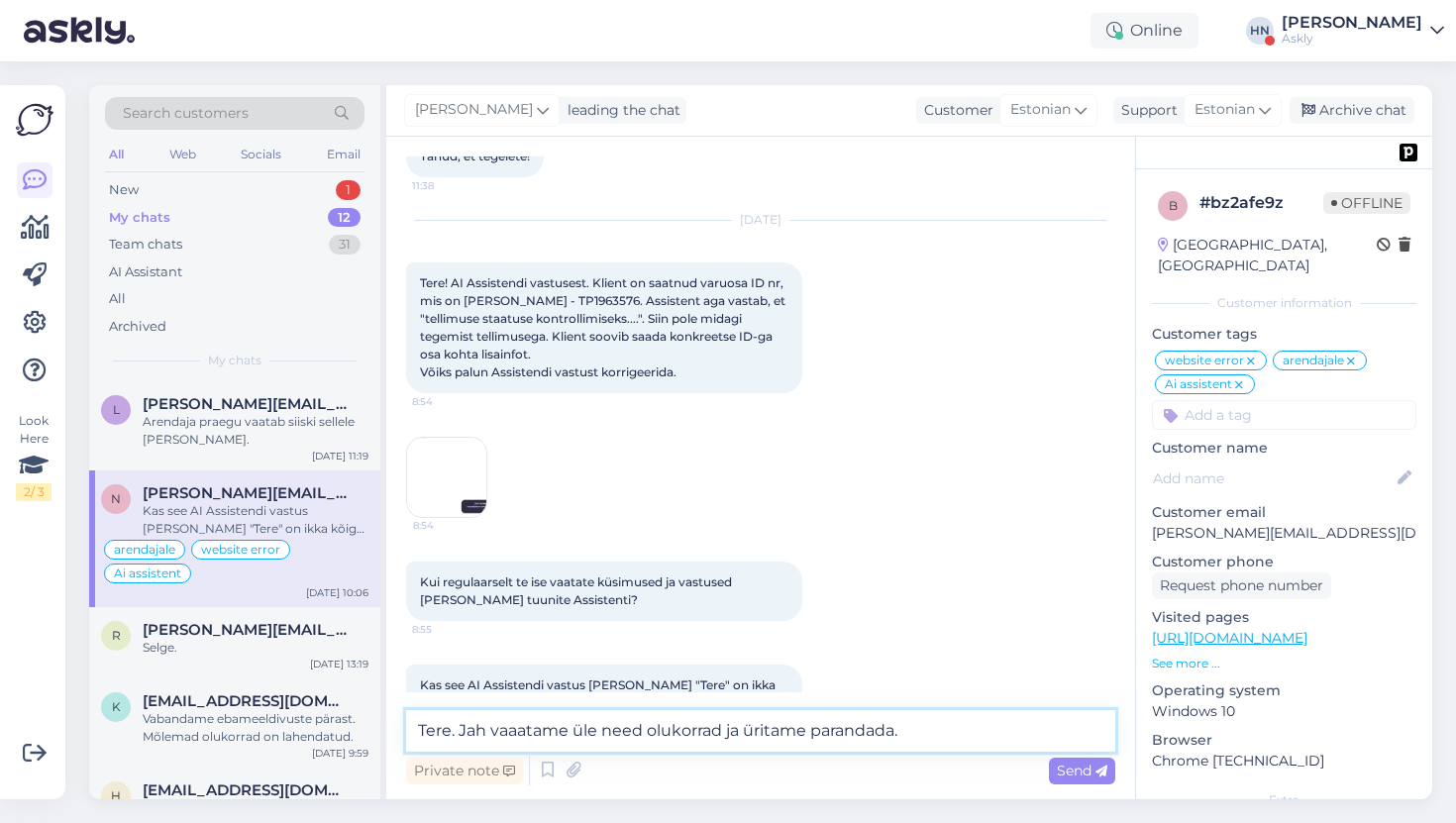 type on "Tere. Jah vaatame üle need olukorrad ja üritame parandada." 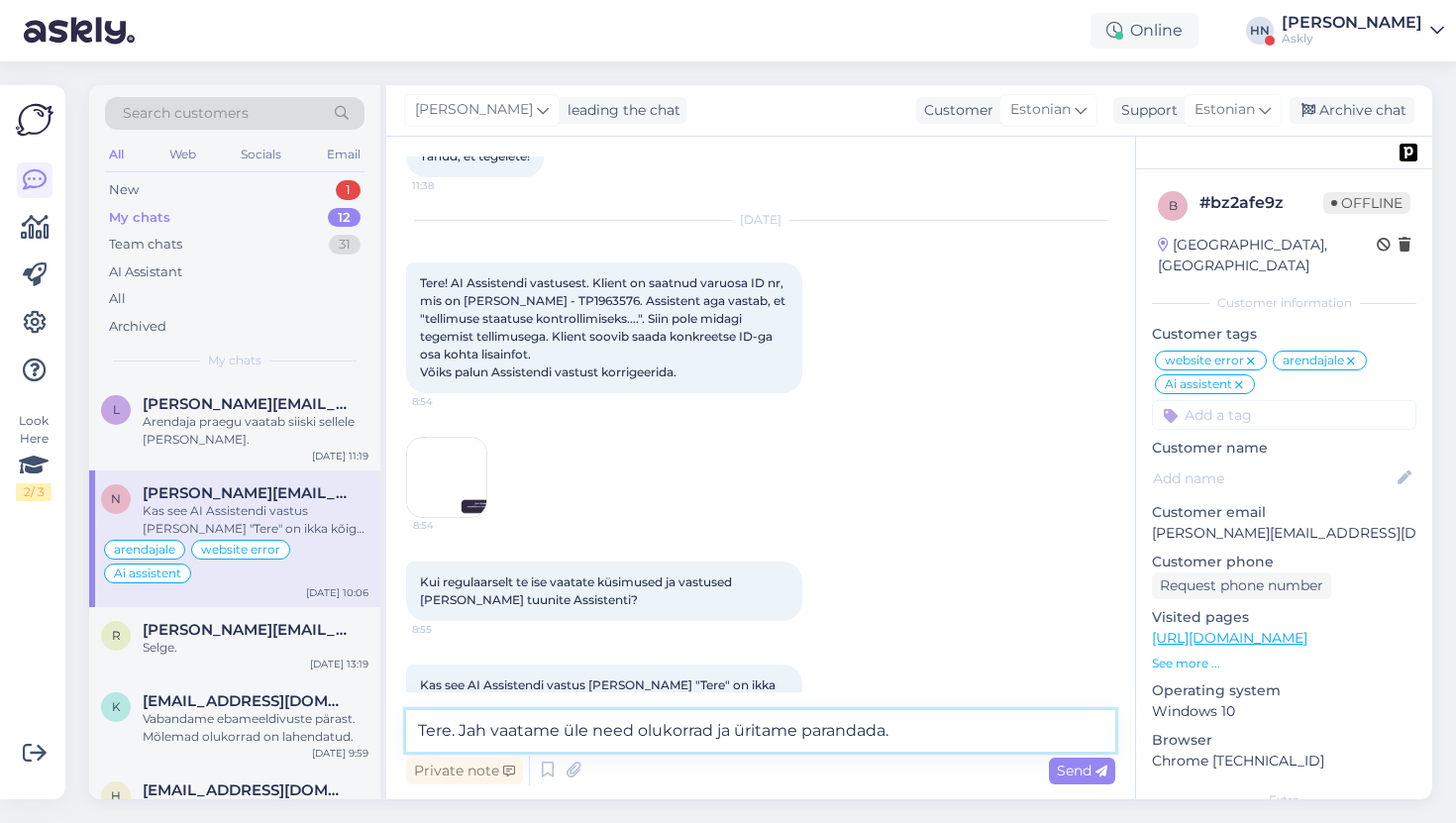 click on "Tere. Jah vaatame üle need olukorrad ja üritame parandada." at bounding box center [761, 731] 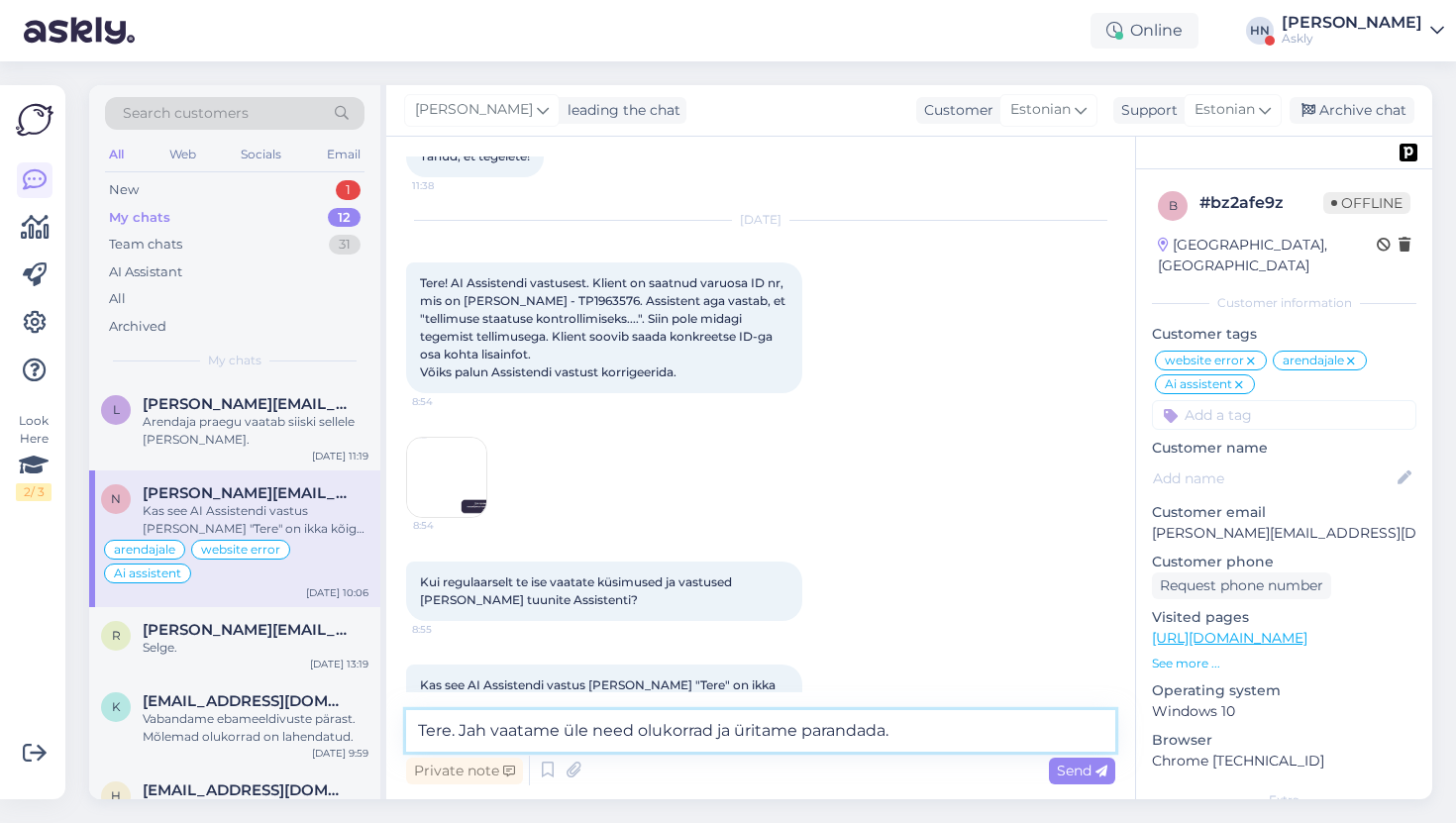 type 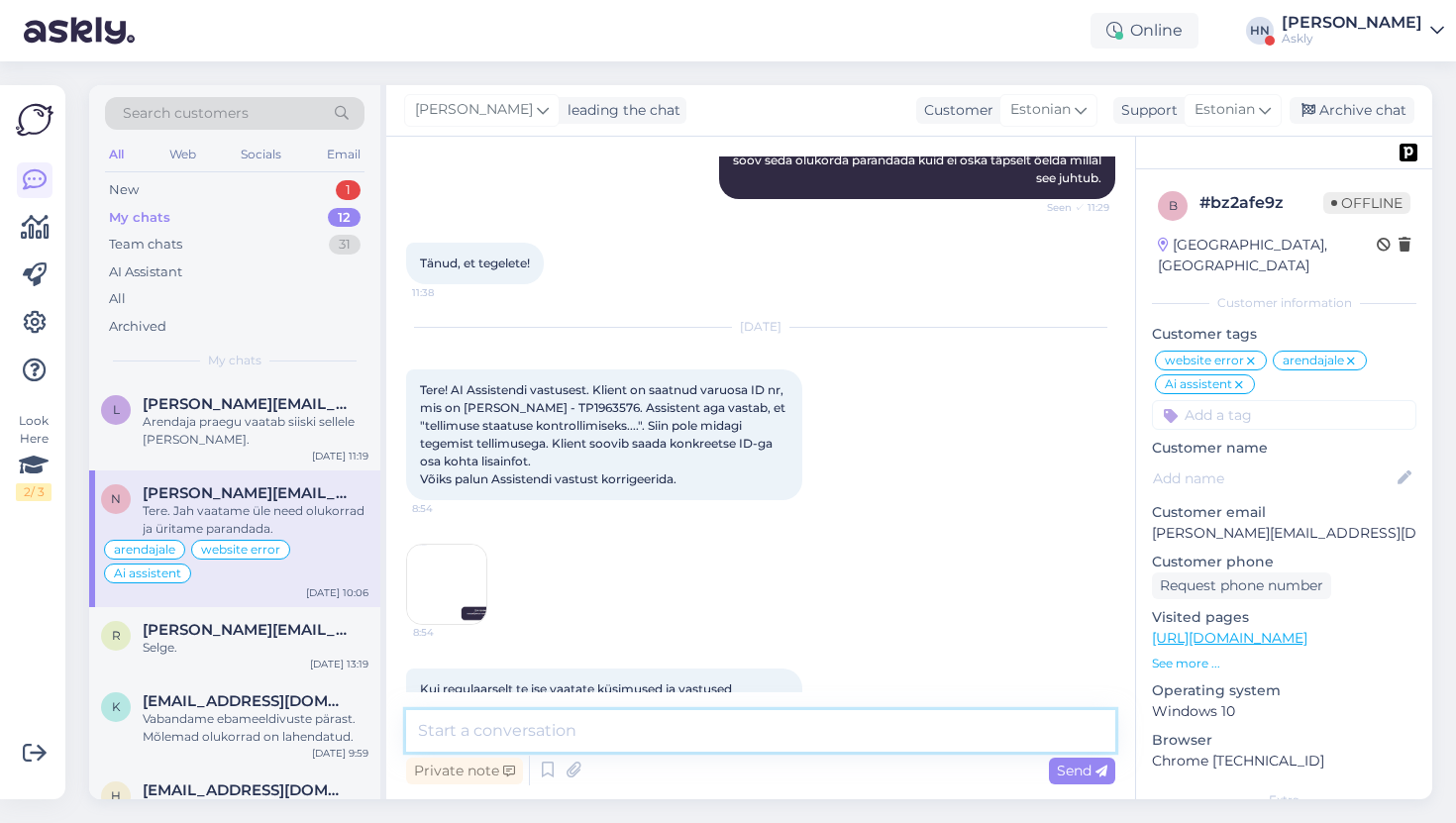 scroll, scrollTop: 14250, scrollLeft: 0, axis: vertical 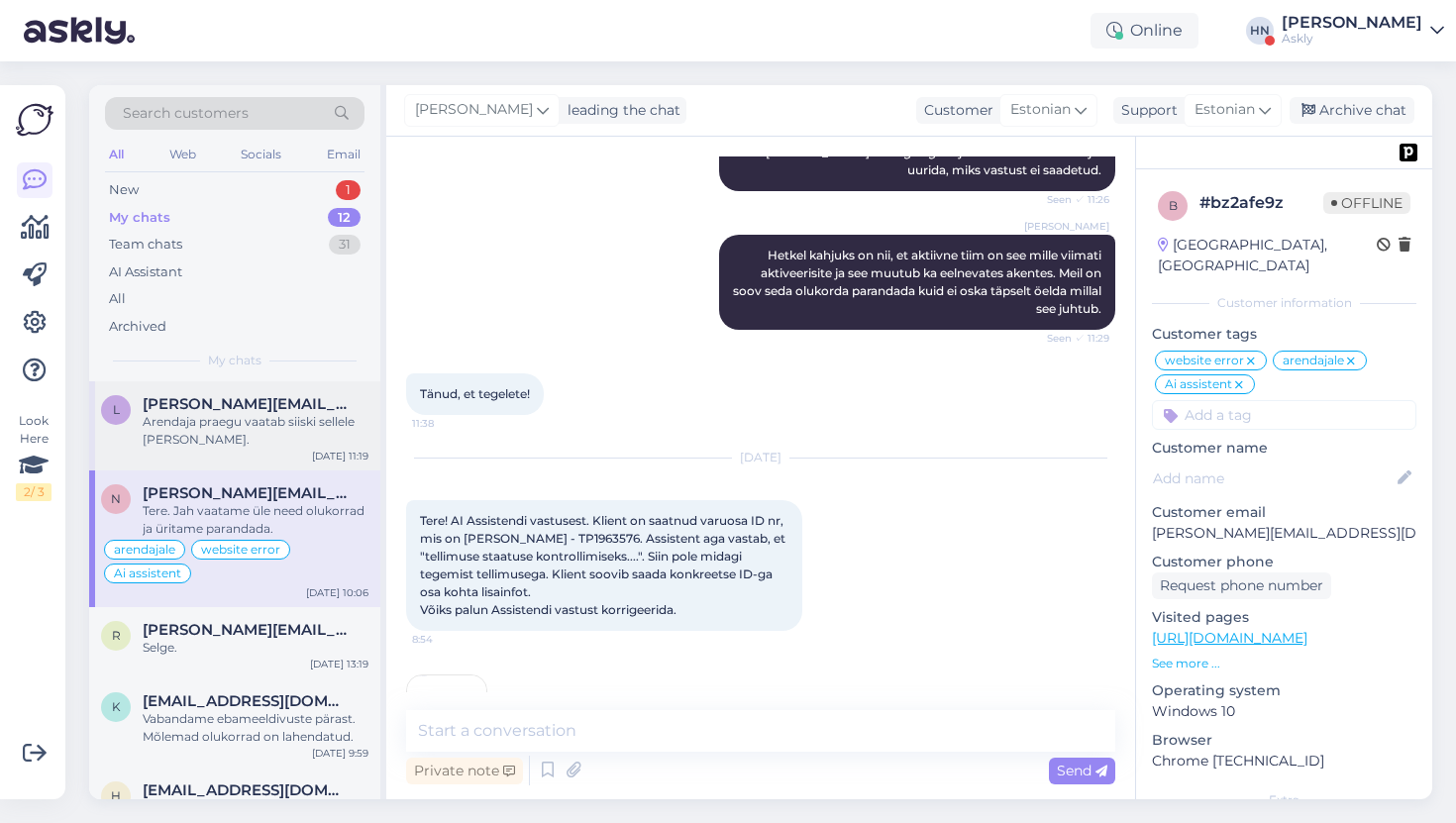 click on "Arendaja praegu vaatab siiski sellele peale." at bounding box center [256, 431] 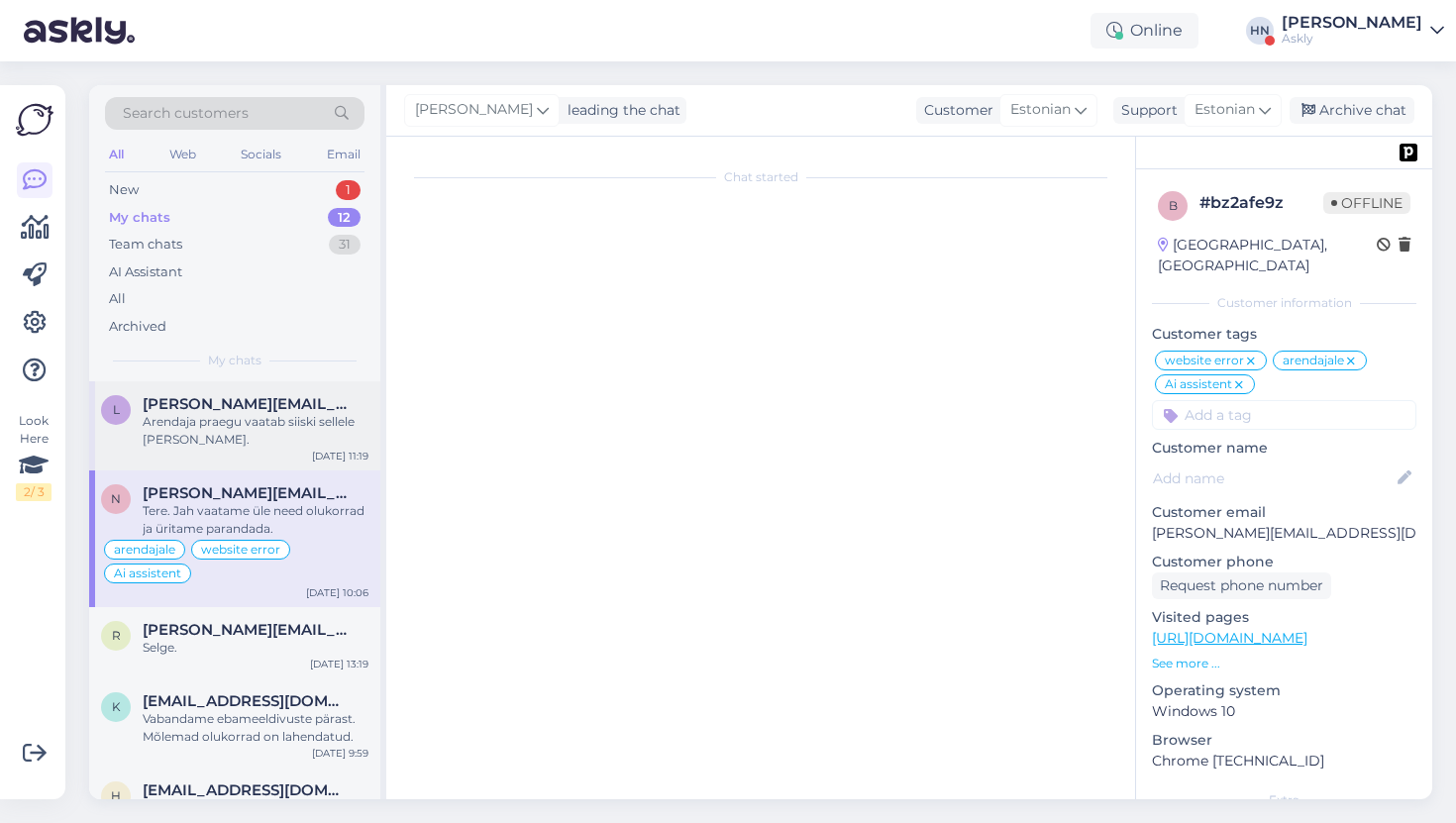 scroll, scrollTop: 16934, scrollLeft: 0, axis: vertical 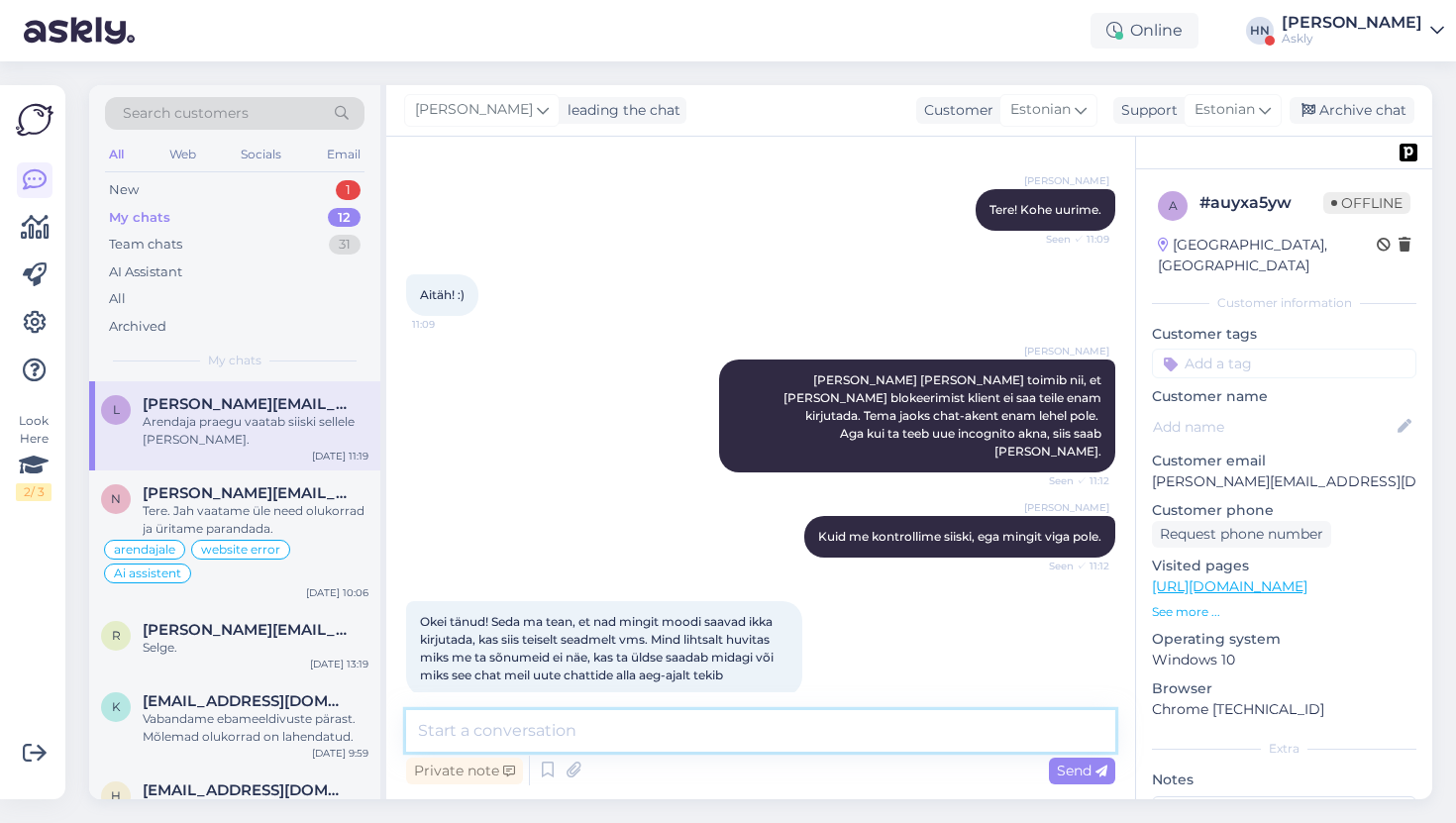 click at bounding box center (761, 731) 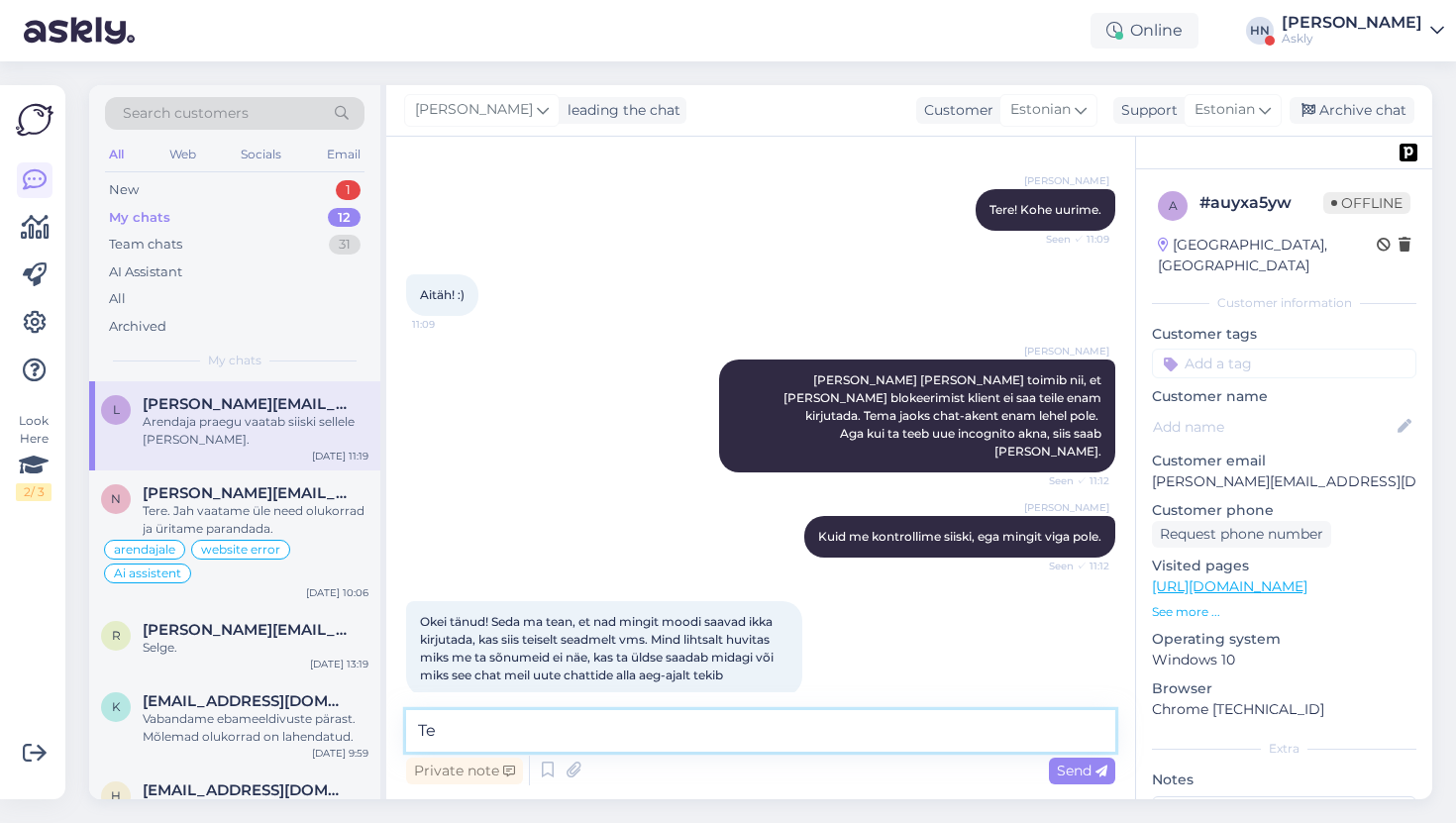 type on "T" 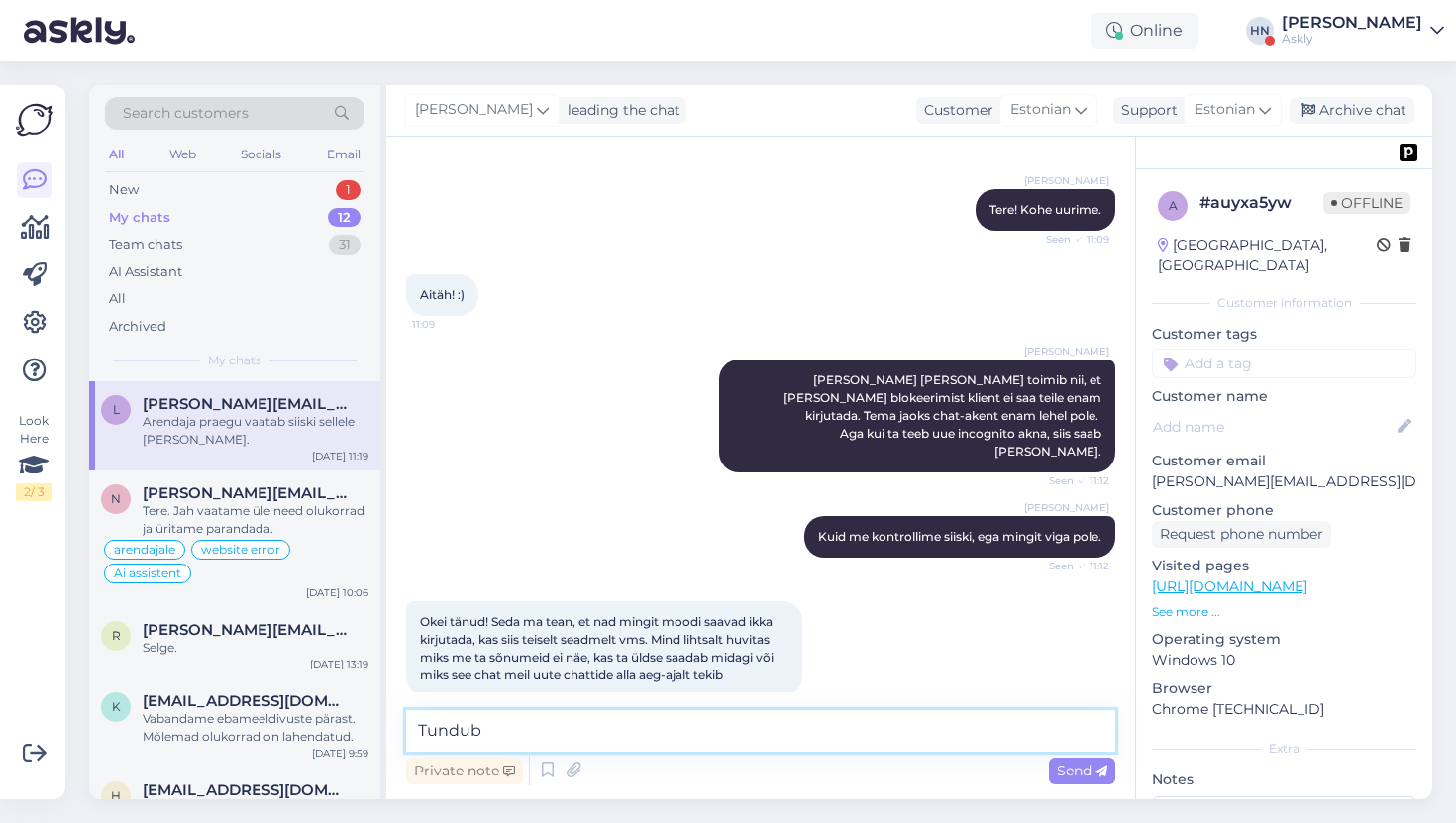 type on "Tundub" 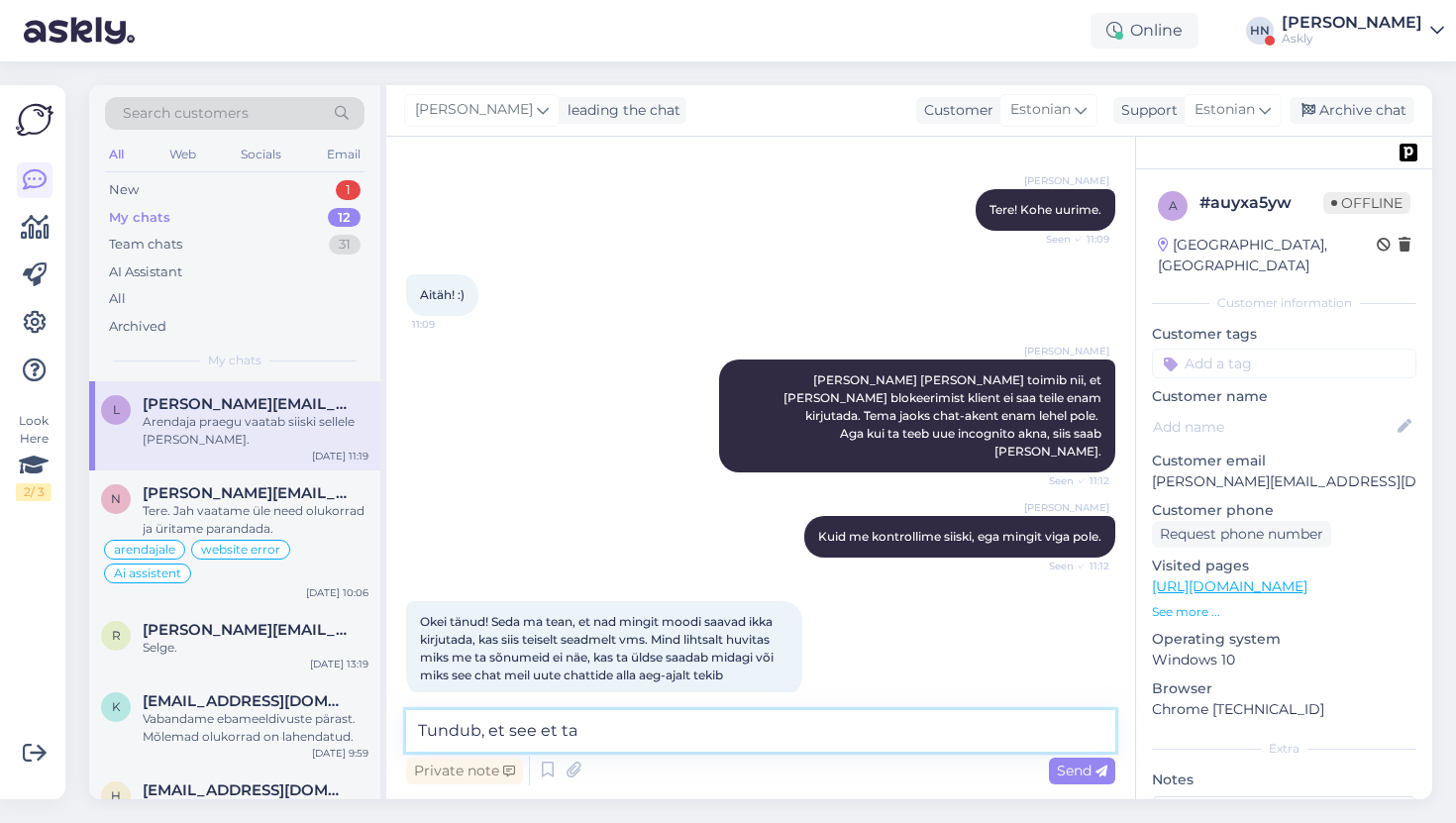 type on "Tundub, et see et ta" 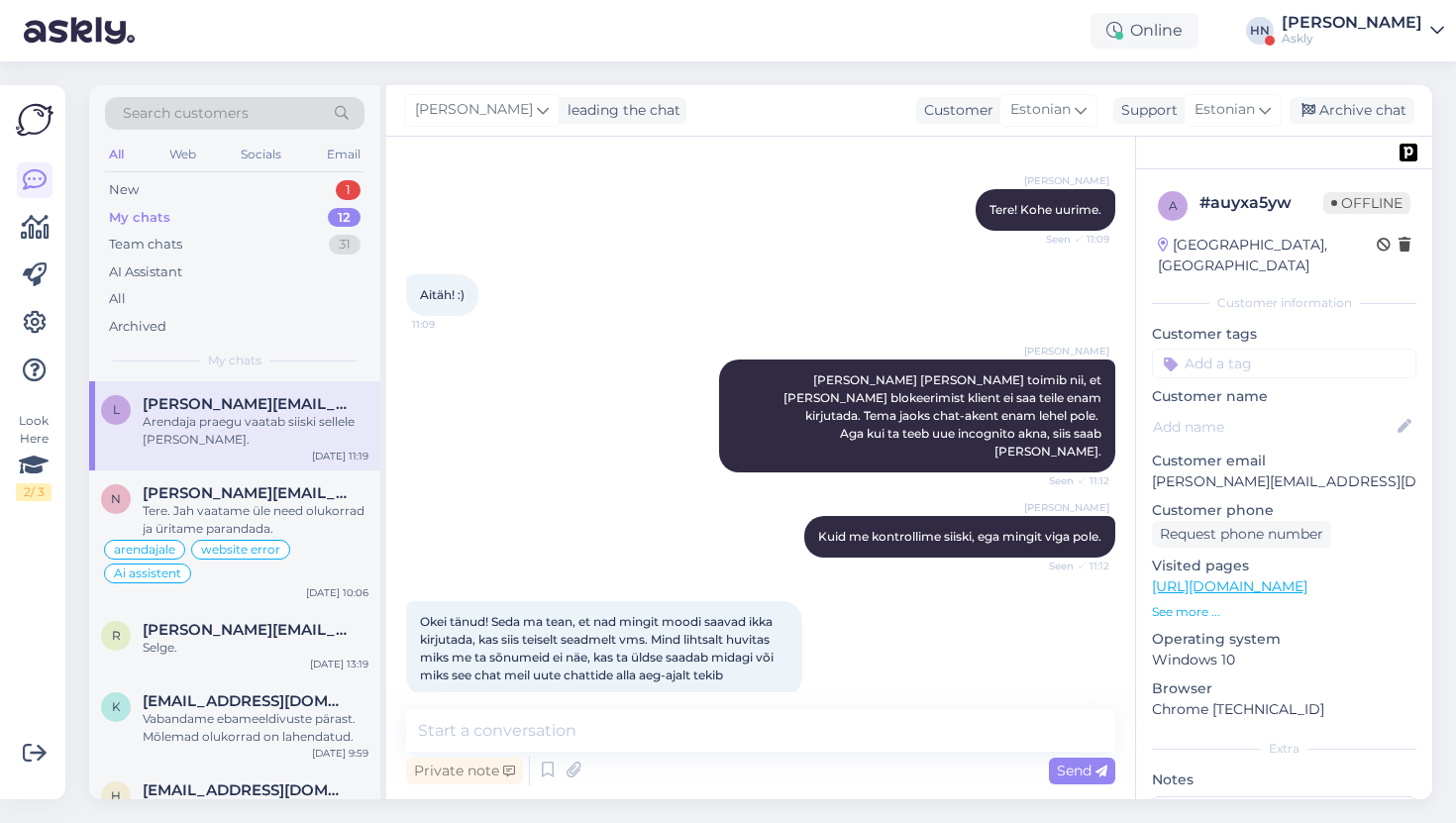 click on "Sandra Roosna Just, kui teiselt seadmelt sama inimene kirjutab, siis tuleks uuesti blokeerida.  11:19" at bounding box center (761, 770) 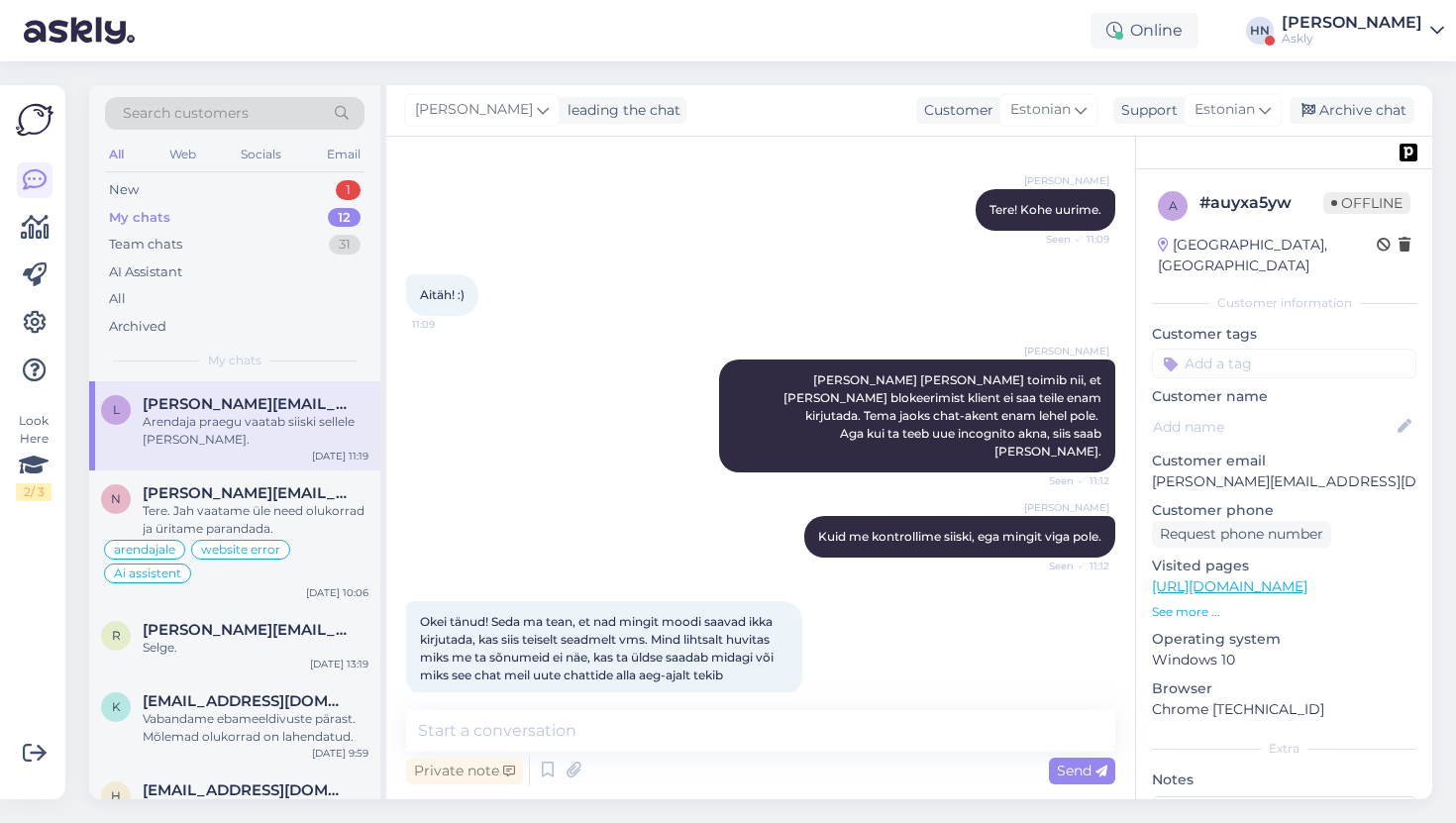 click on "Online HN Hans Niinemäe Askly" at bounding box center (728, 31) 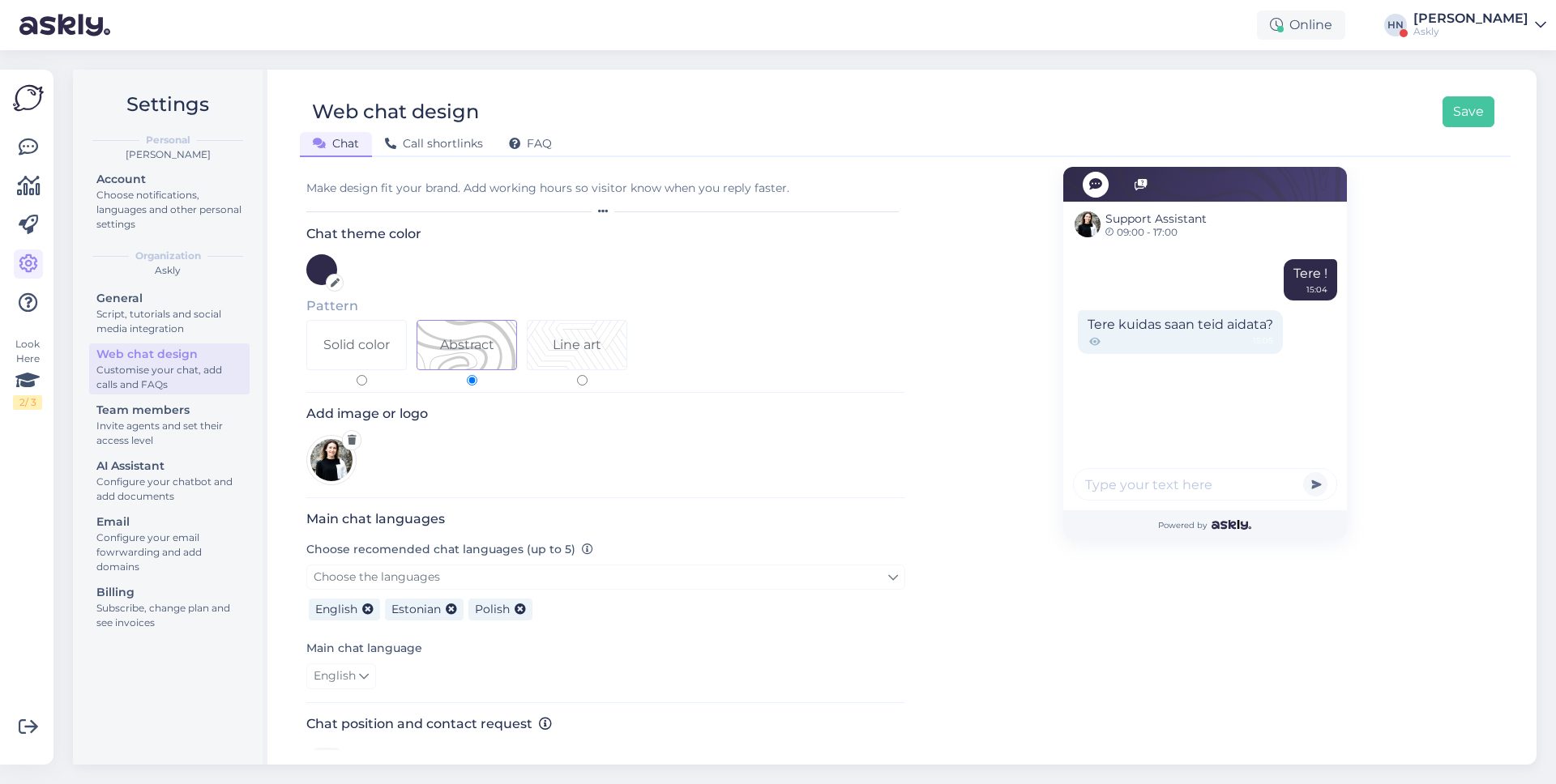 scroll, scrollTop: 0, scrollLeft: 0, axis: both 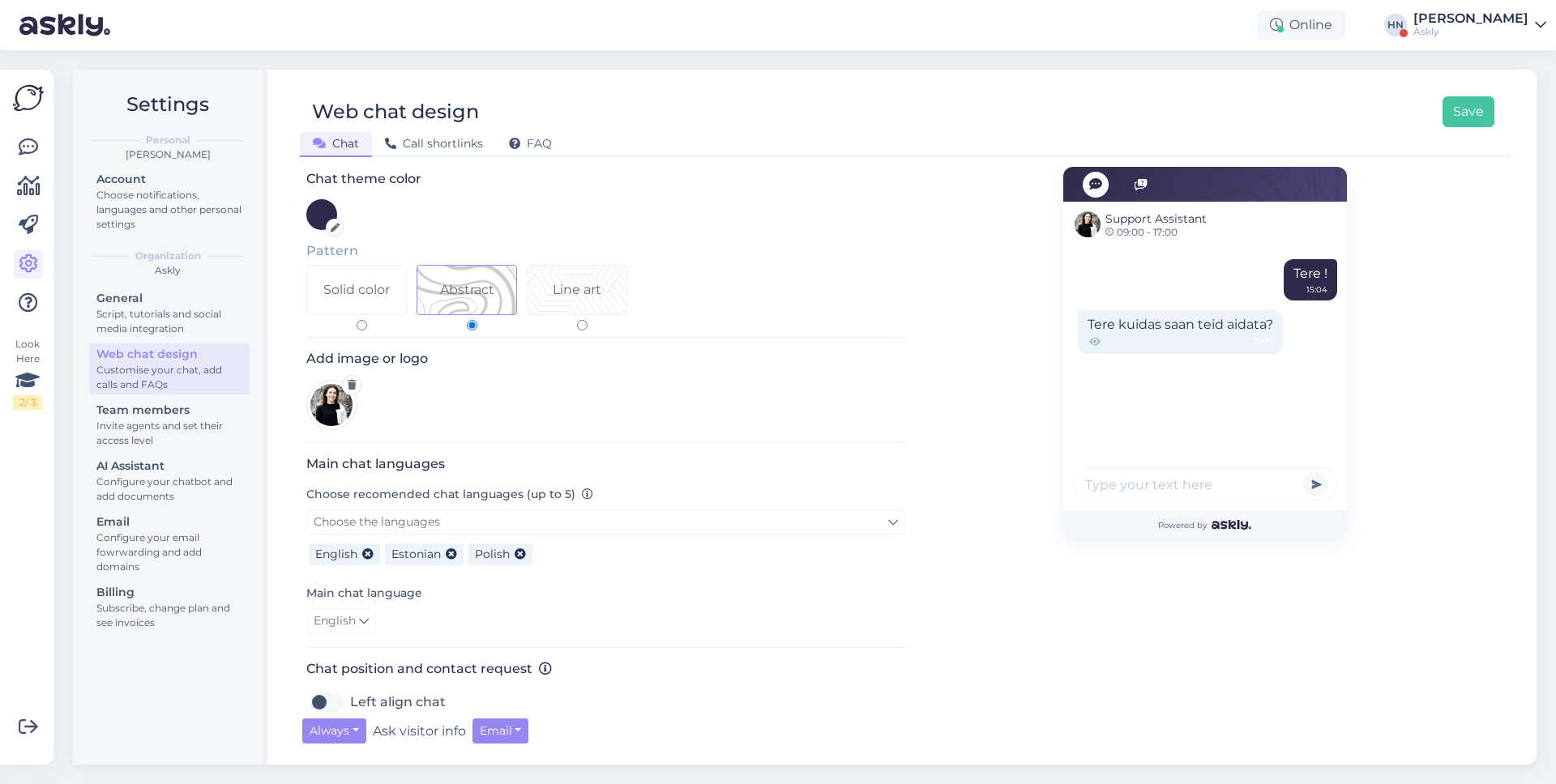 click on "Look Here 2  / 3" at bounding box center (28, 417) 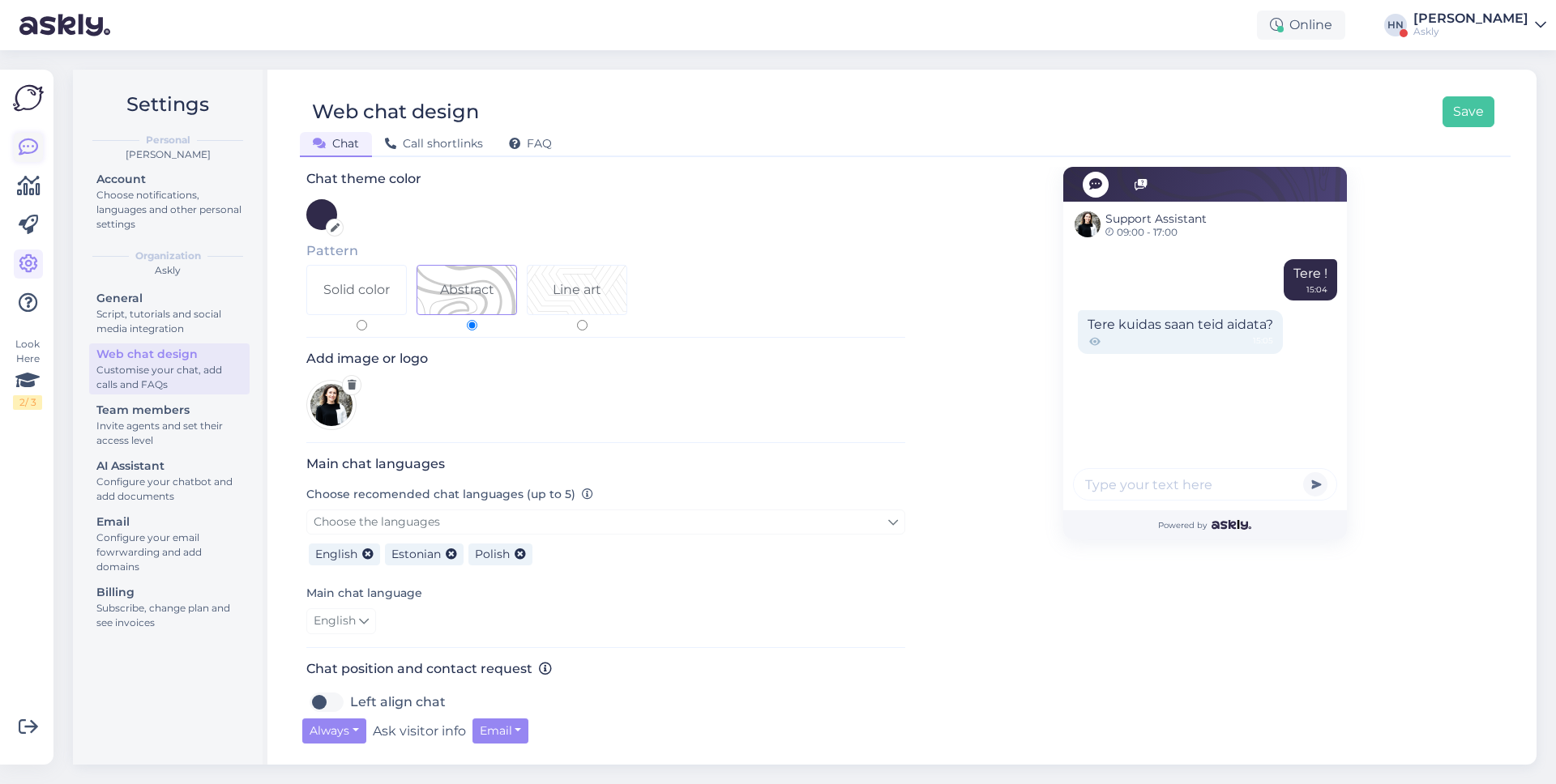 click at bounding box center (28, 147) 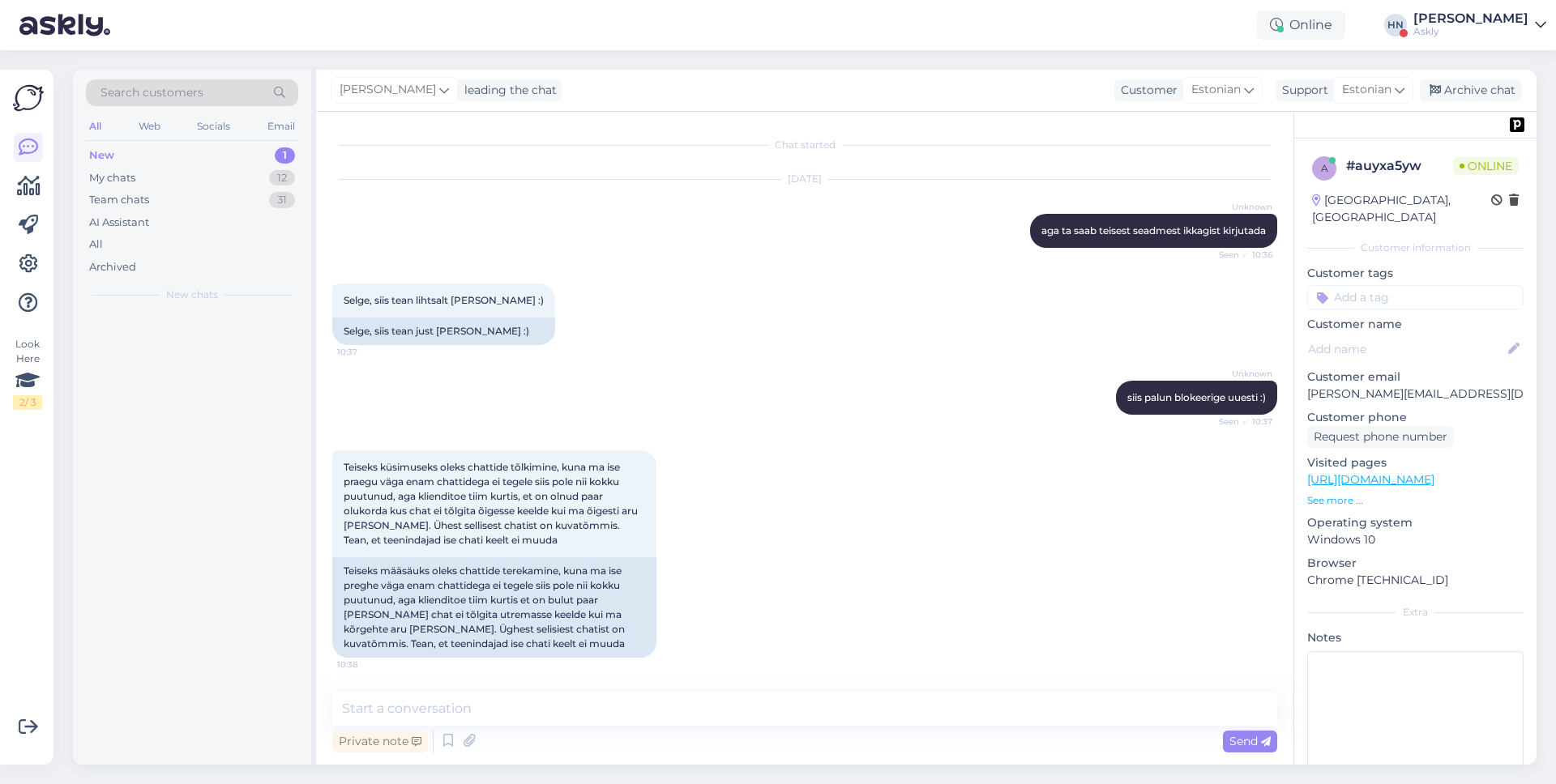 scroll, scrollTop: 13738, scrollLeft: 0, axis: vertical 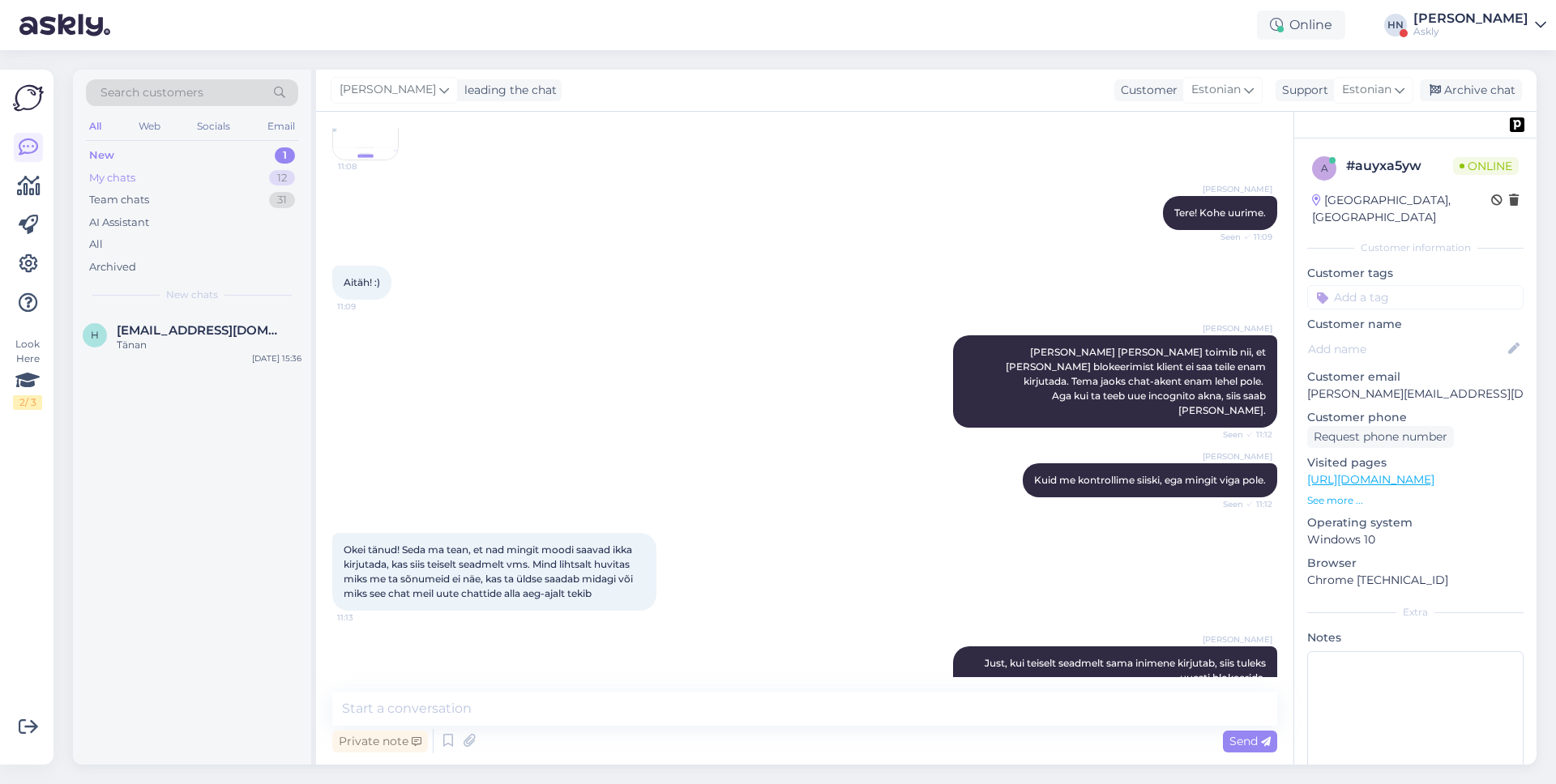 click on "My chats 12" at bounding box center (192, 178) 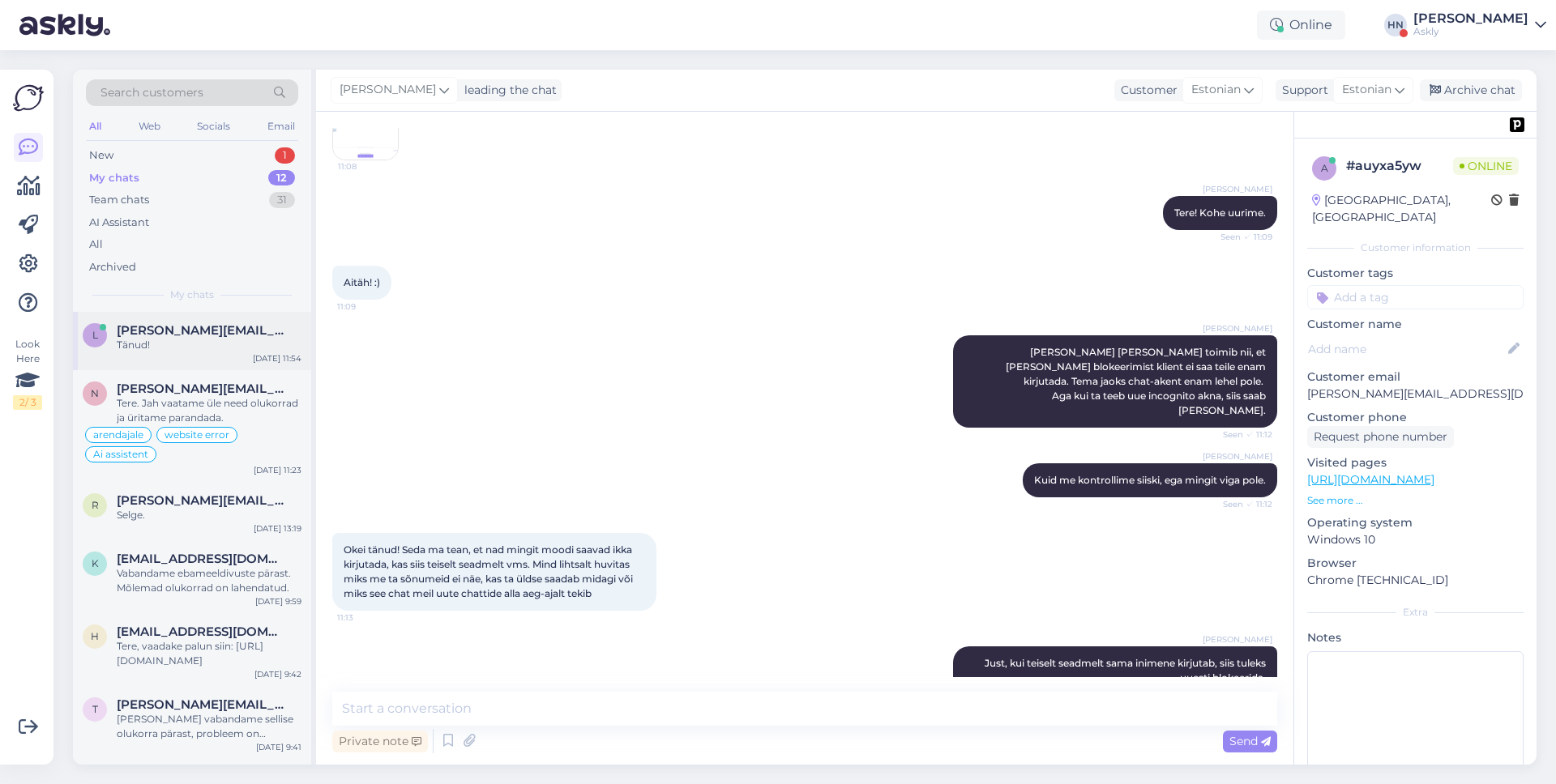 click on "Tänud!" at bounding box center (209, 345) 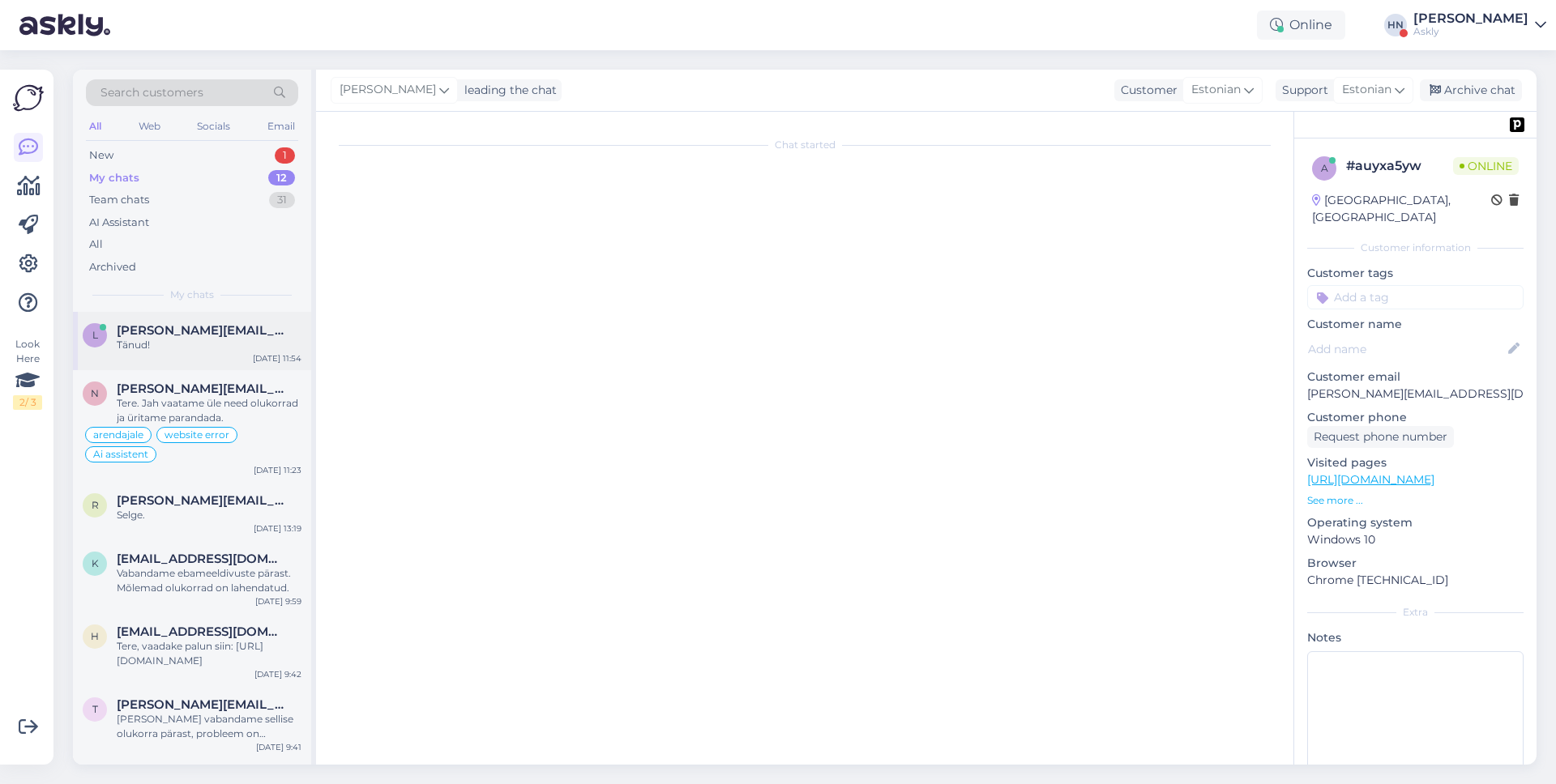 scroll, scrollTop: 13738, scrollLeft: 0, axis: vertical 